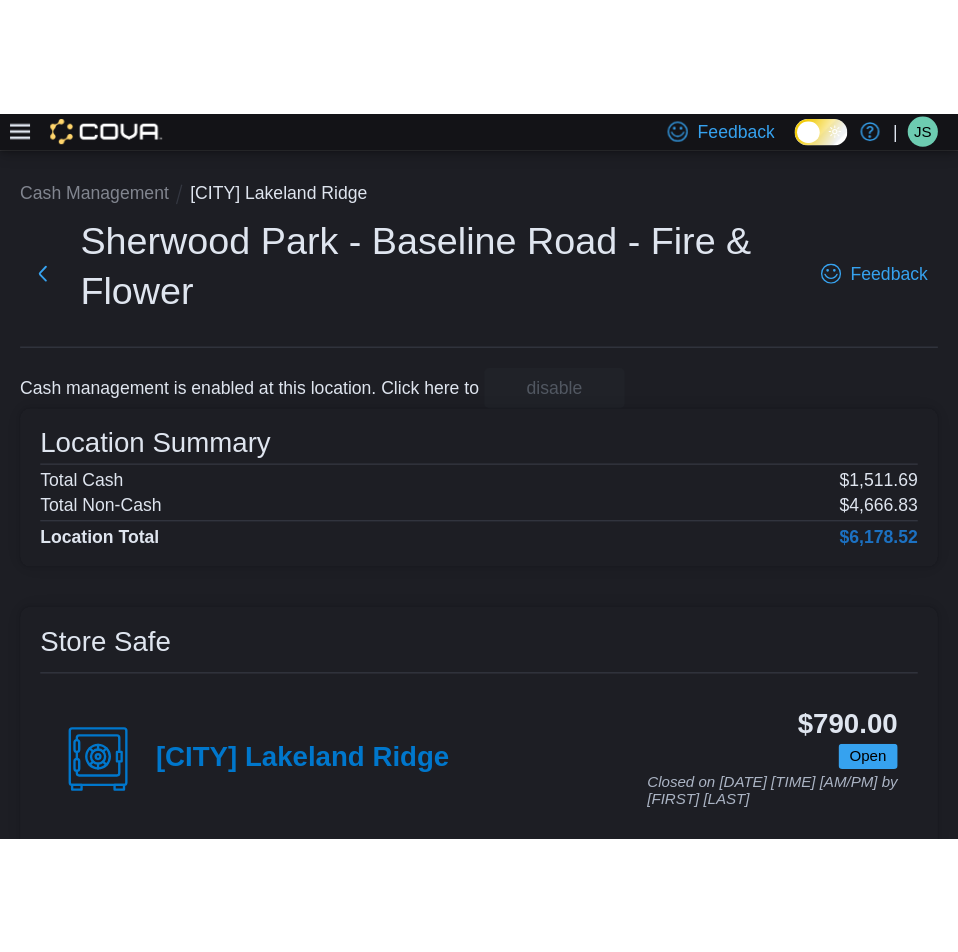 scroll, scrollTop: 0, scrollLeft: 0, axis: both 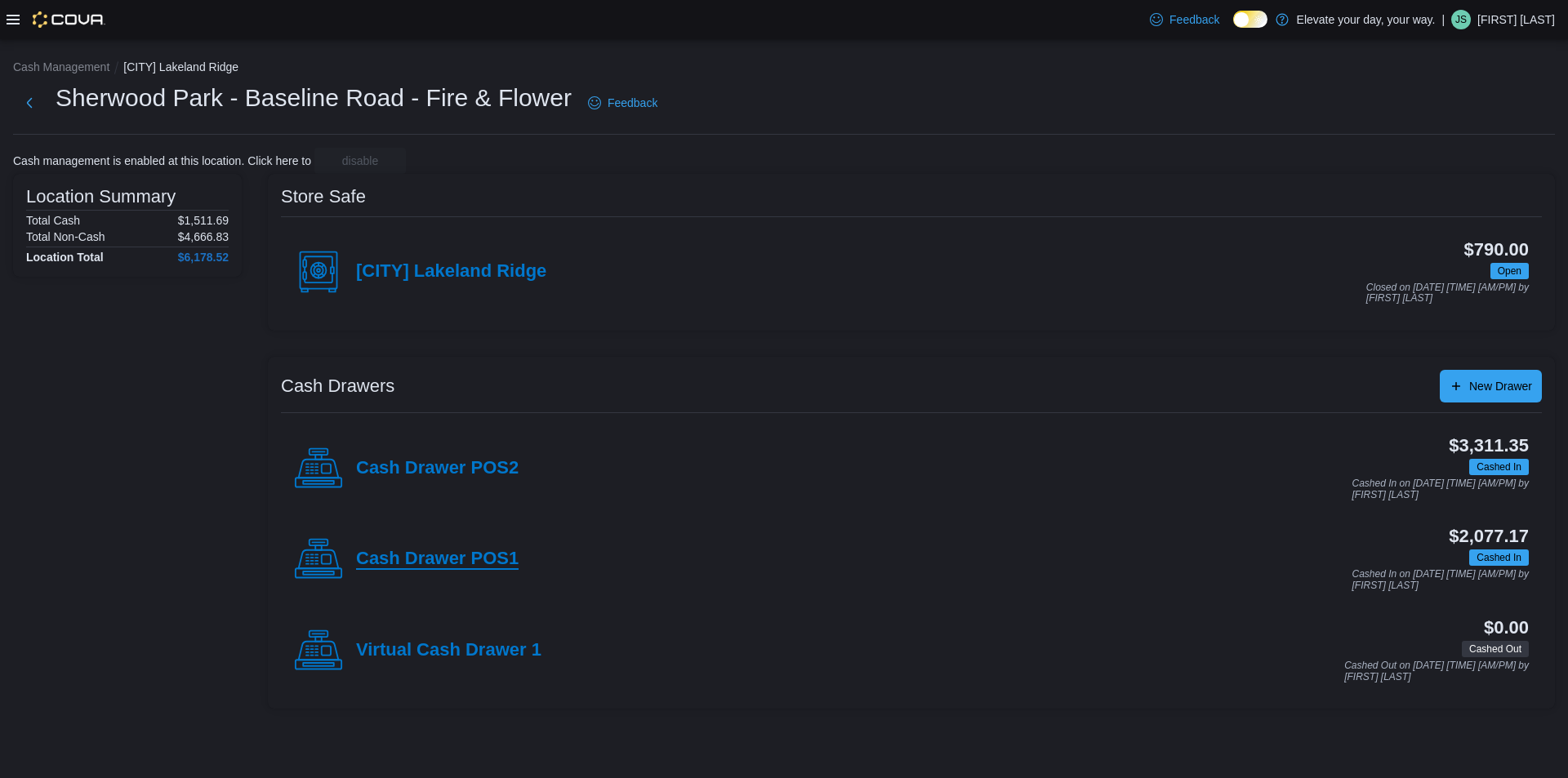 click on "Cash Drawer POS1" at bounding box center [437, 559] 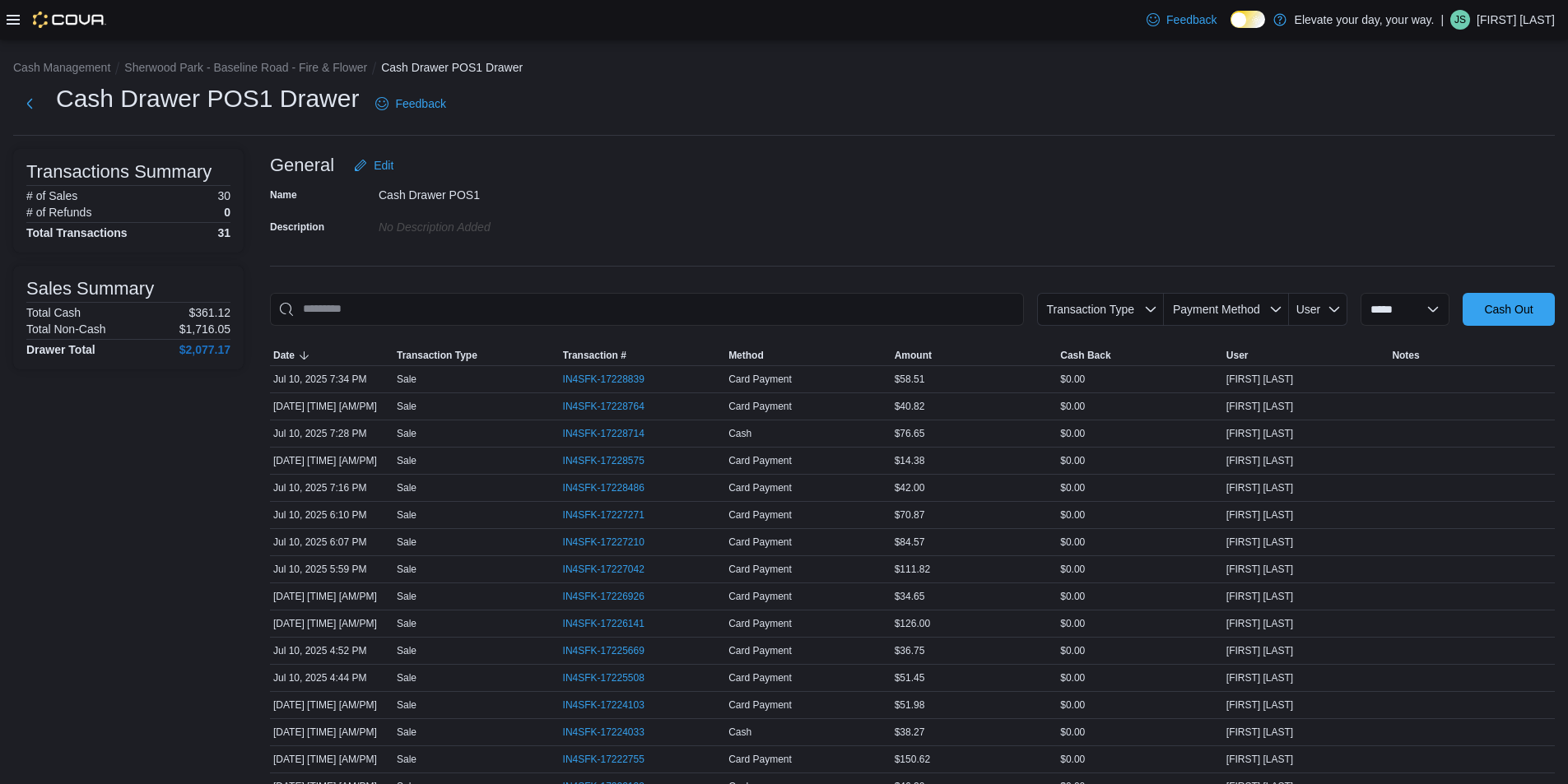 click on "General Edit" at bounding box center [912, 165] 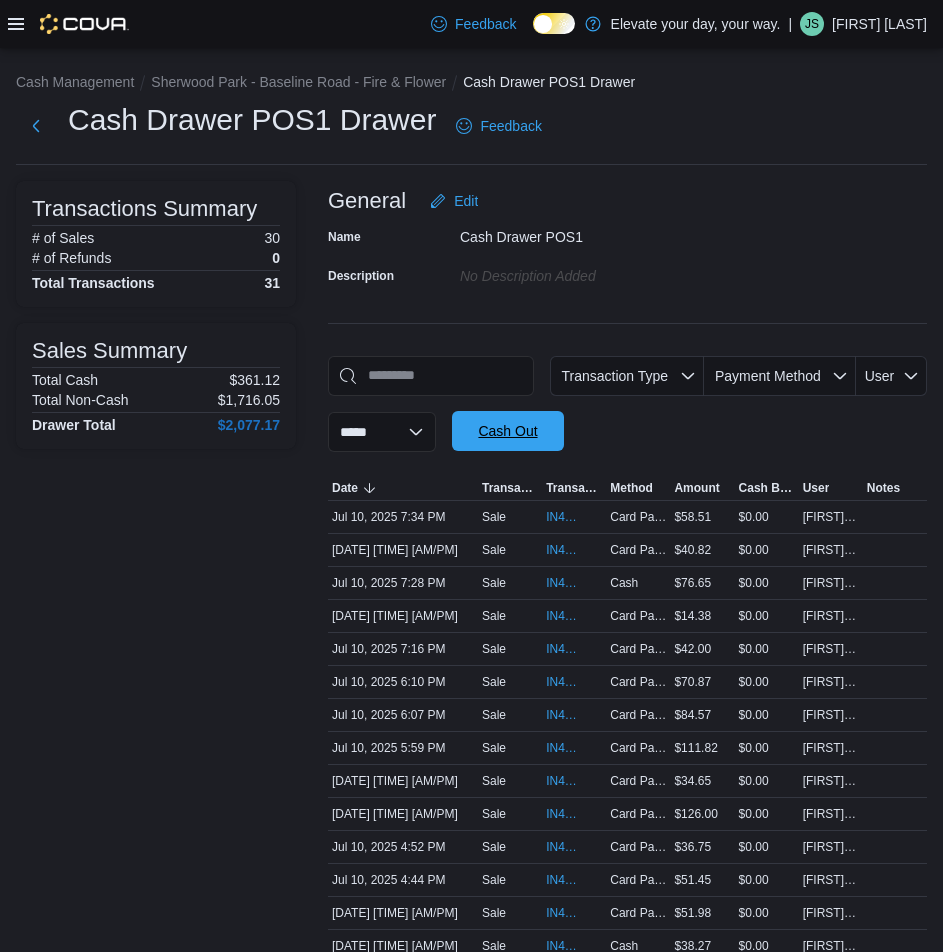 click on "Cash Out" at bounding box center [508, 431] 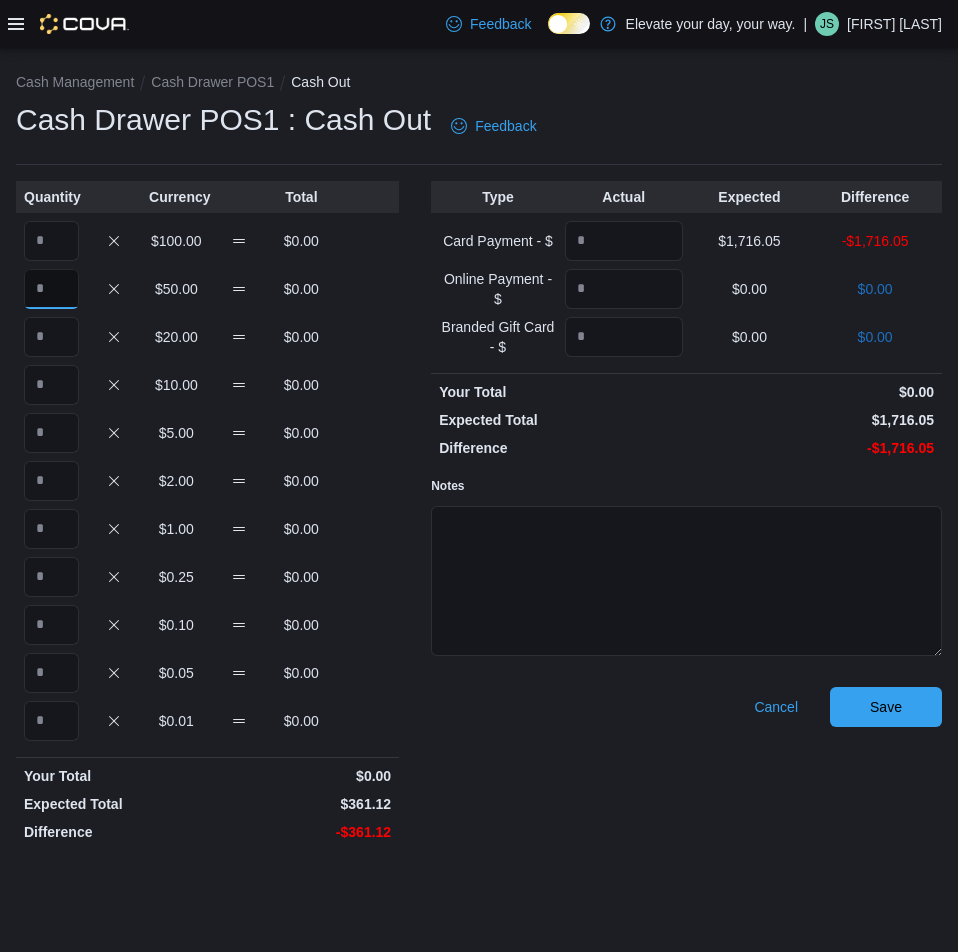 click at bounding box center [51, 289] 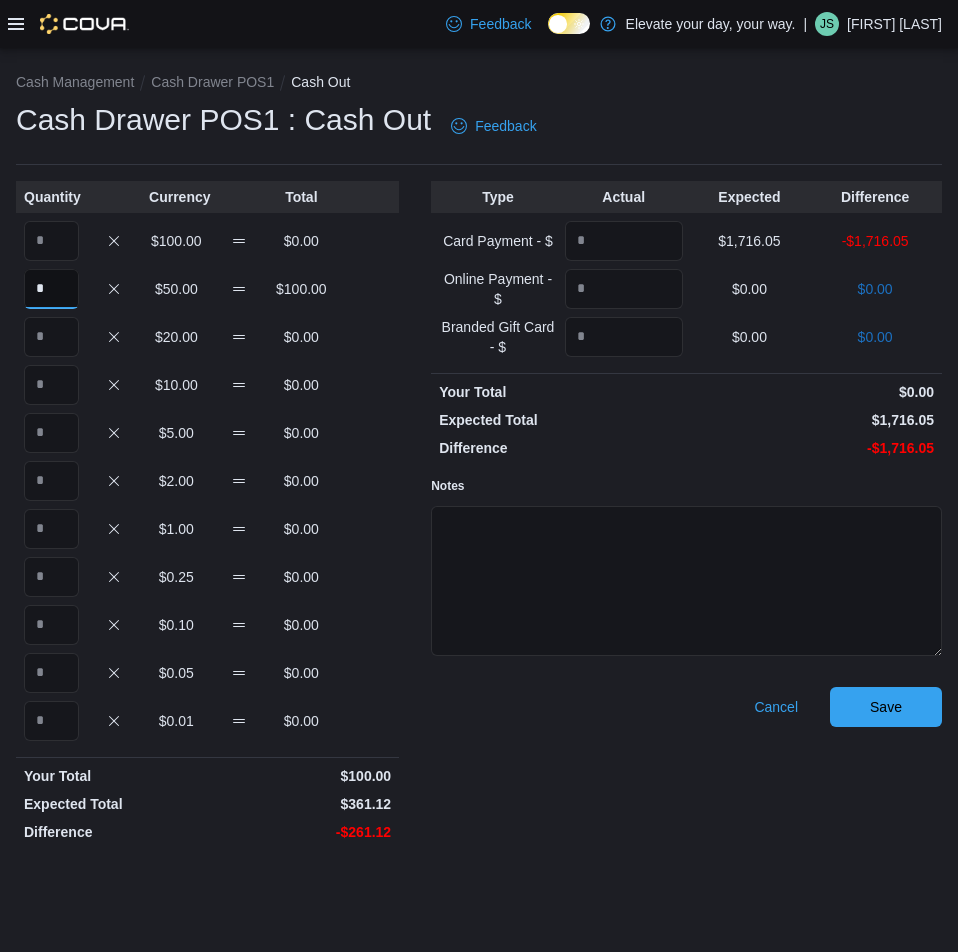 type on "*" 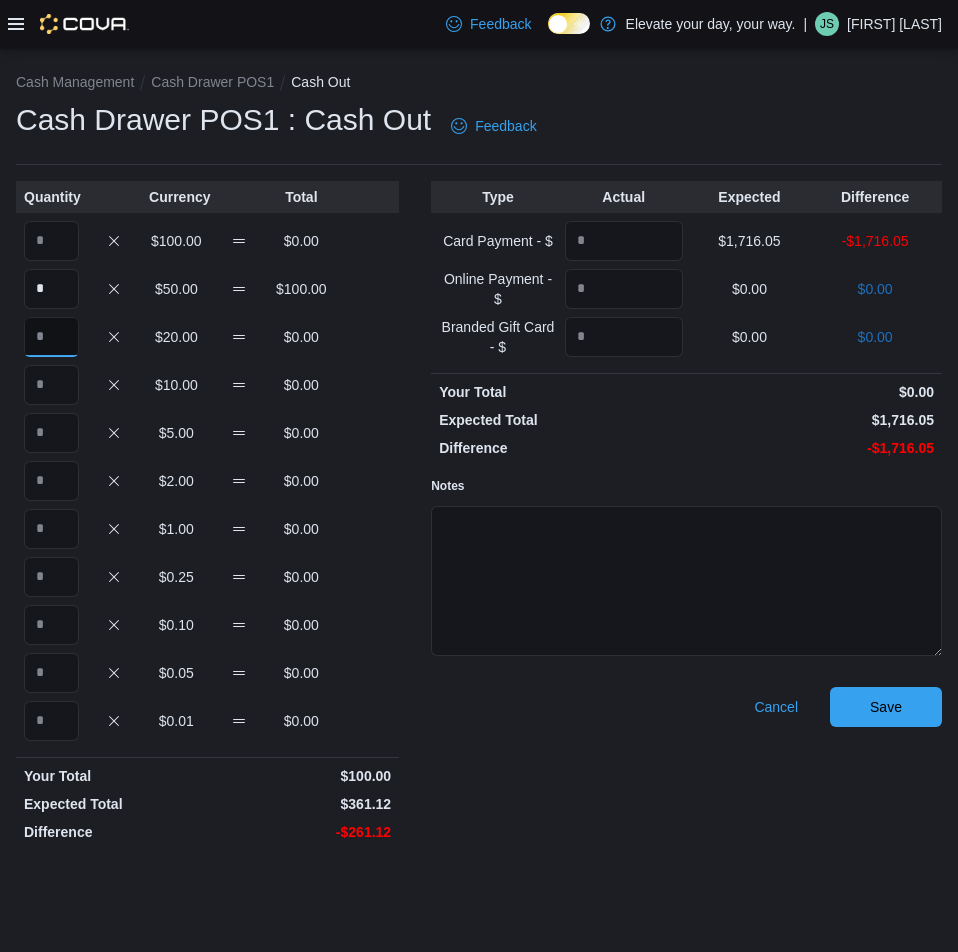 click at bounding box center [51, 337] 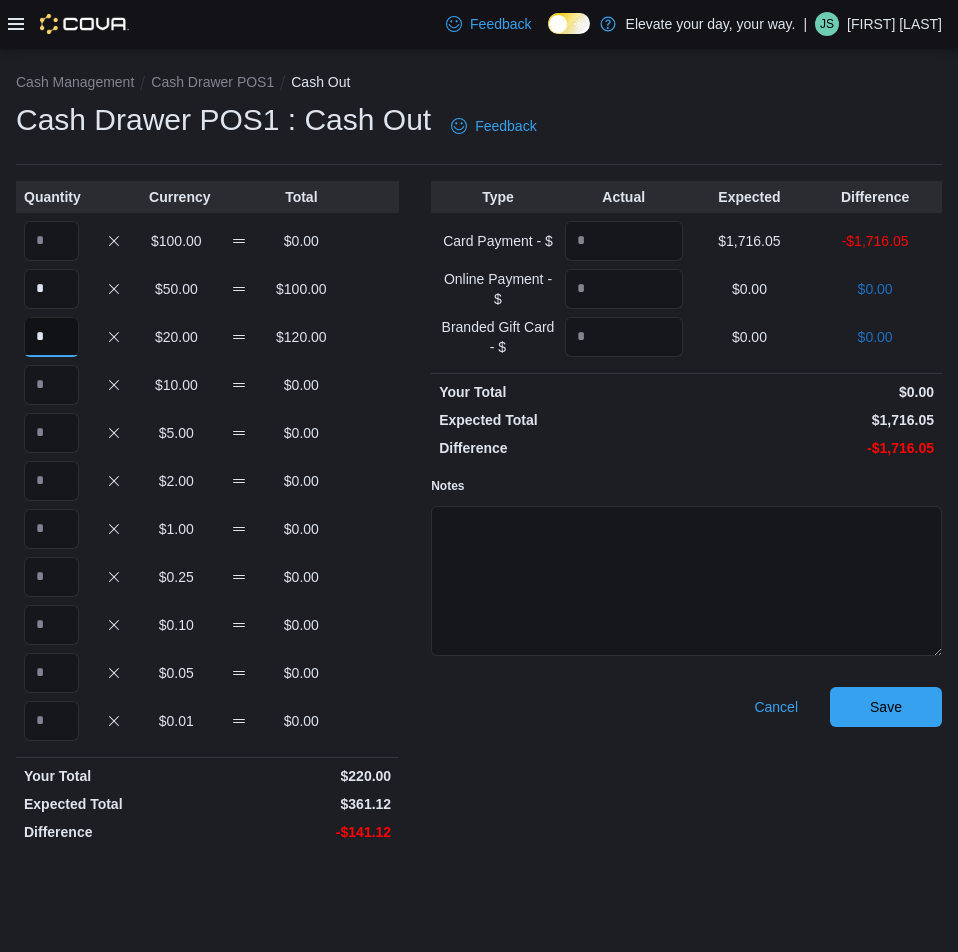 type on "*" 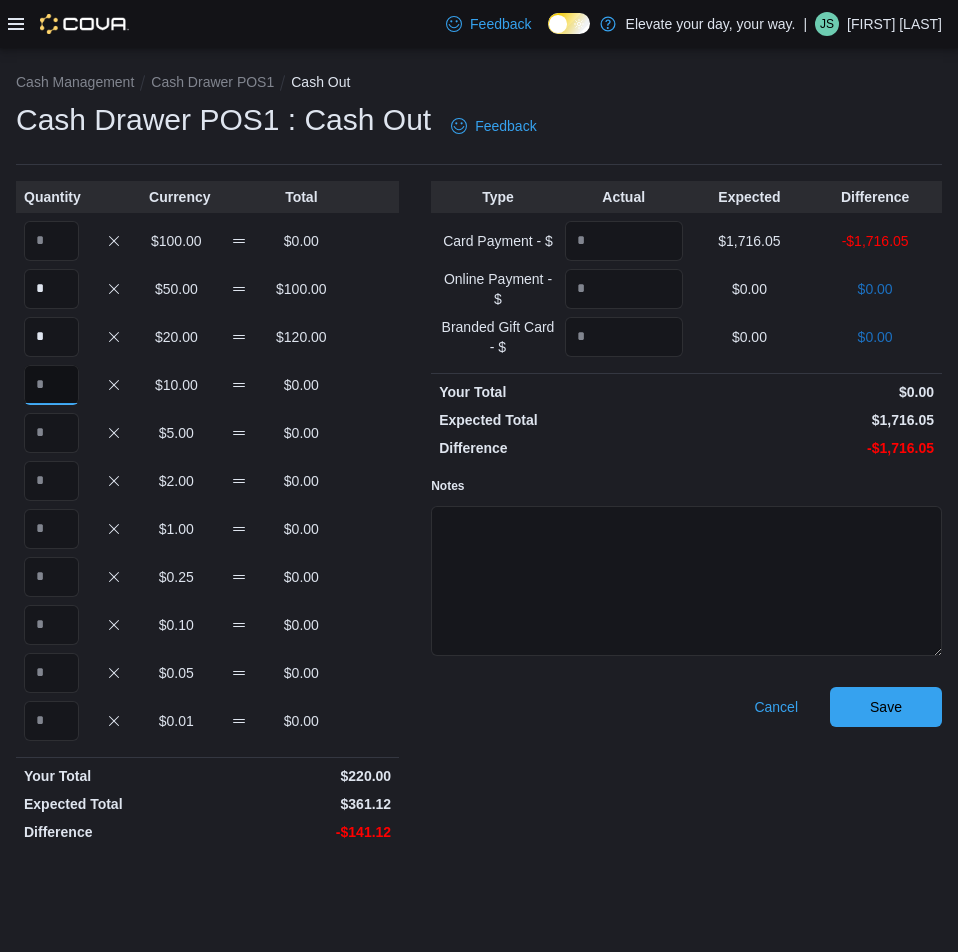 click at bounding box center (51, 385) 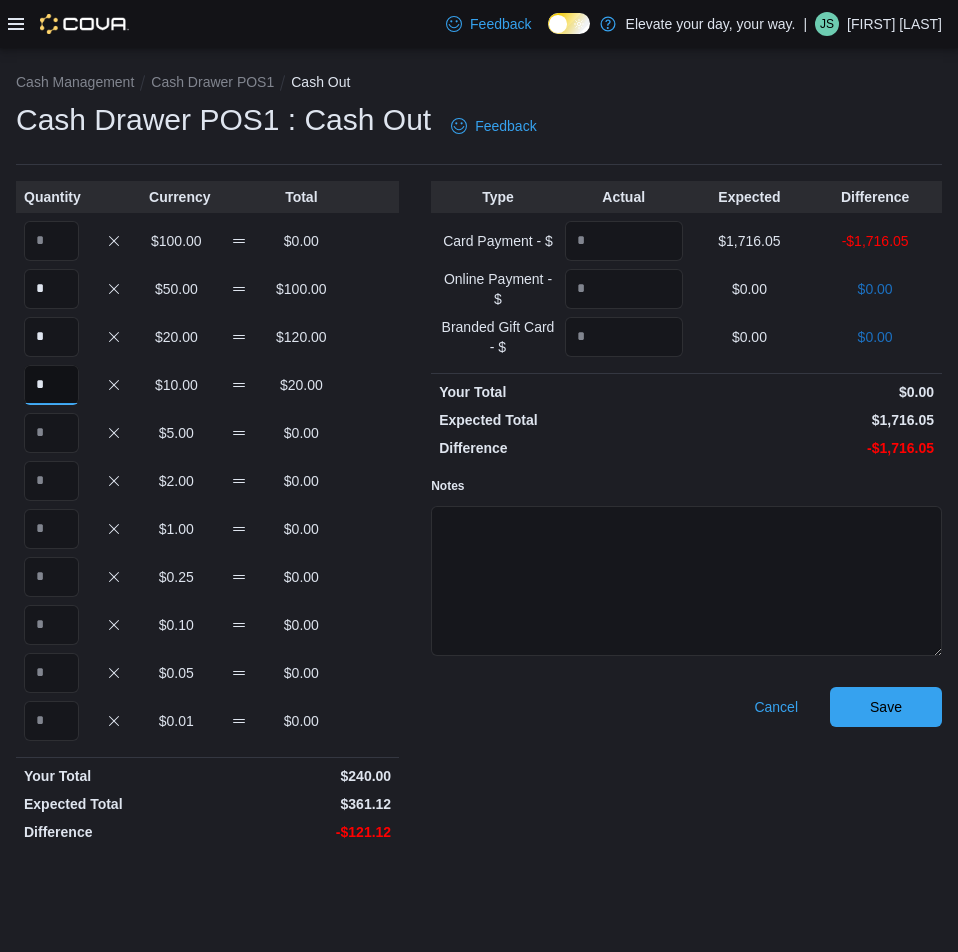 type on "*" 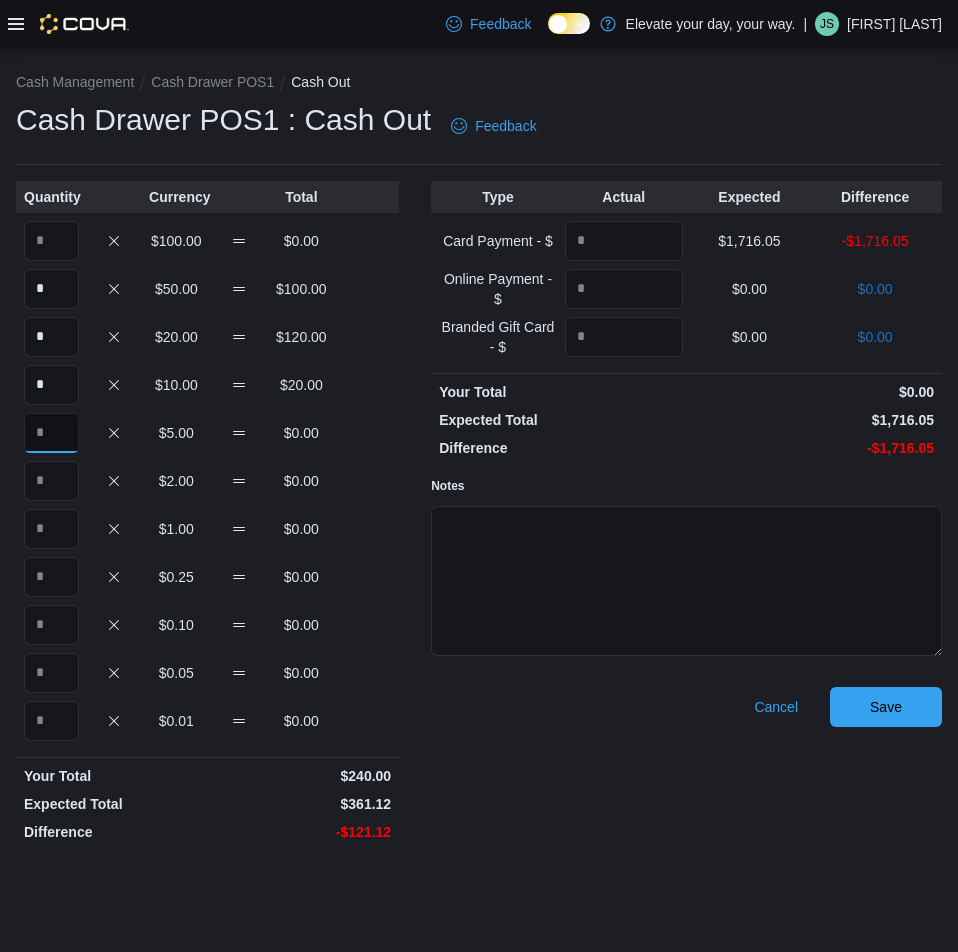 click at bounding box center [51, 433] 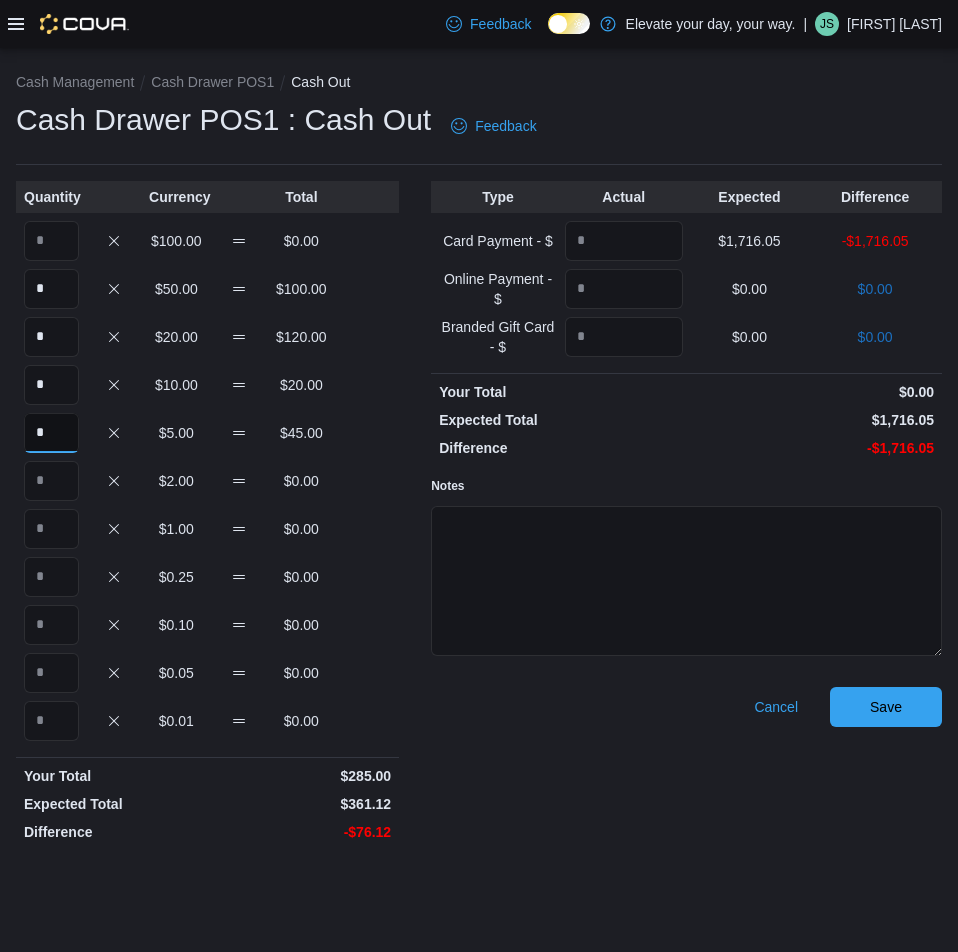type on "*" 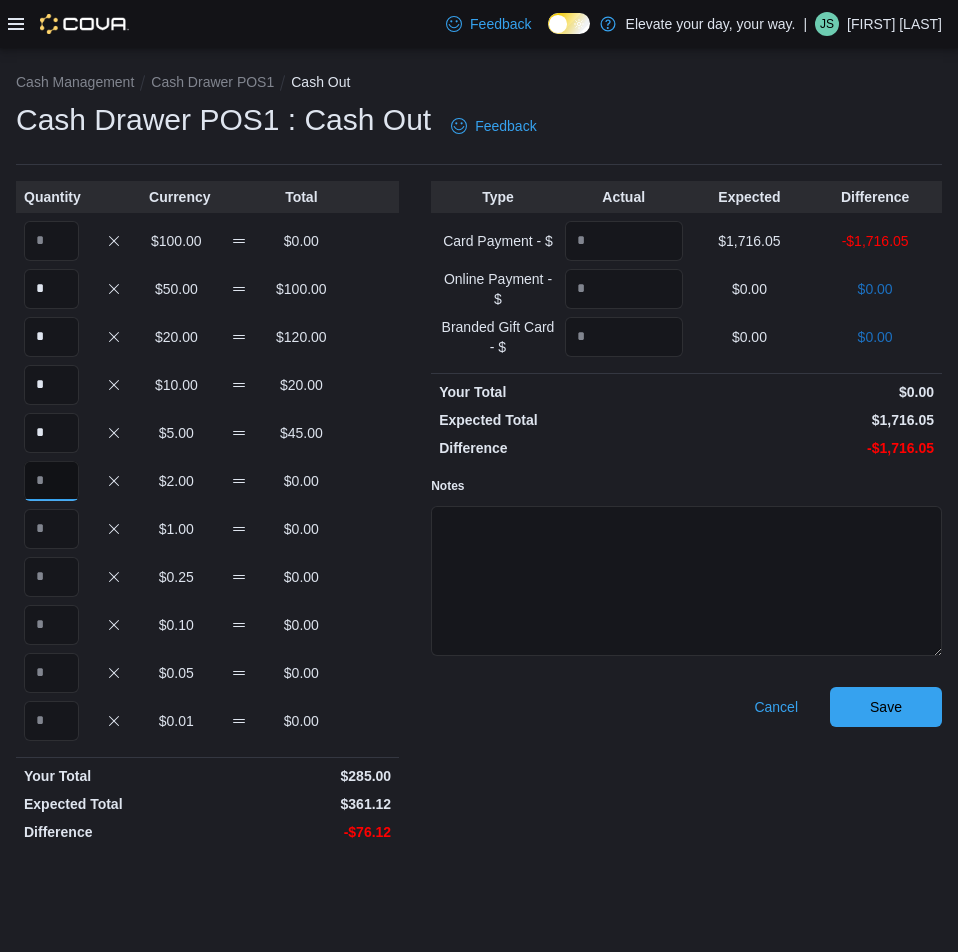 click at bounding box center (51, 481) 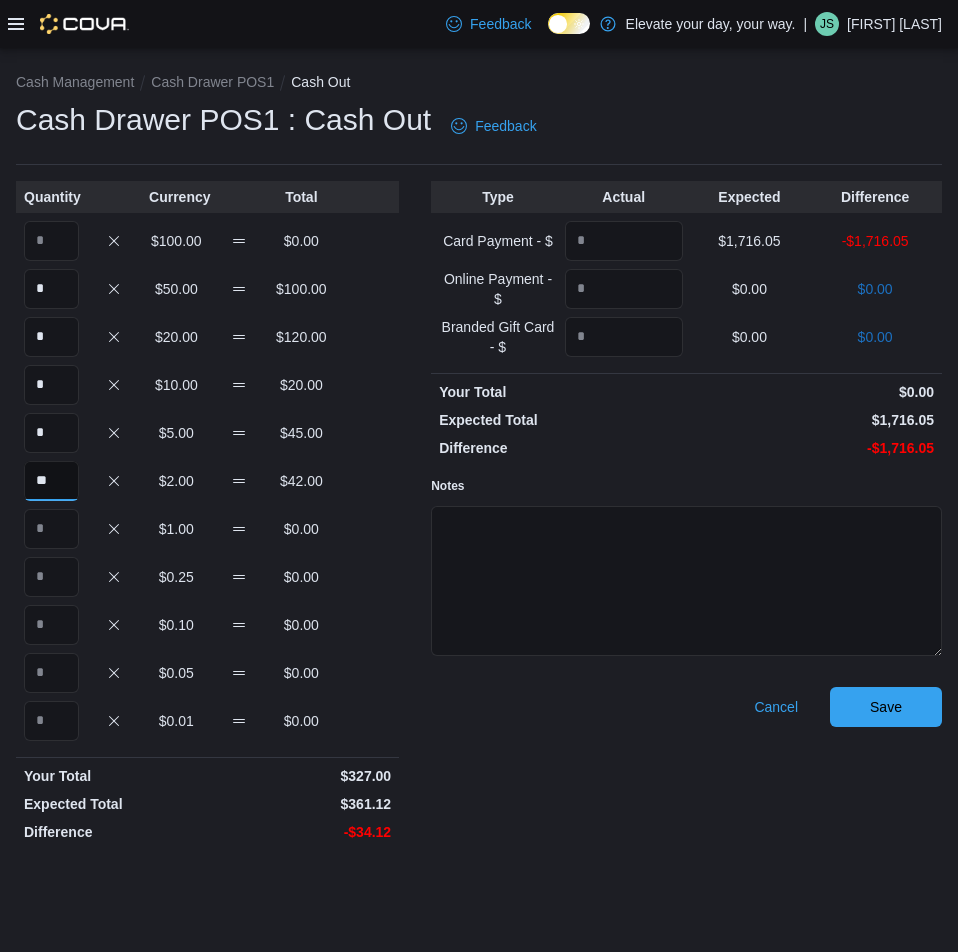 type on "**" 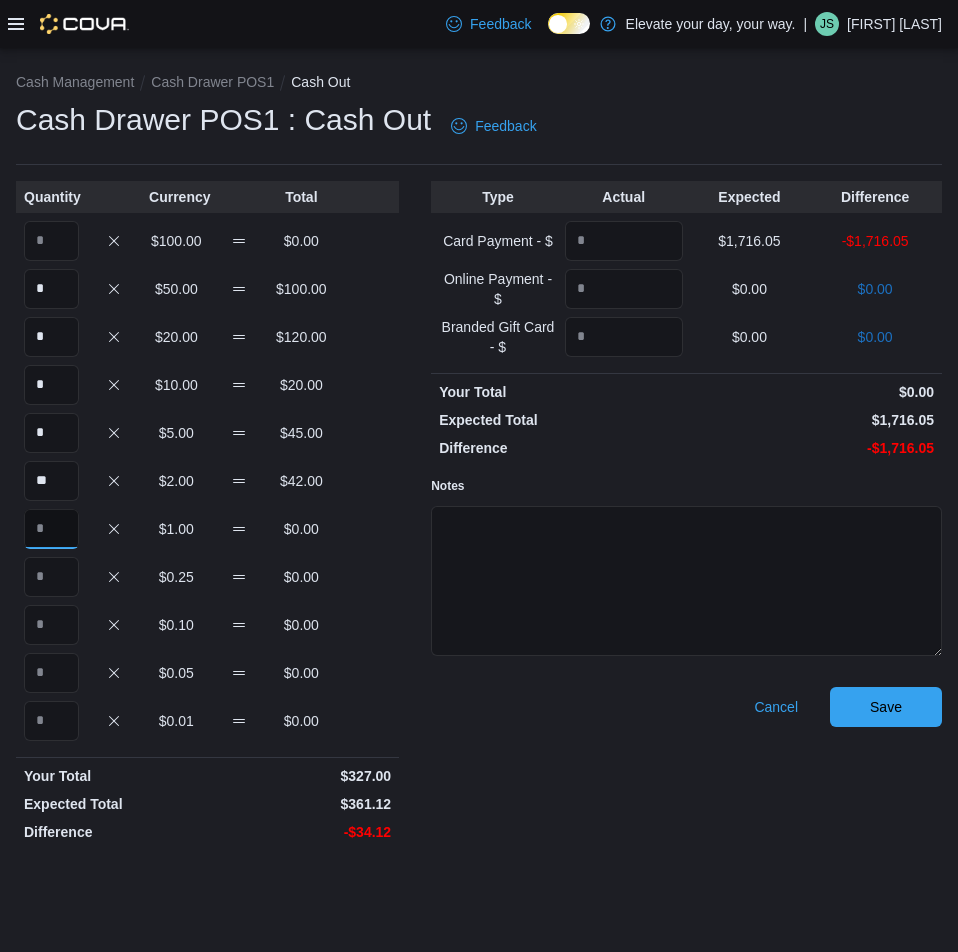 click at bounding box center (51, 529) 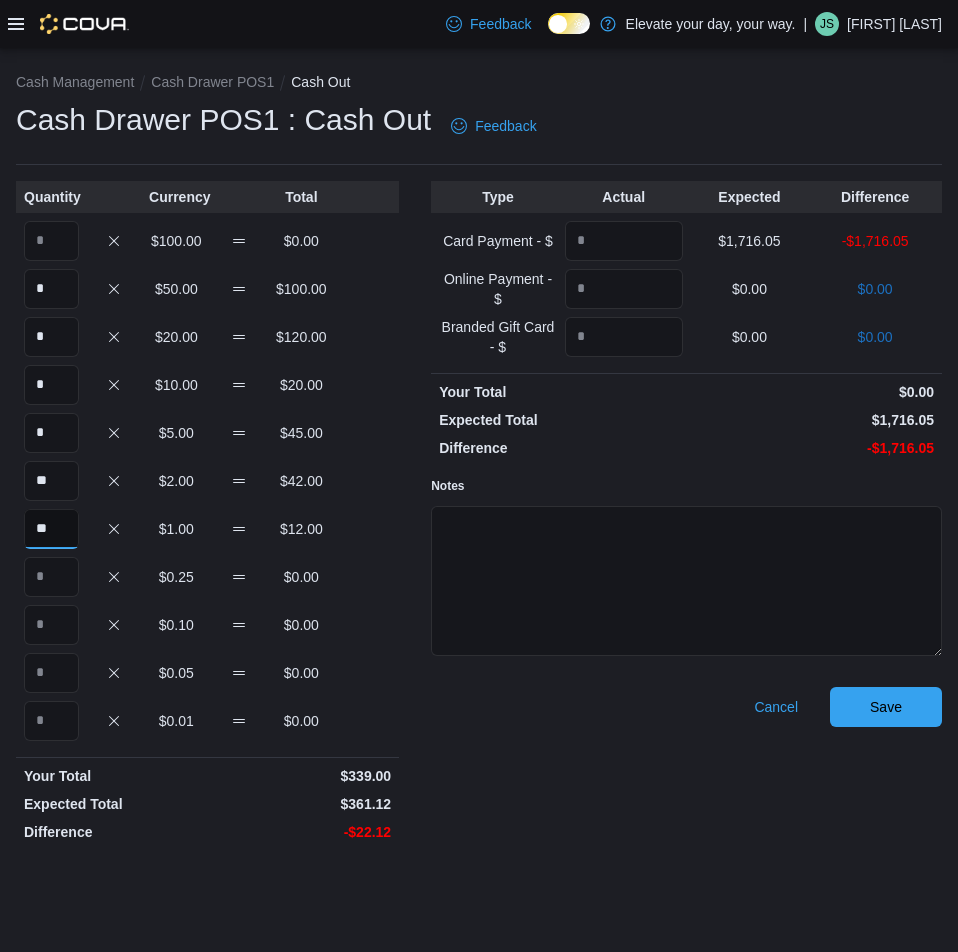 type on "**" 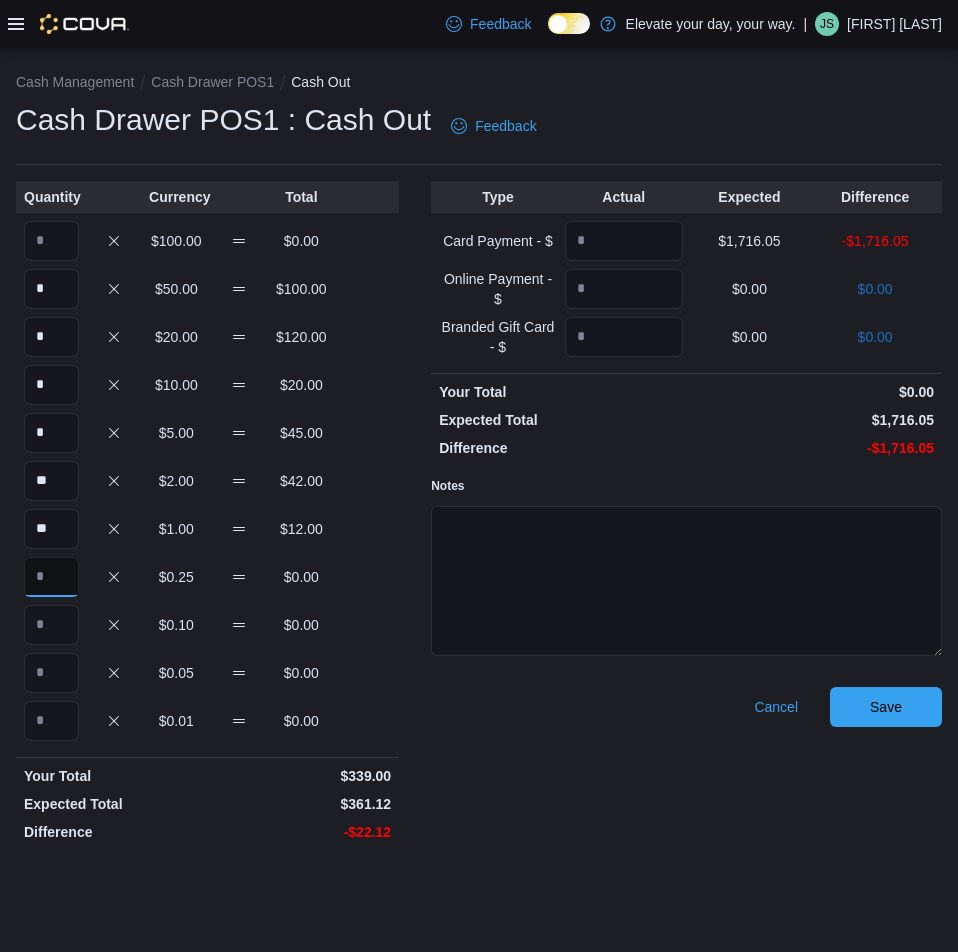 click at bounding box center (51, 577) 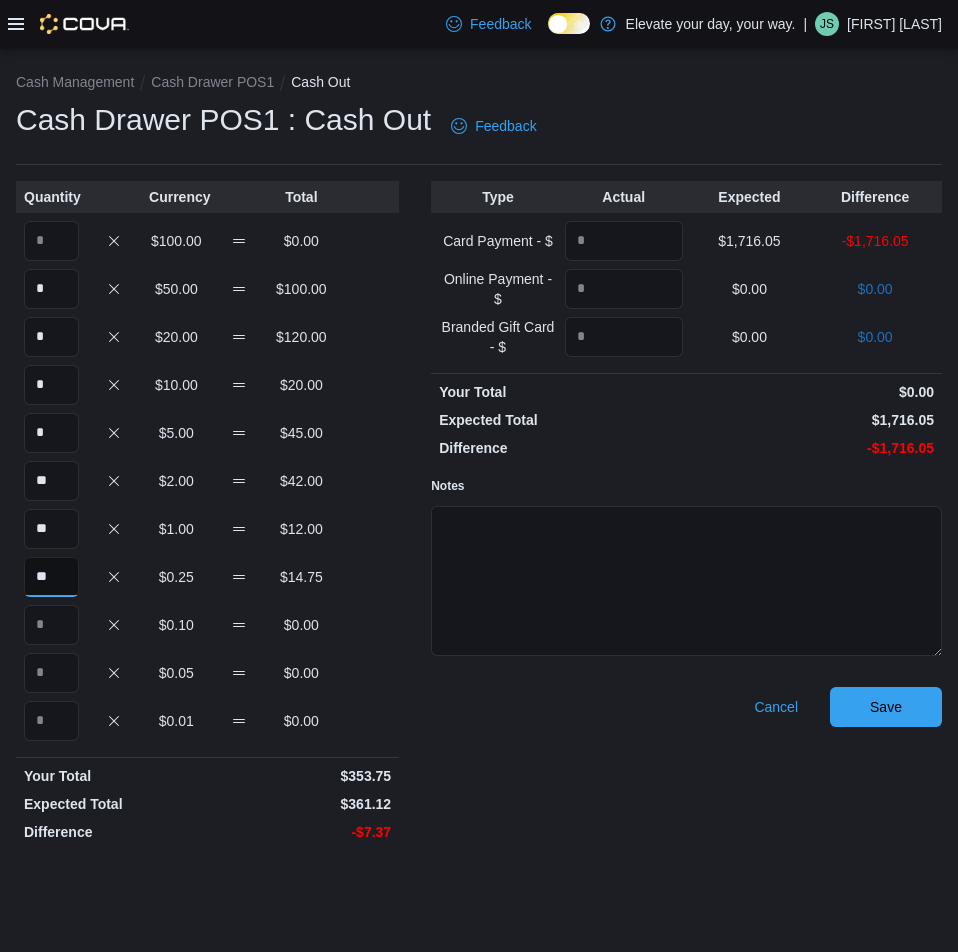 type on "**" 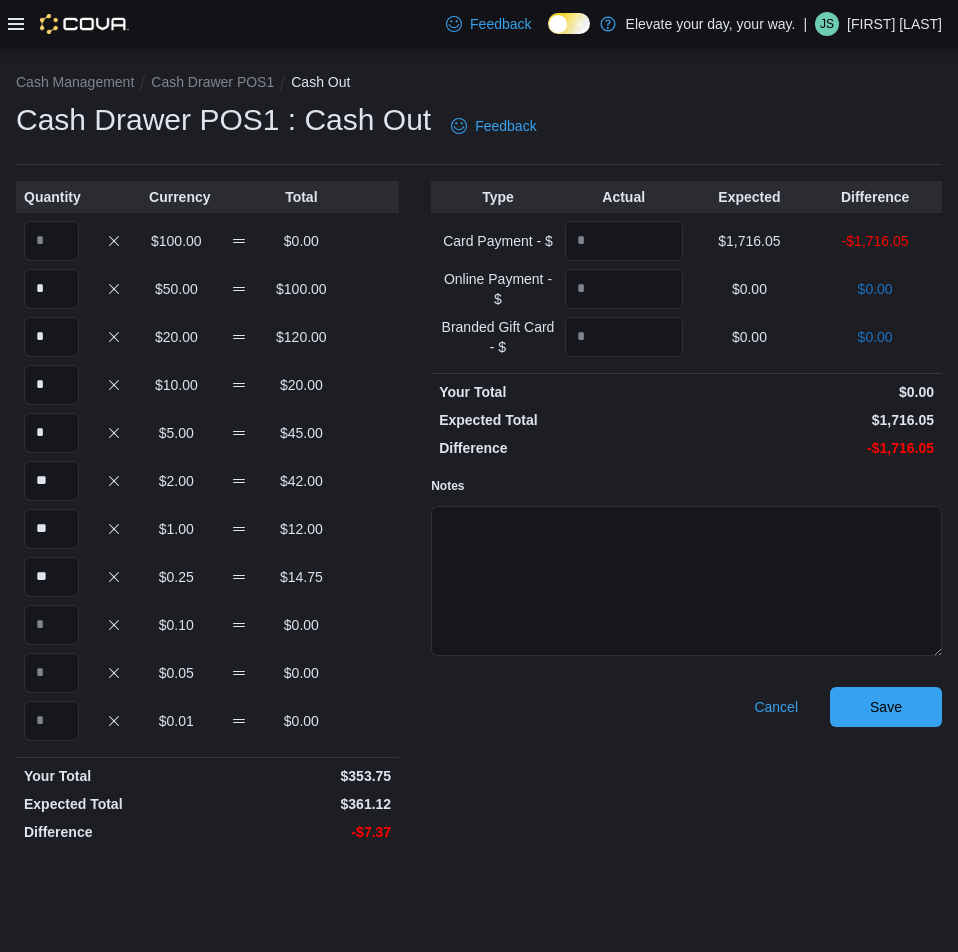 click on "Quantity Currency Total $100.00 $0.00 * $50.00 $100.00 * $20.00 $120.00 * $10.00 $20.00 * $5.00 $45.00 ** $2.00 $42.00 ** $1.00 $12.00 ** $0.25 $14.75 $0.10 $0.00 $0.05 $0.00 $0.01 $0.00 Your Total $353.75 Expected Total $361.12 Difference  -$7.37" at bounding box center (207, 515) 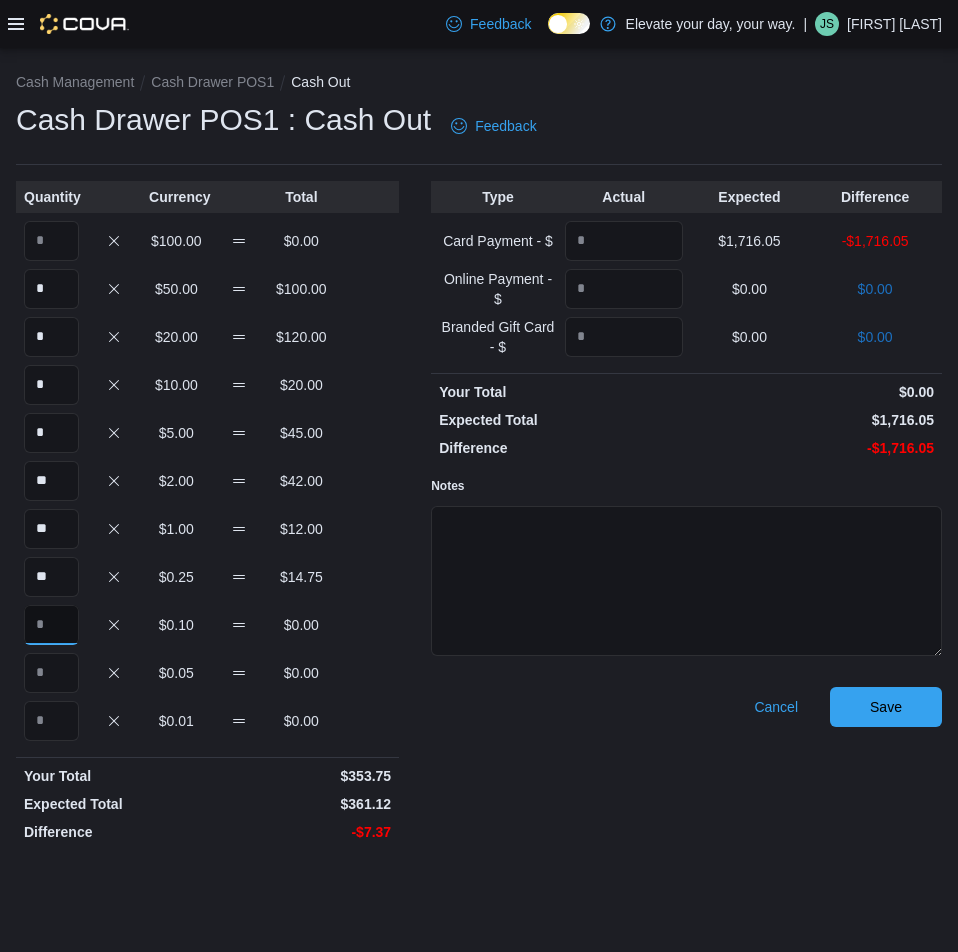 click at bounding box center (51, 625) 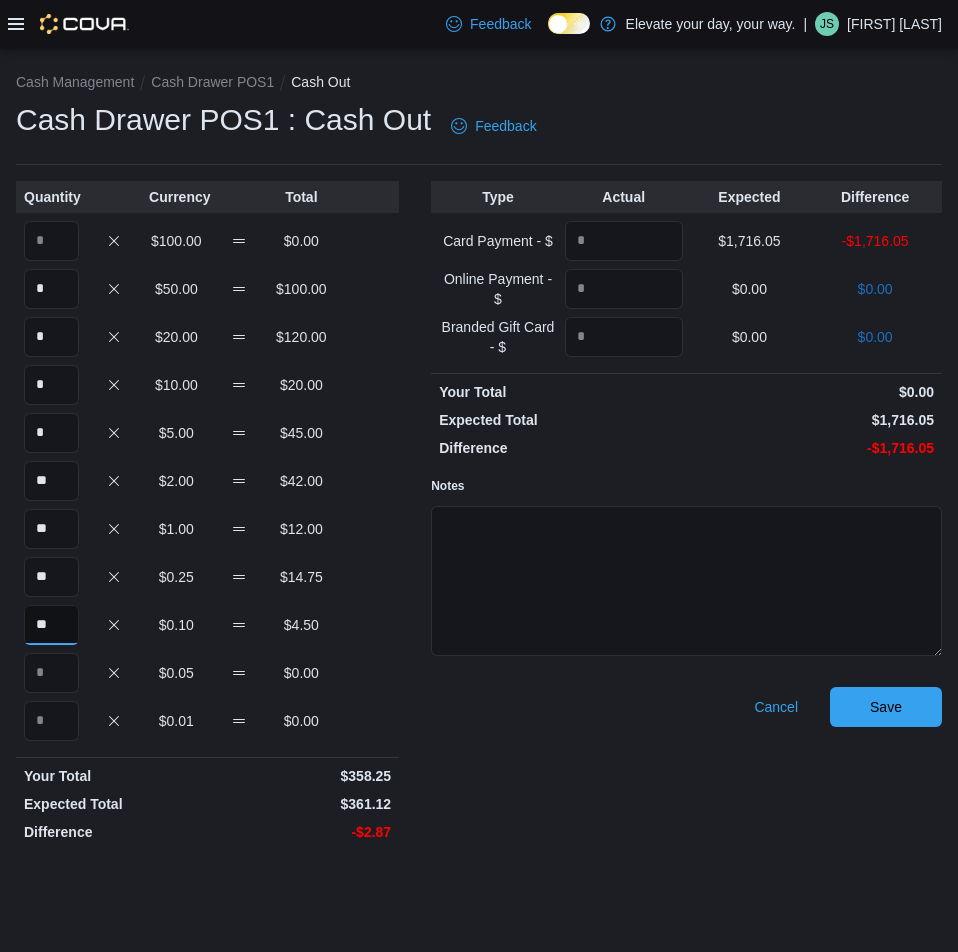 type on "**" 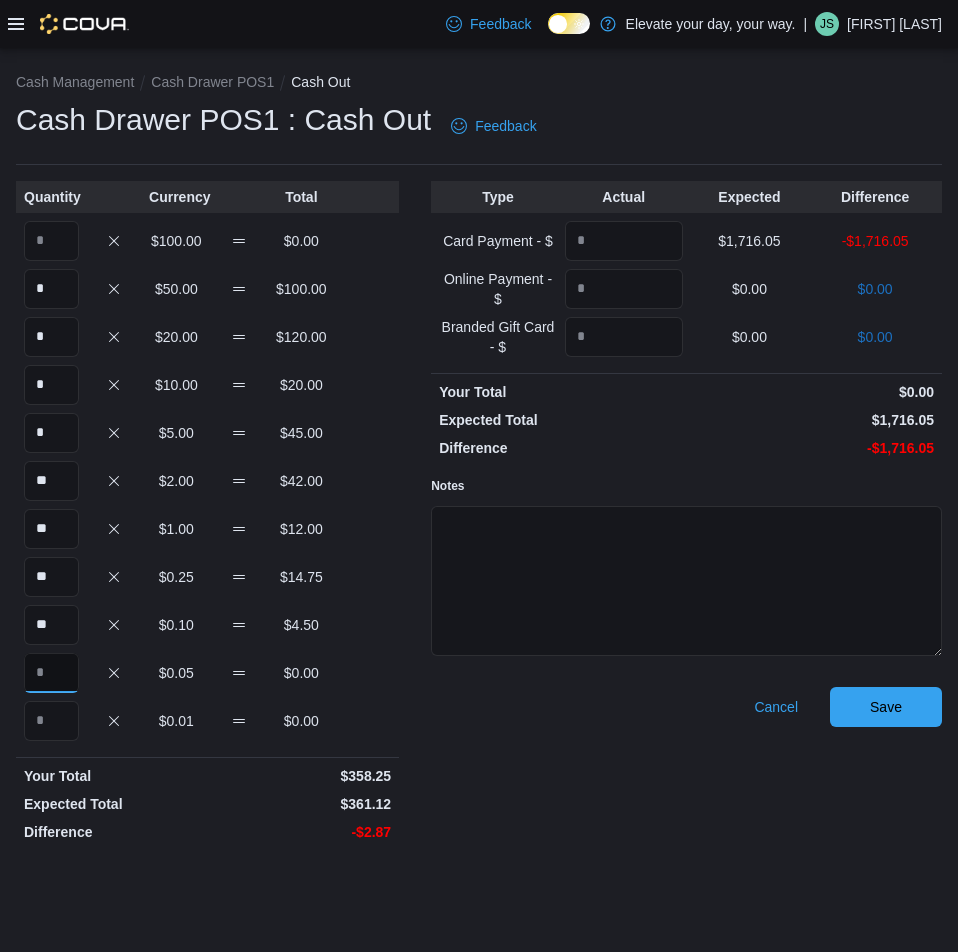 click at bounding box center [51, 673] 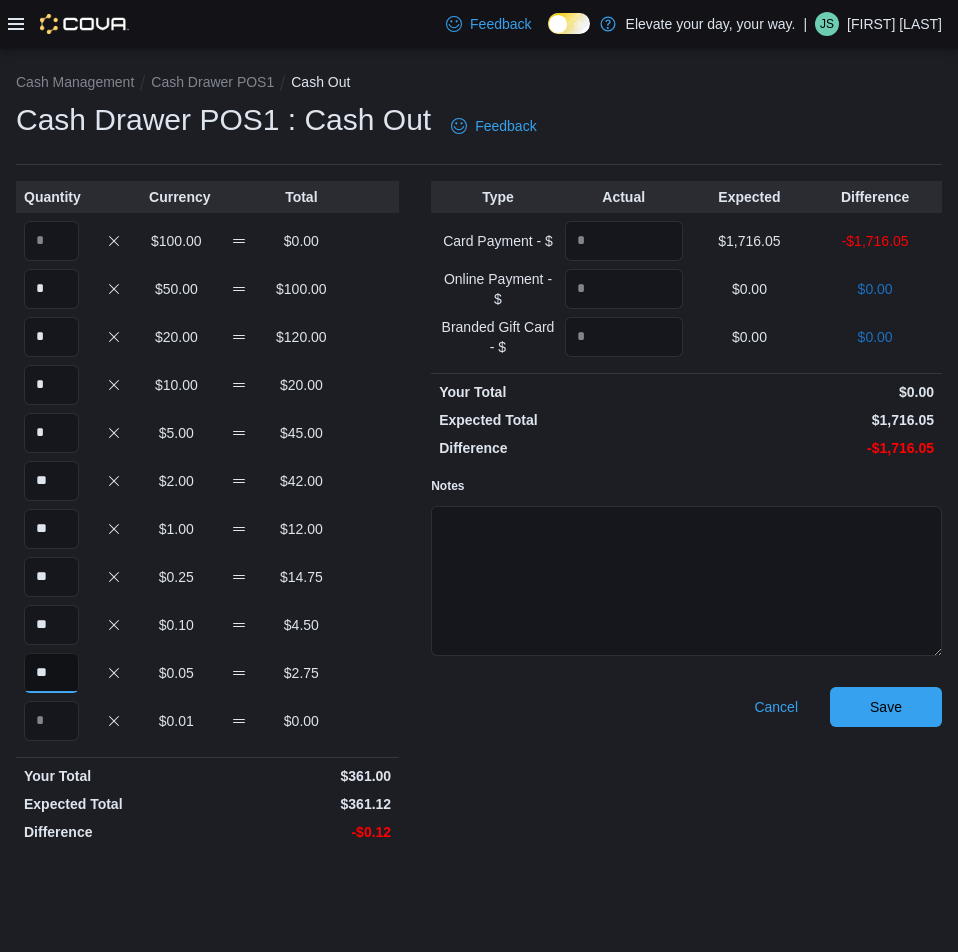 type on "**" 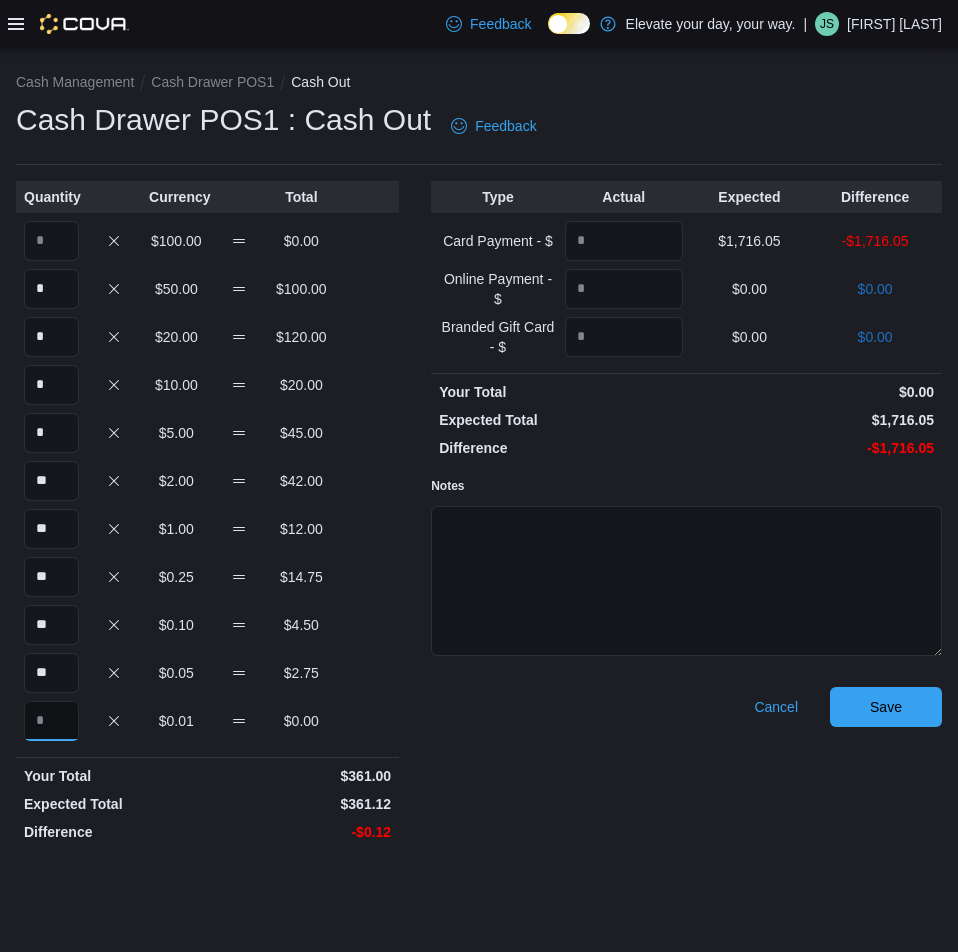 click at bounding box center [51, 721] 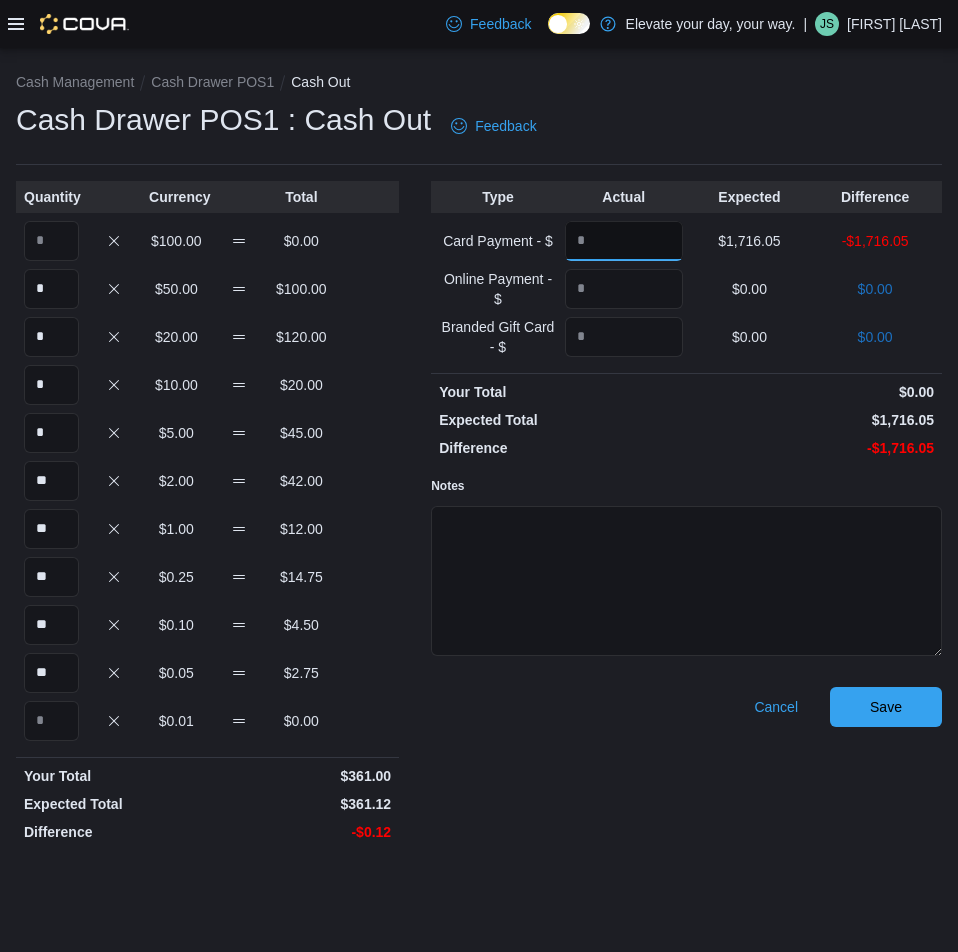 click at bounding box center (624, 241) 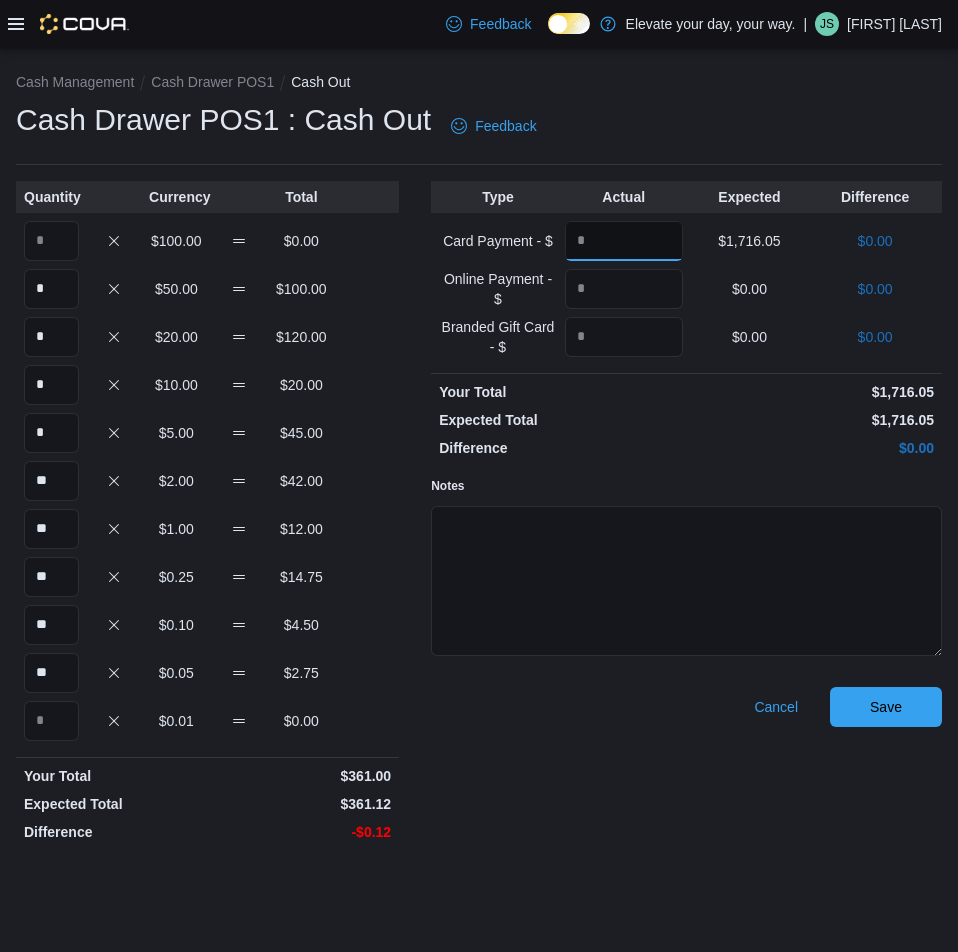 type on "*******" 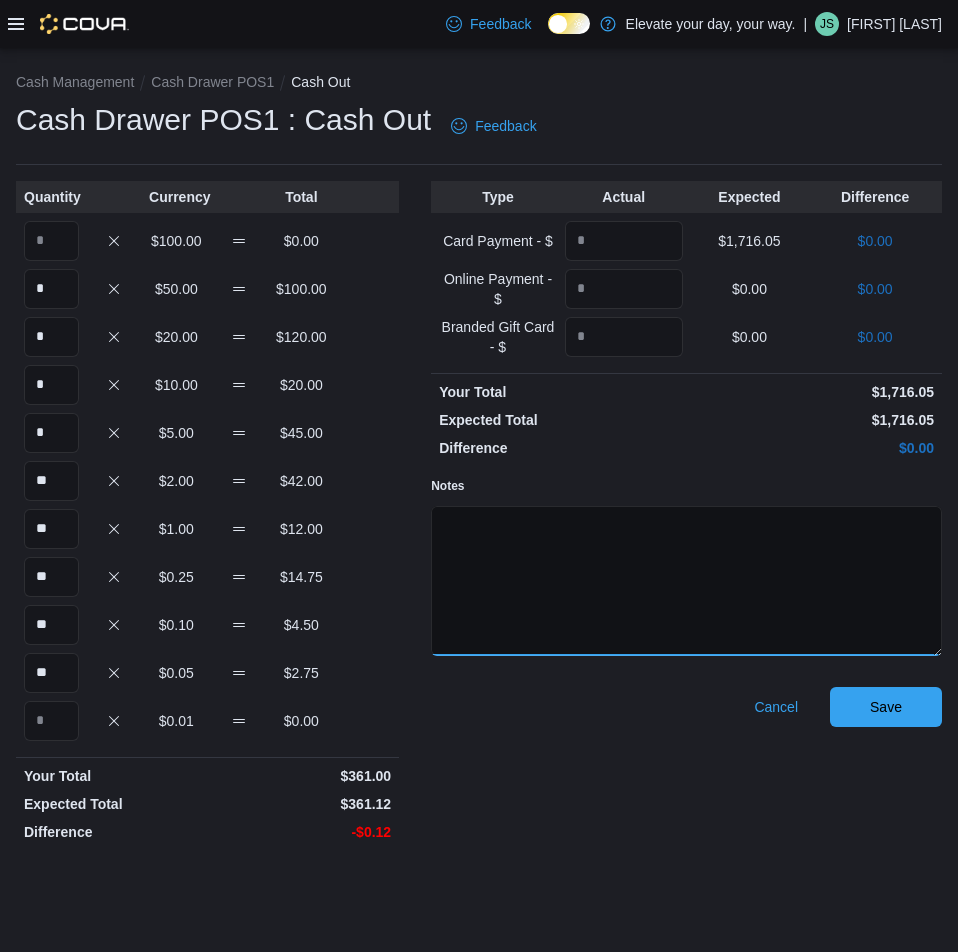 click on "Notes" at bounding box center [686, 581] 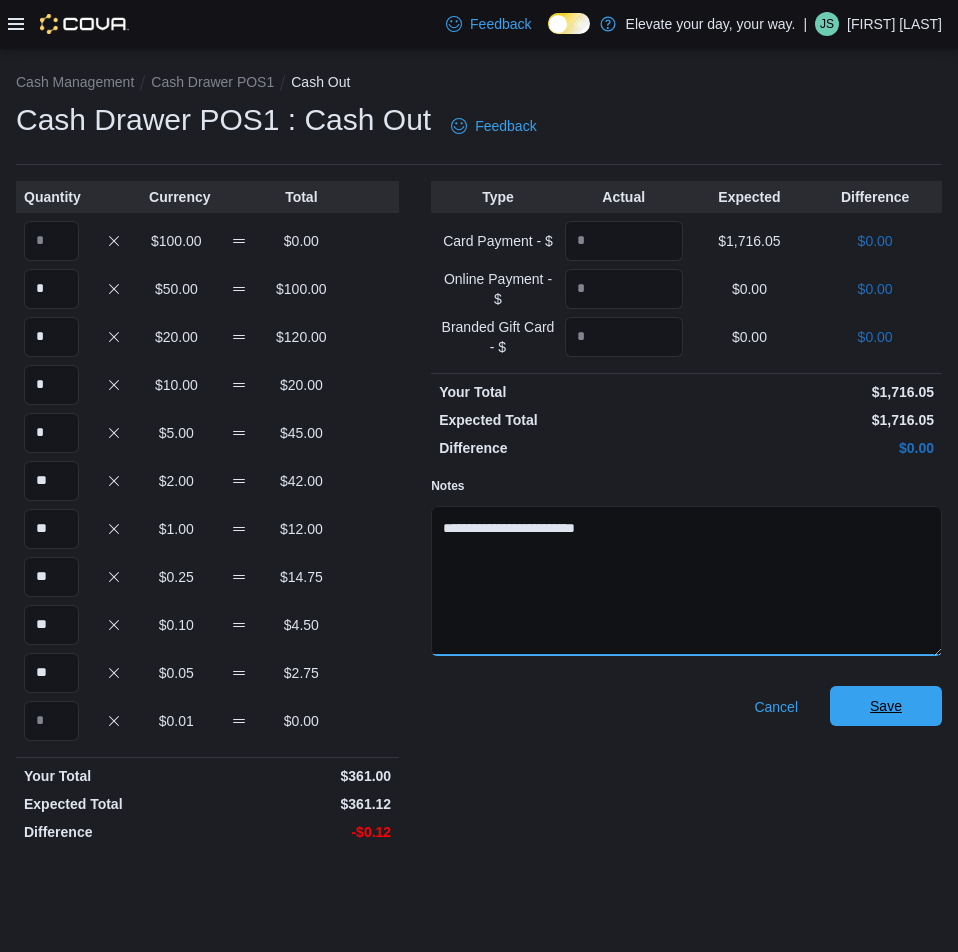 type on "**********" 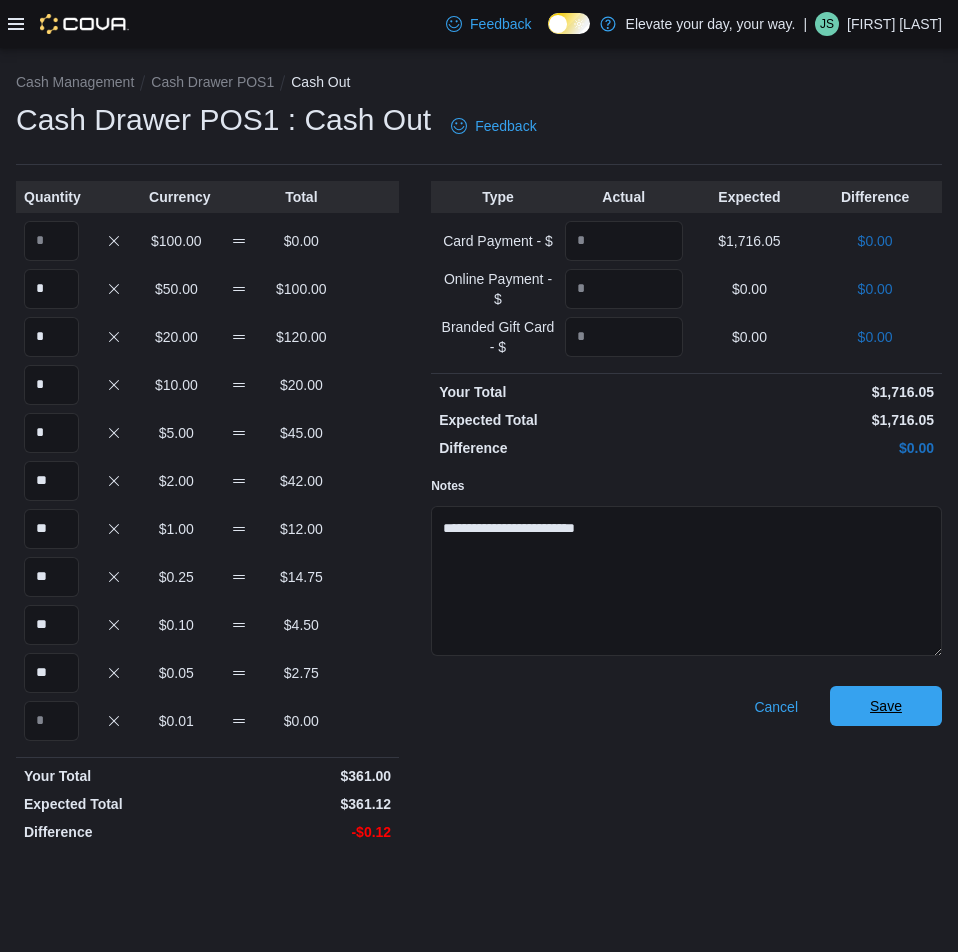 click on "Save" at bounding box center [886, 706] 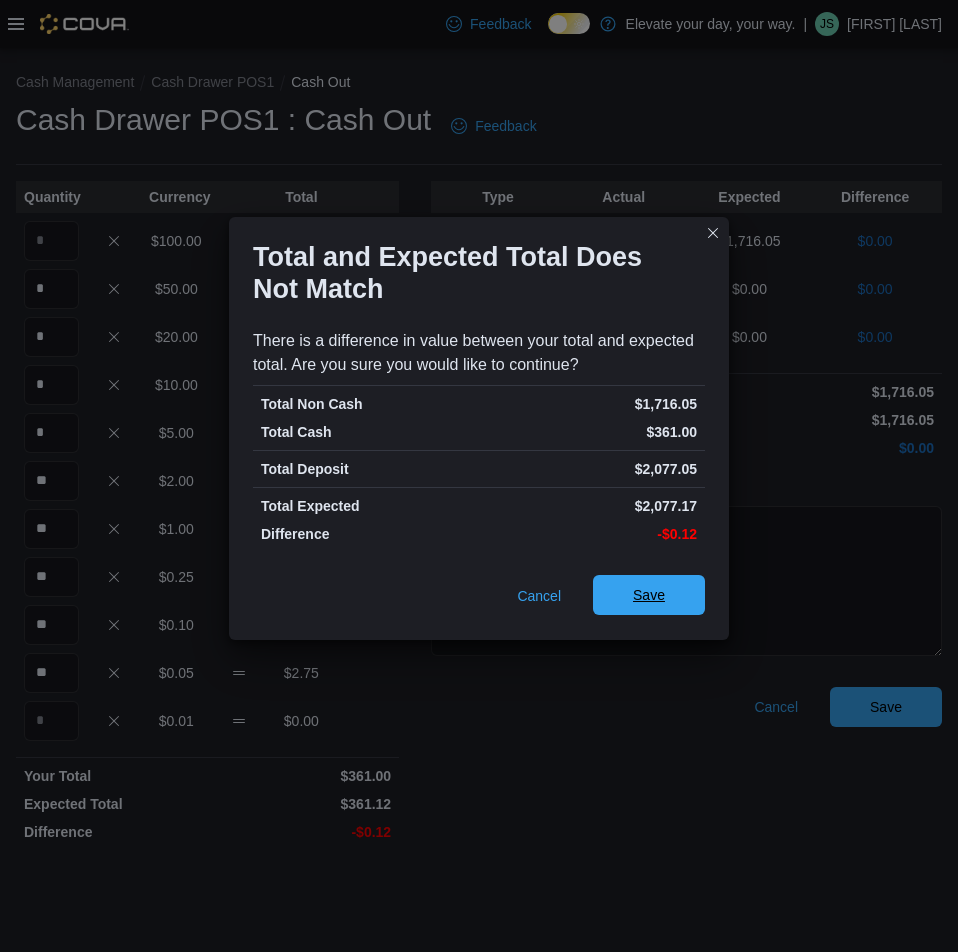 click on "Save" at bounding box center (649, 595) 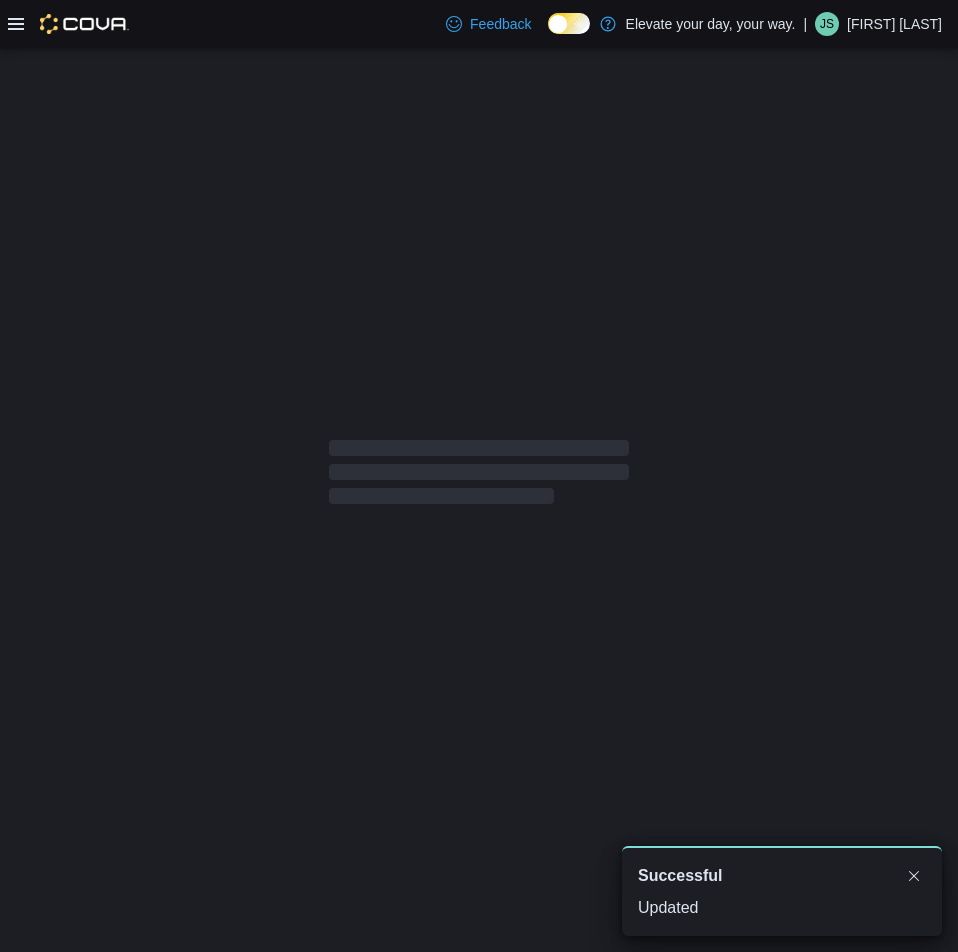 scroll, scrollTop: 0, scrollLeft: 0, axis: both 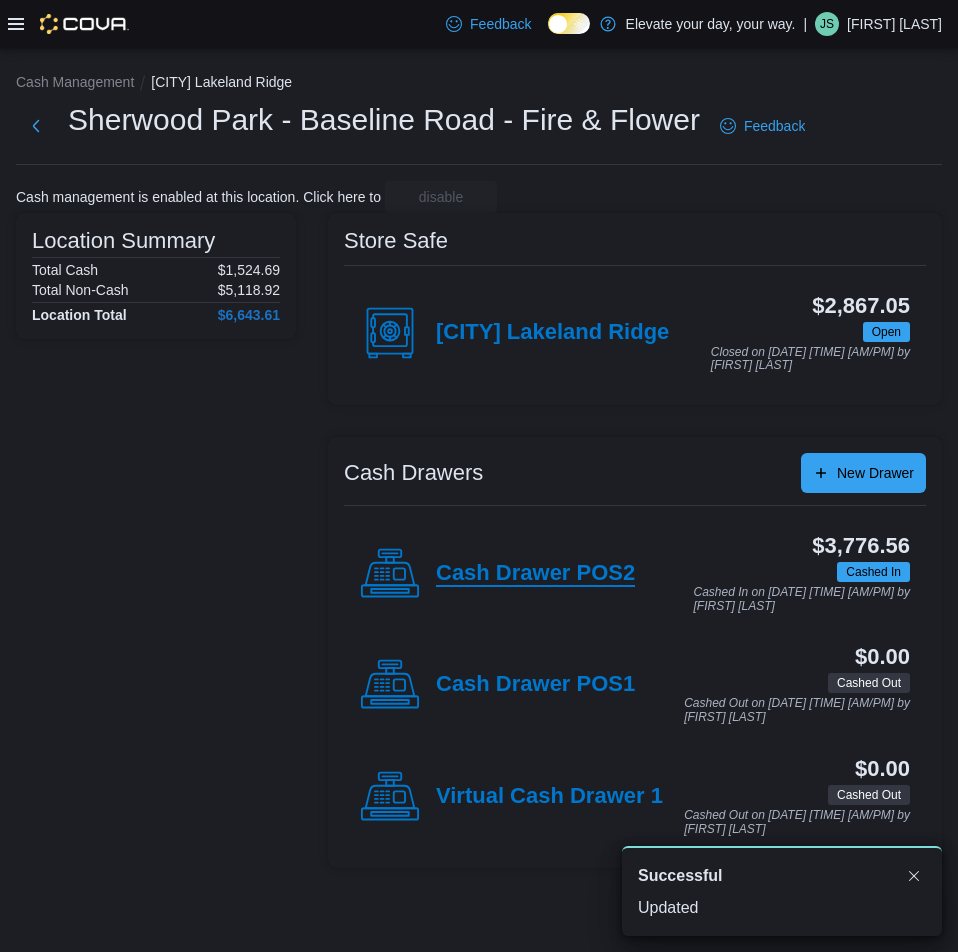 click on "Cash Drawer POS2" at bounding box center (535, 574) 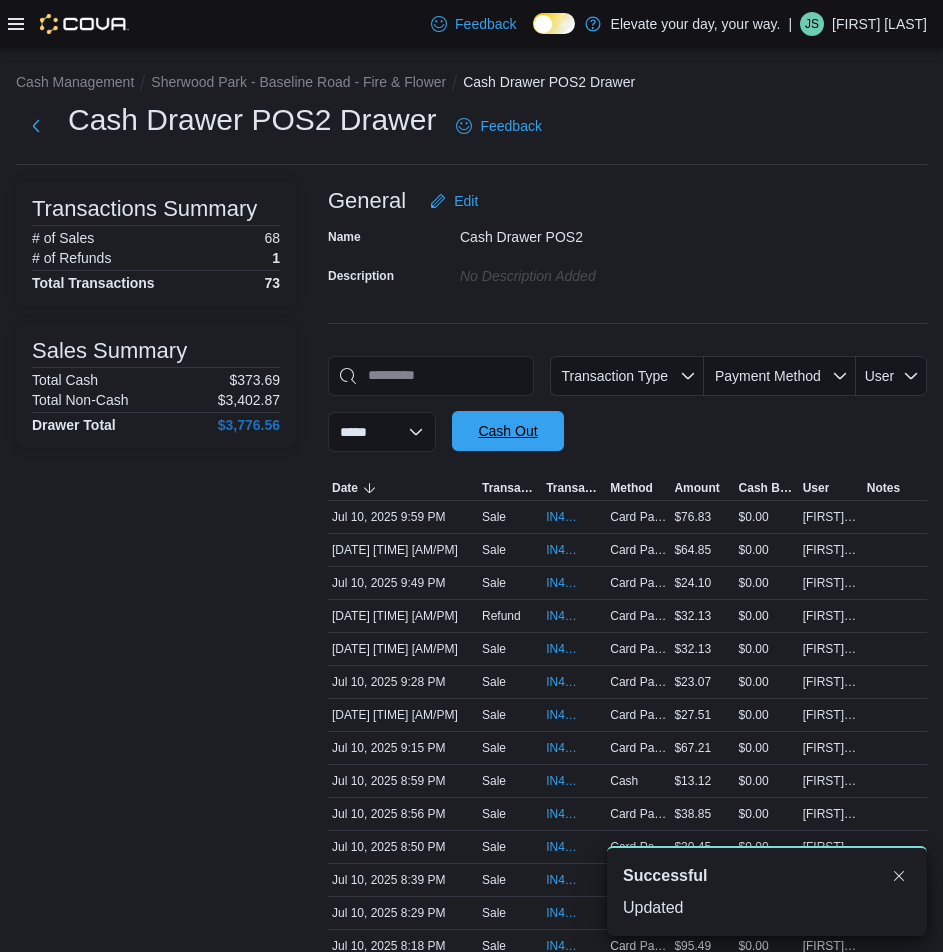 click on "Cash Out" at bounding box center (508, 431) 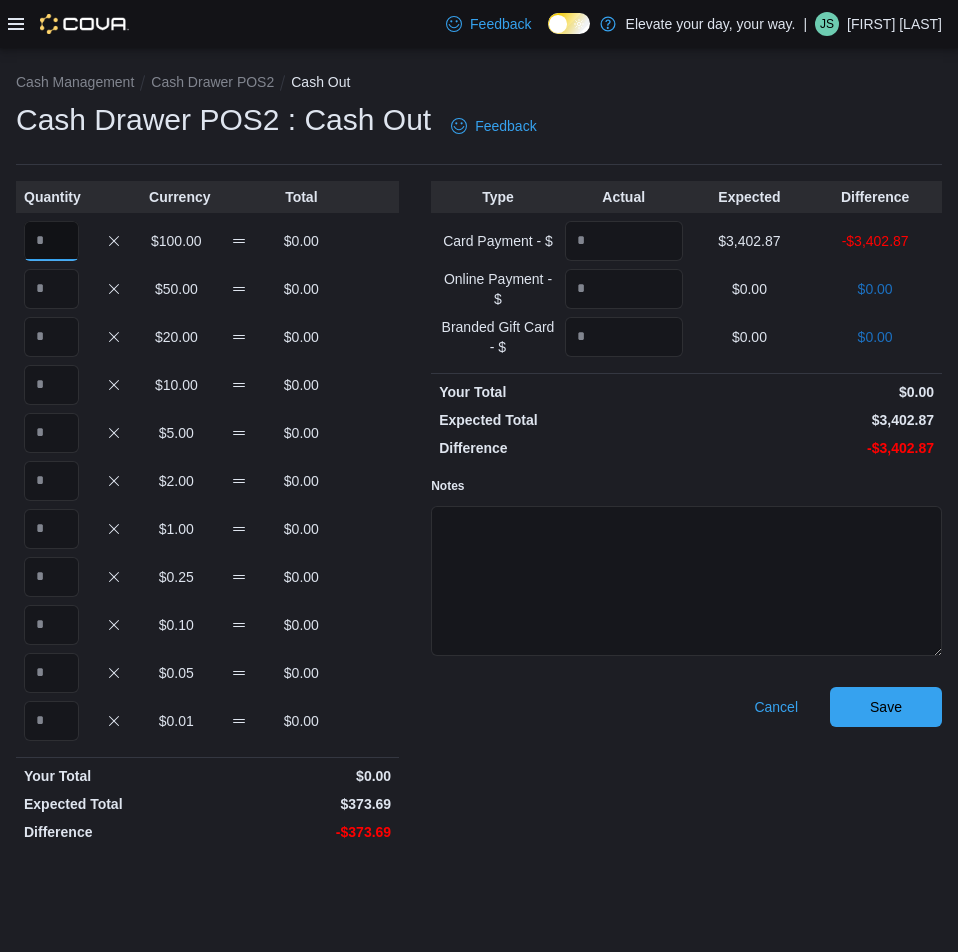 click at bounding box center (51, 241) 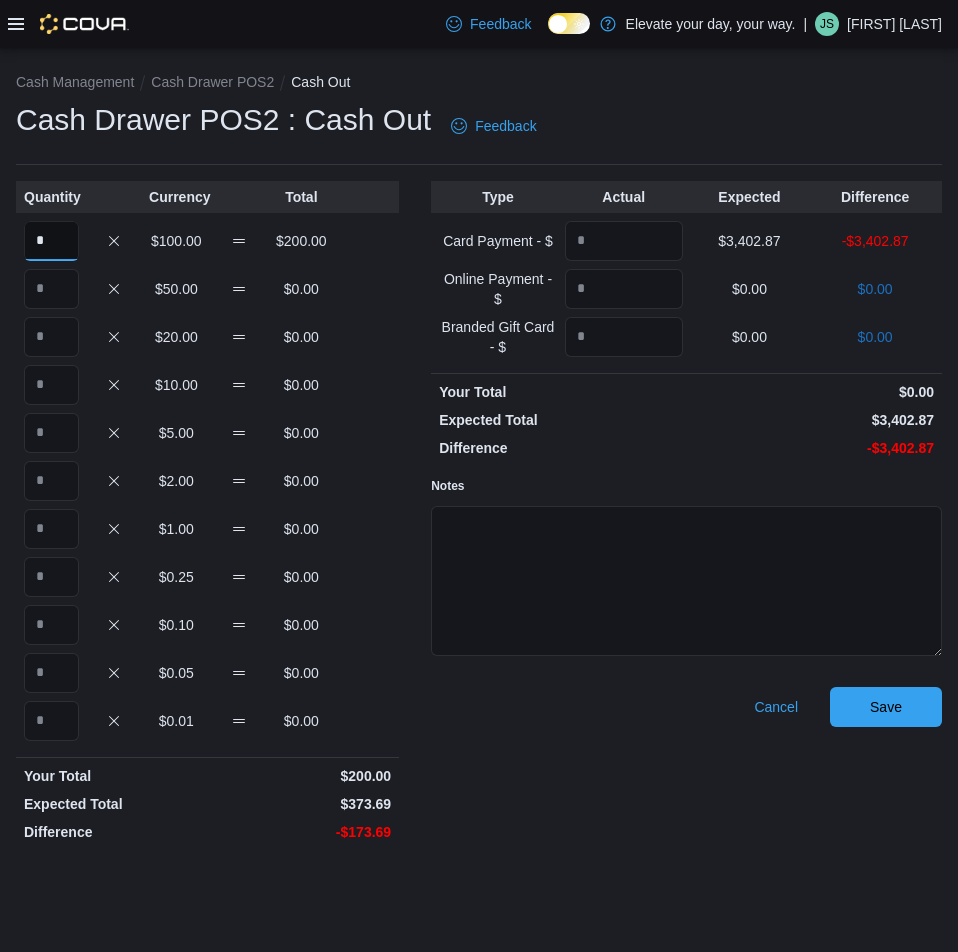 type on "*" 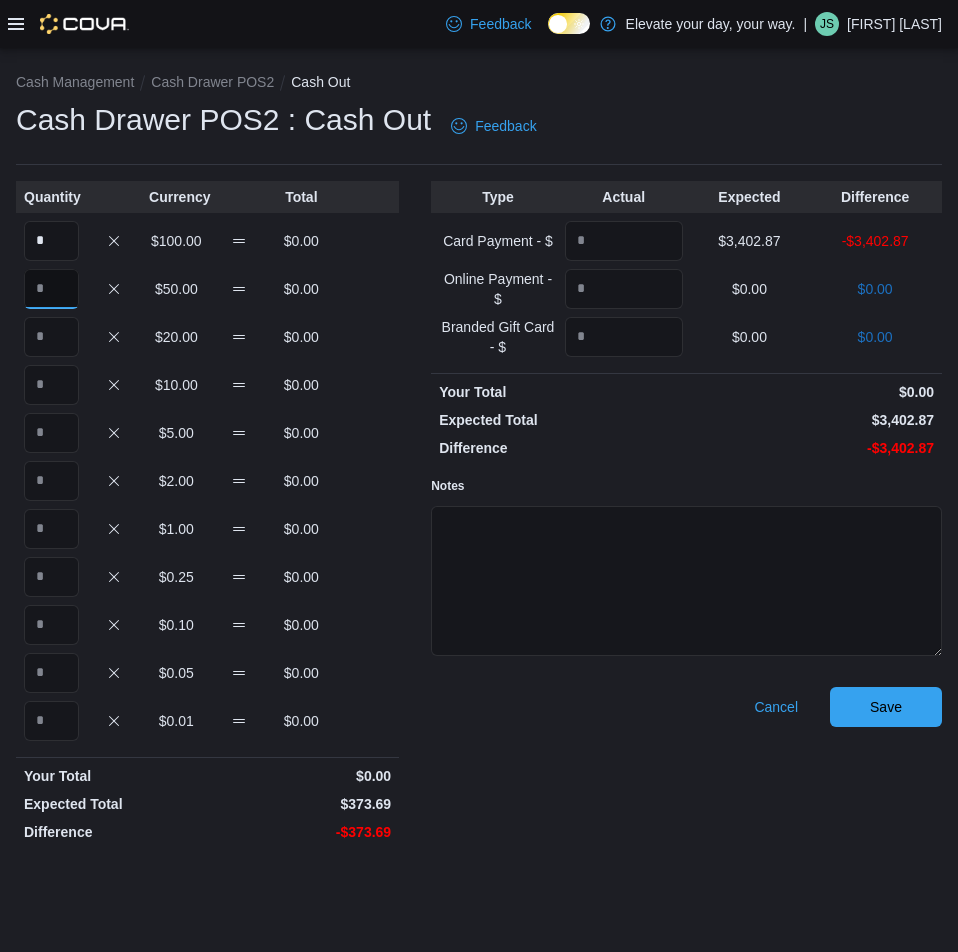 click at bounding box center [51, 289] 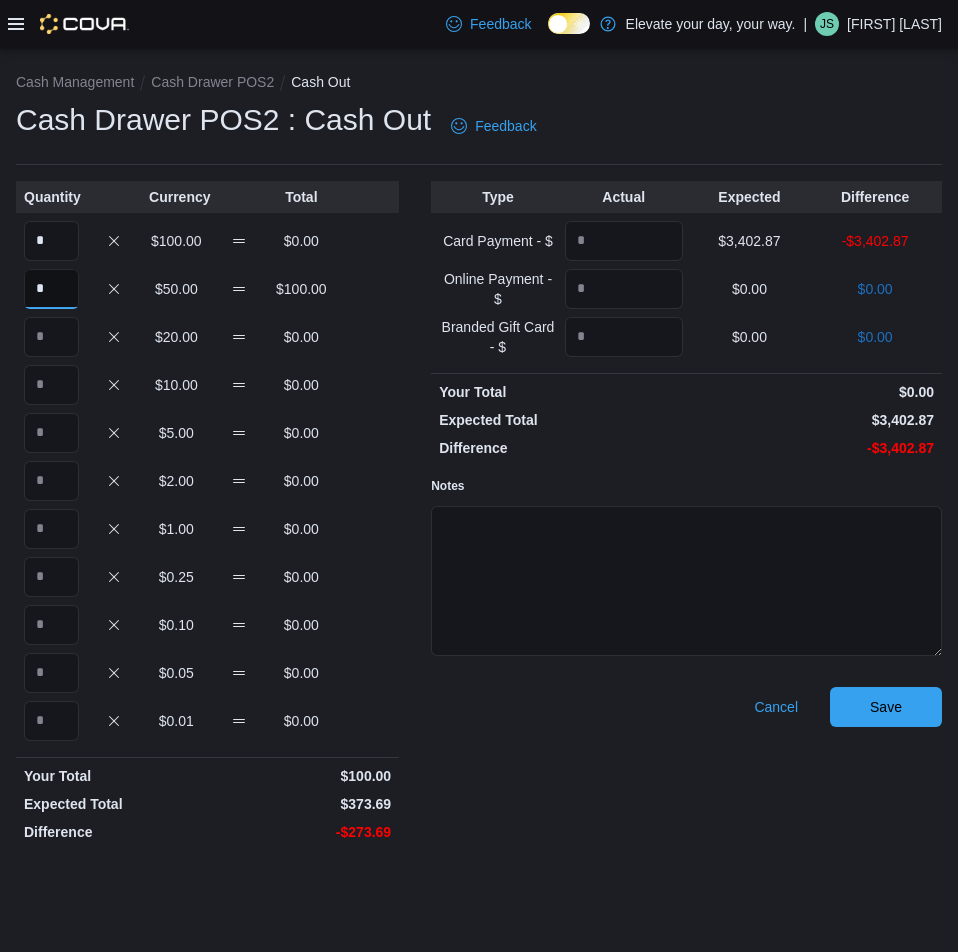 type on "*" 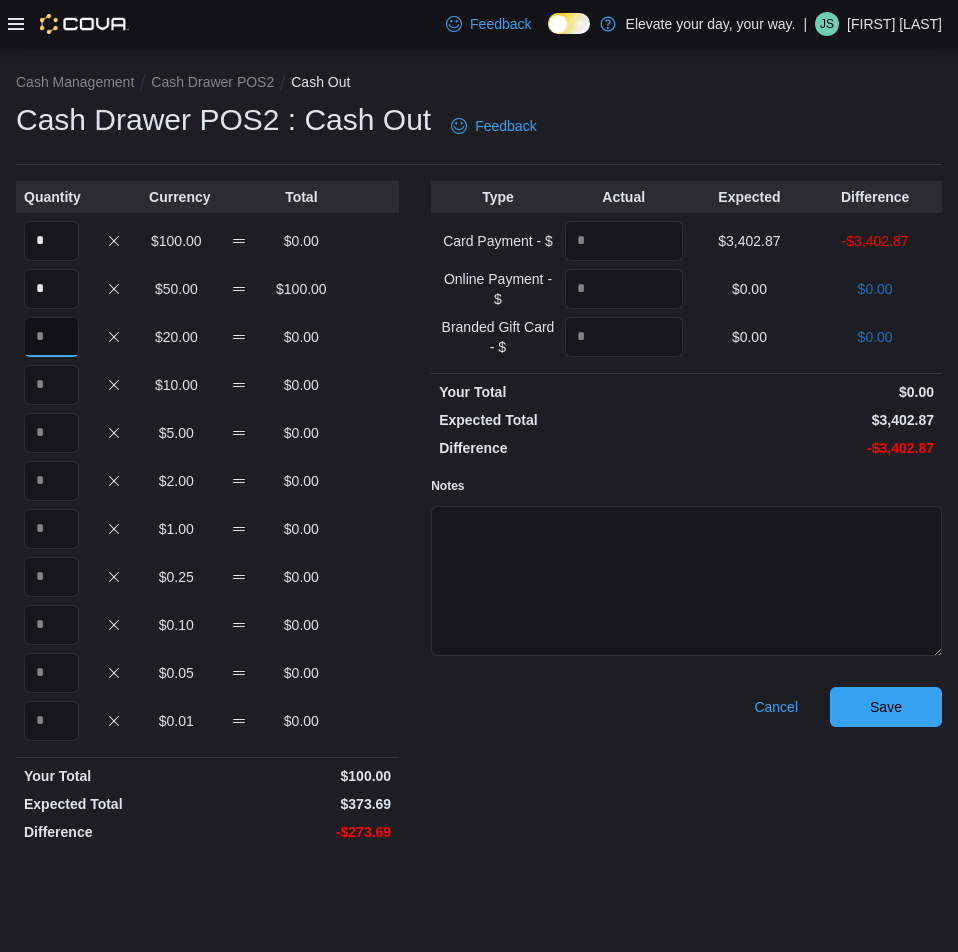 click at bounding box center (51, 337) 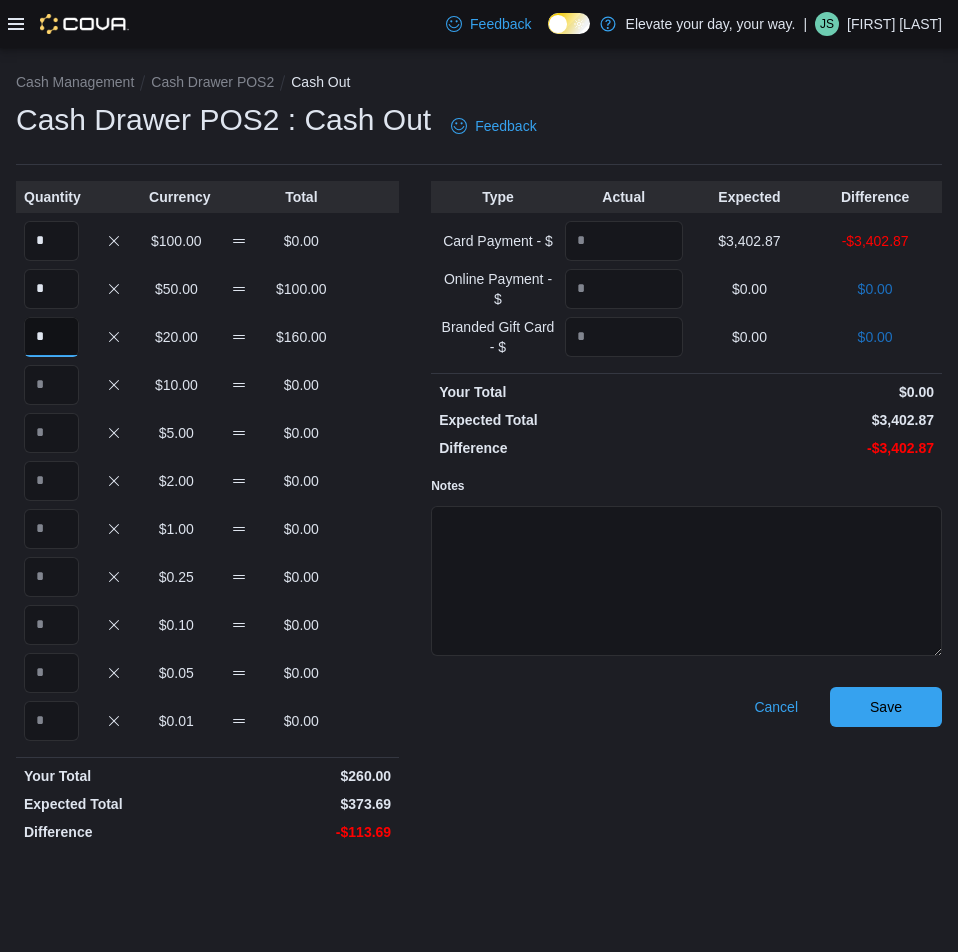type on "*" 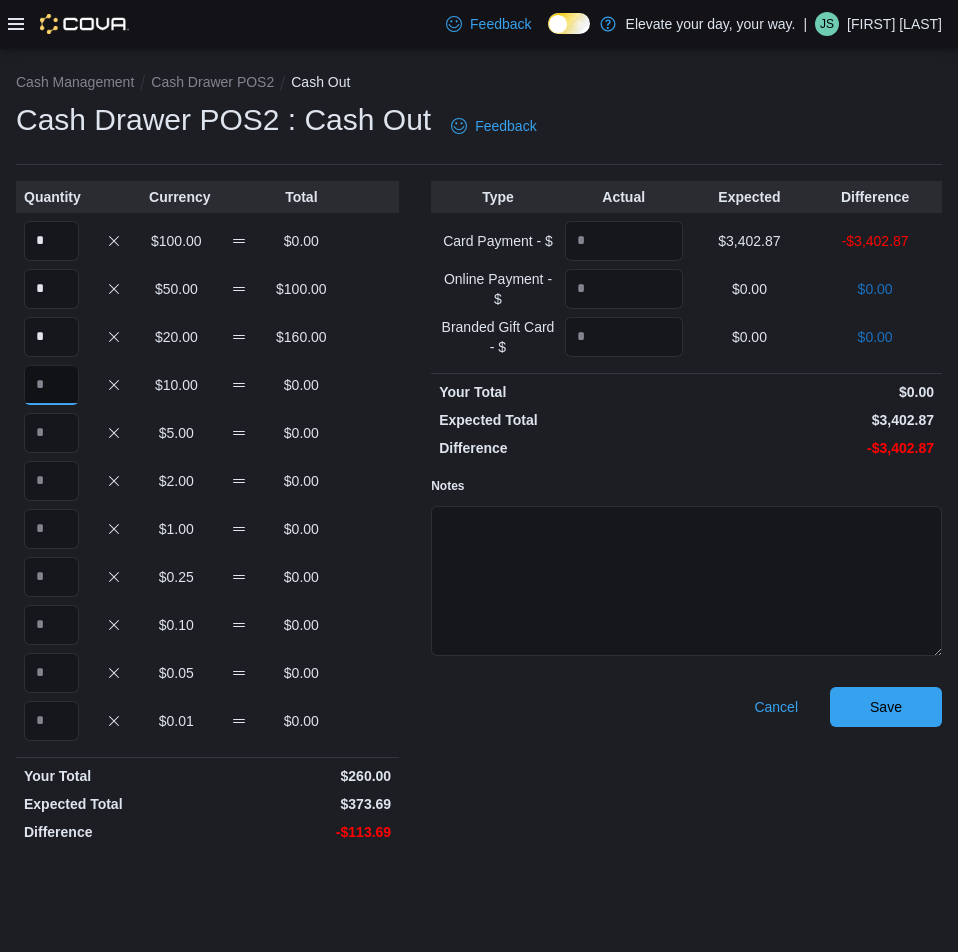 click at bounding box center (51, 385) 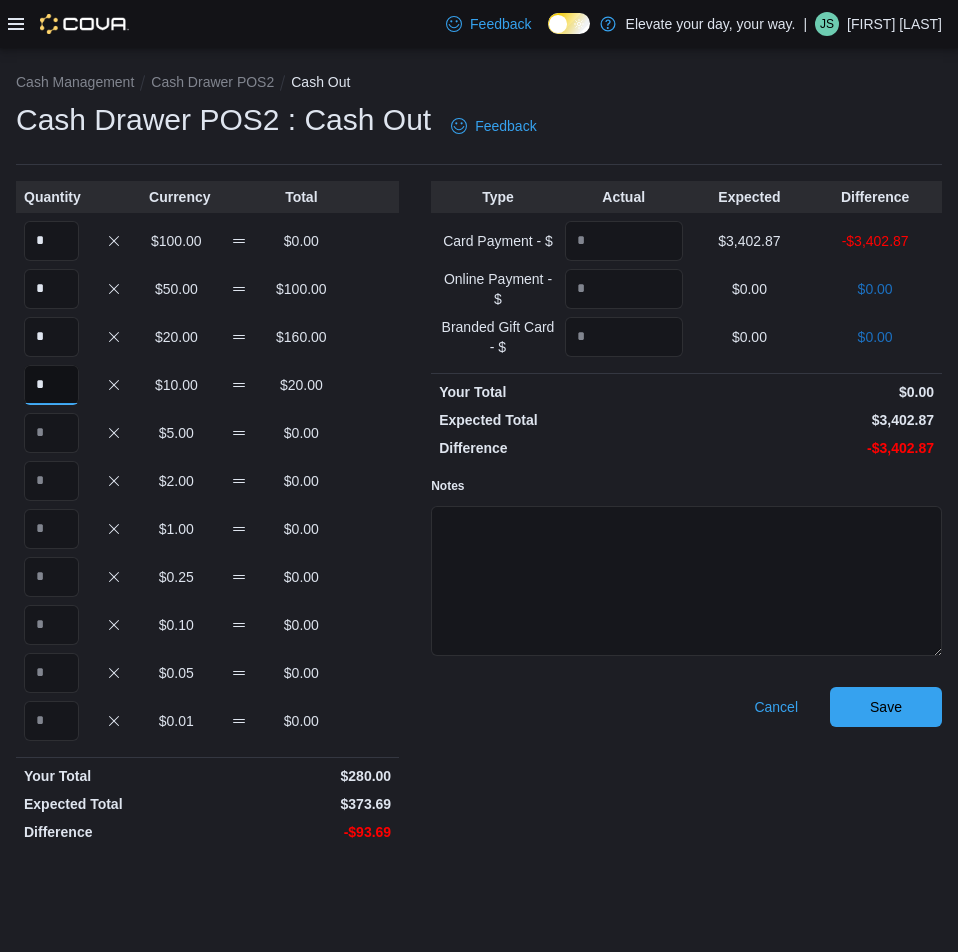 type on "*" 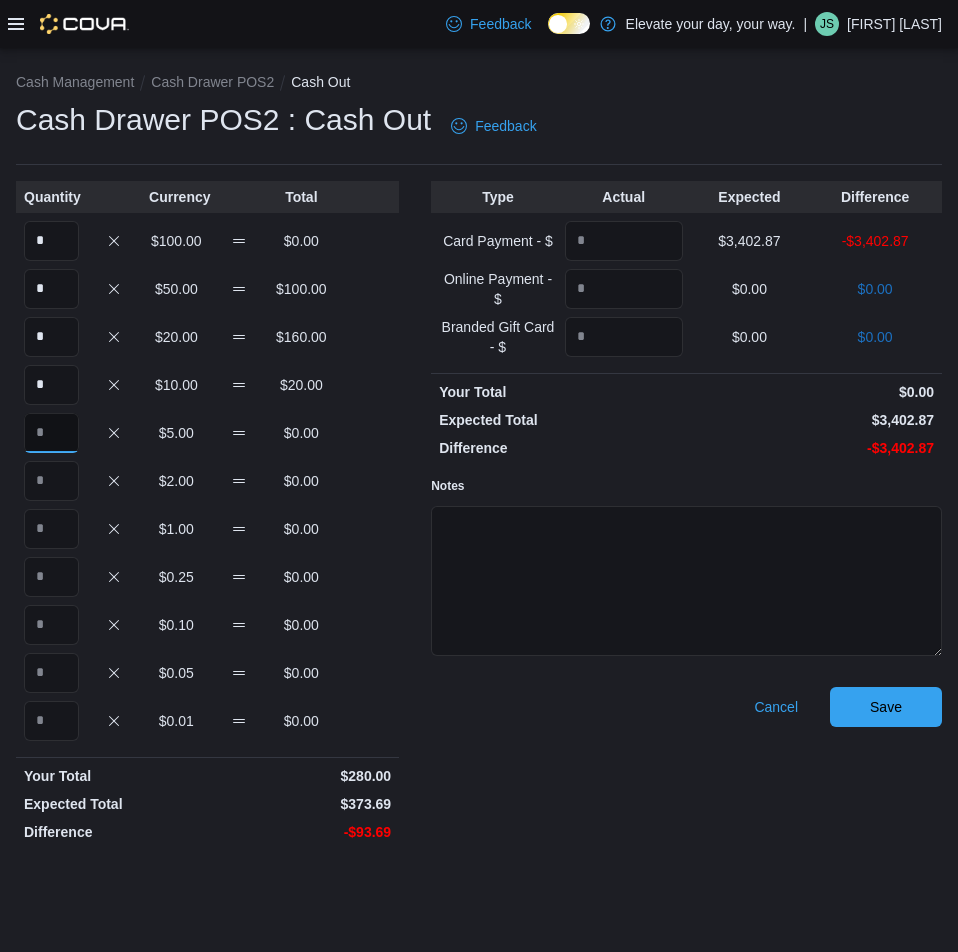 click at bounding box center (51, 433) 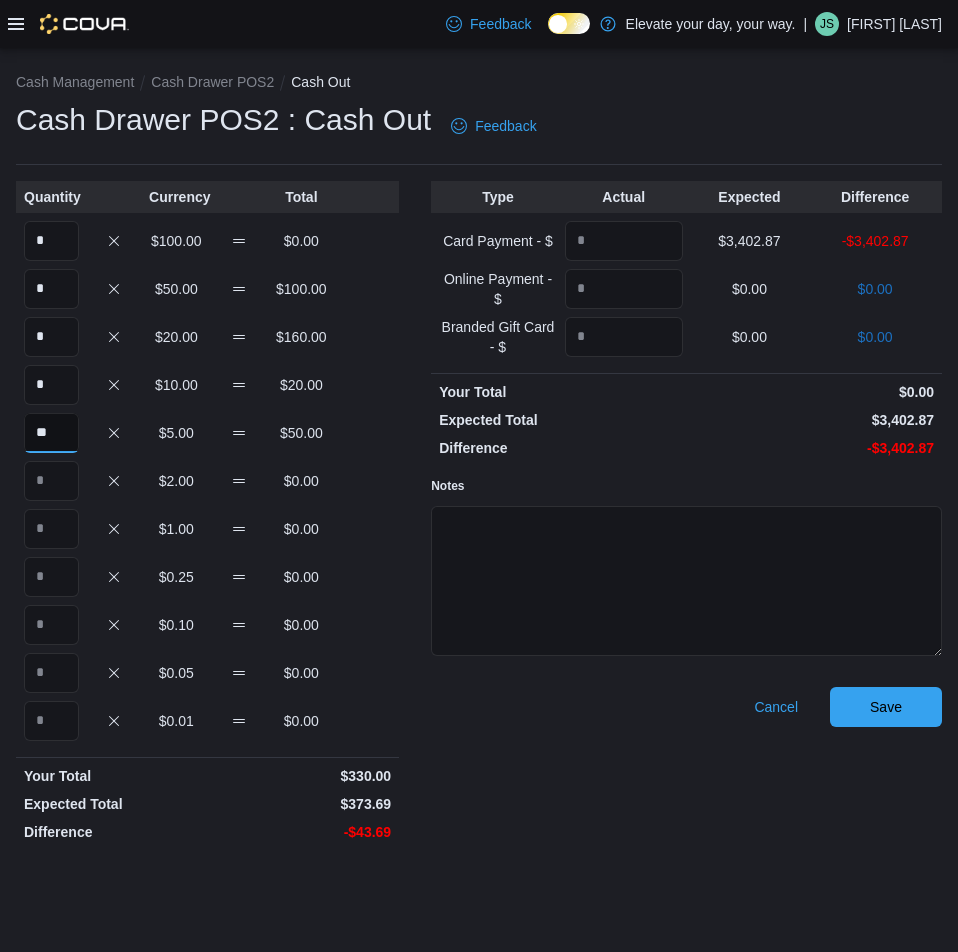 type on "**" 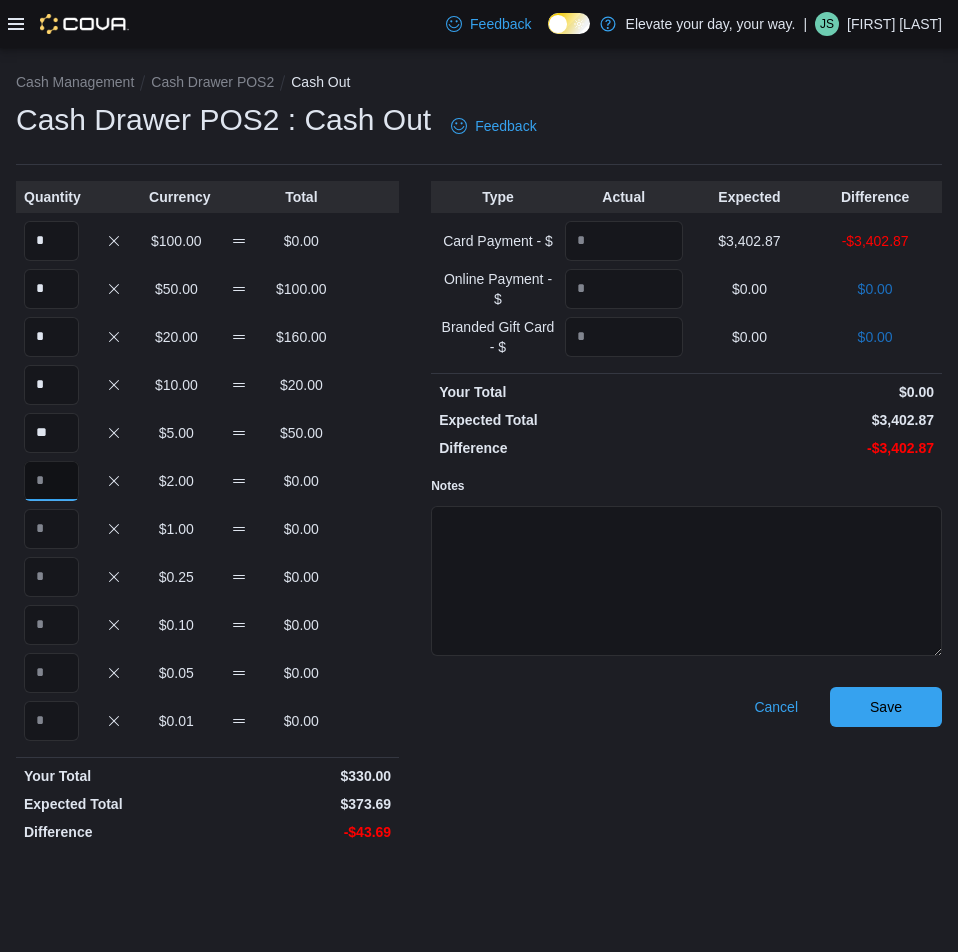 click at bounding box center [51, 481] 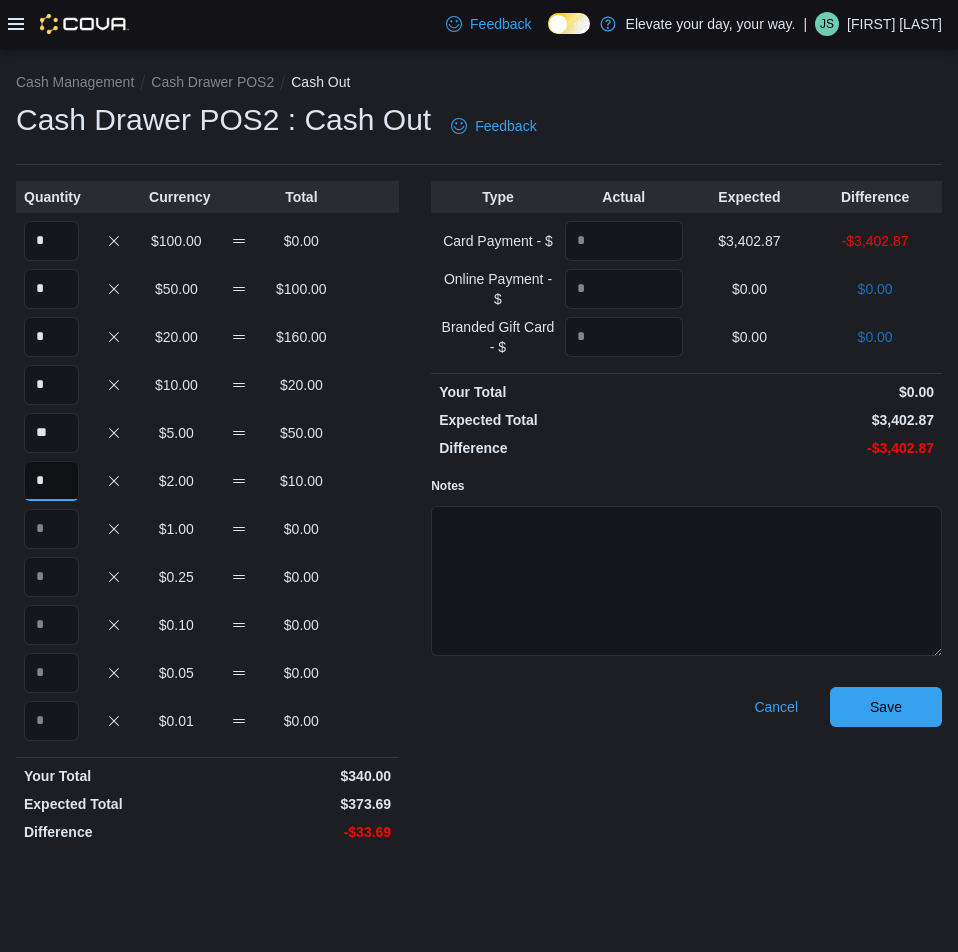 type on "*" 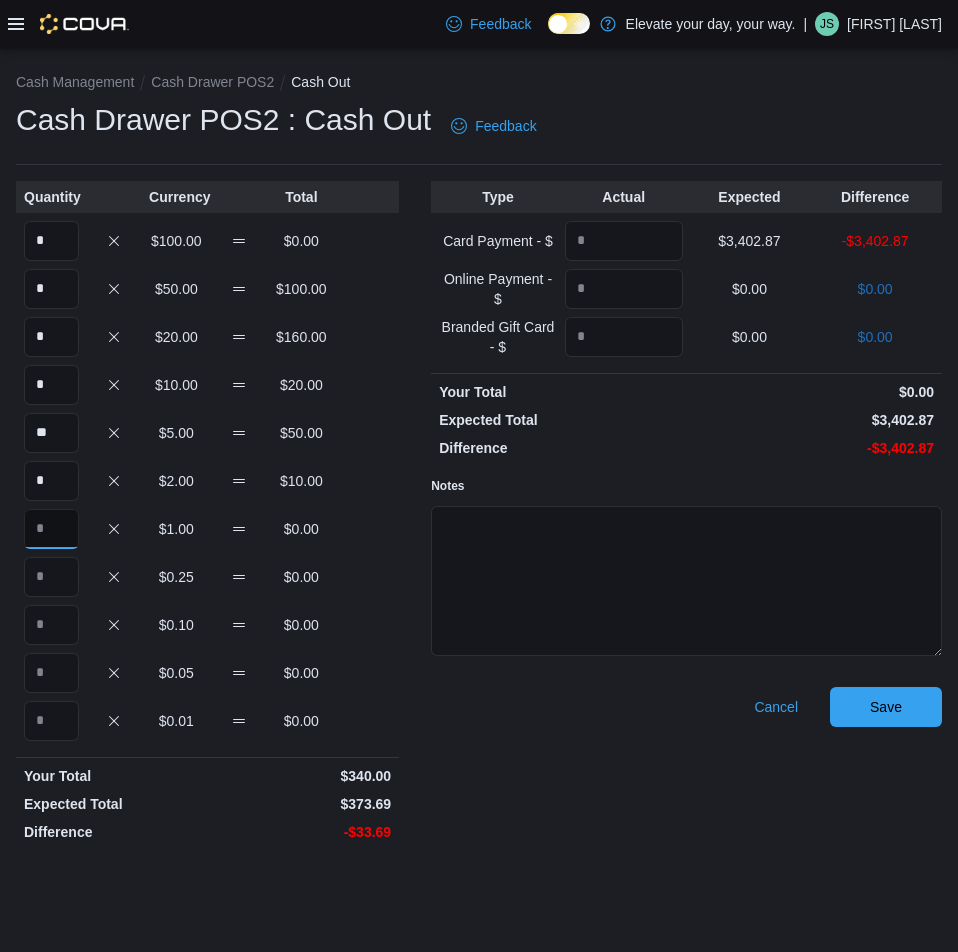 click at bounding box center (51, 529) 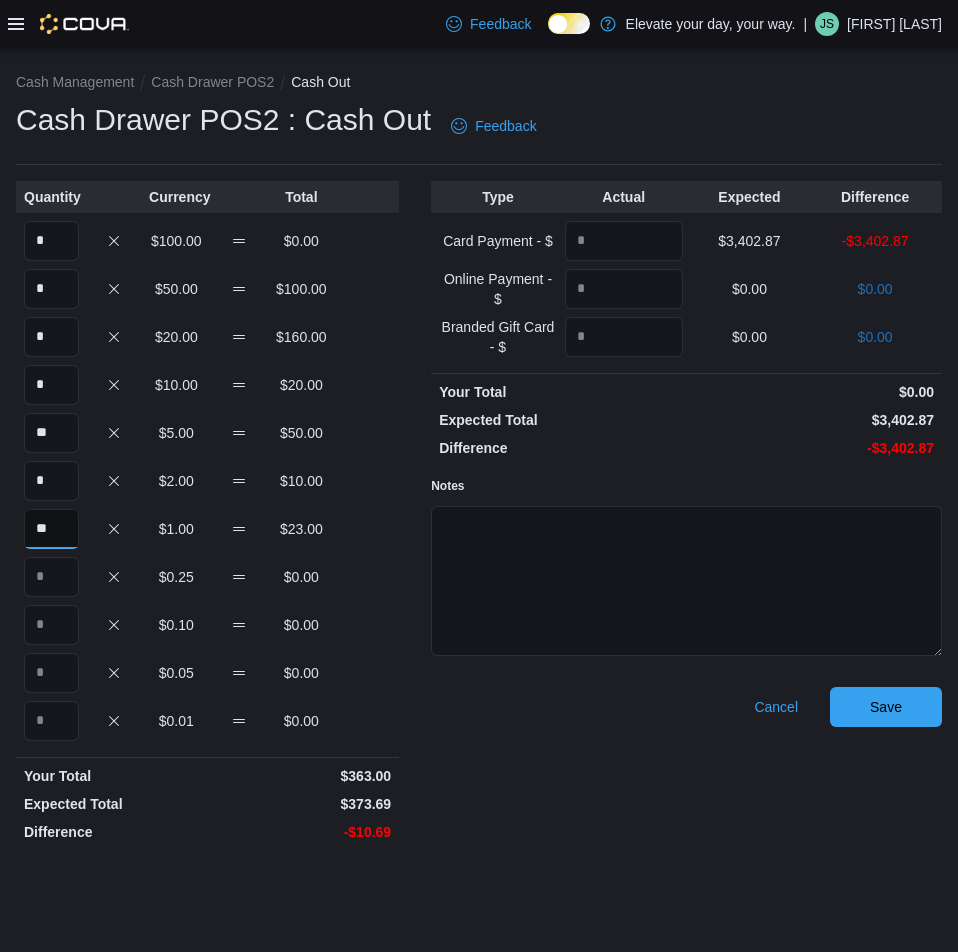 type on "**" 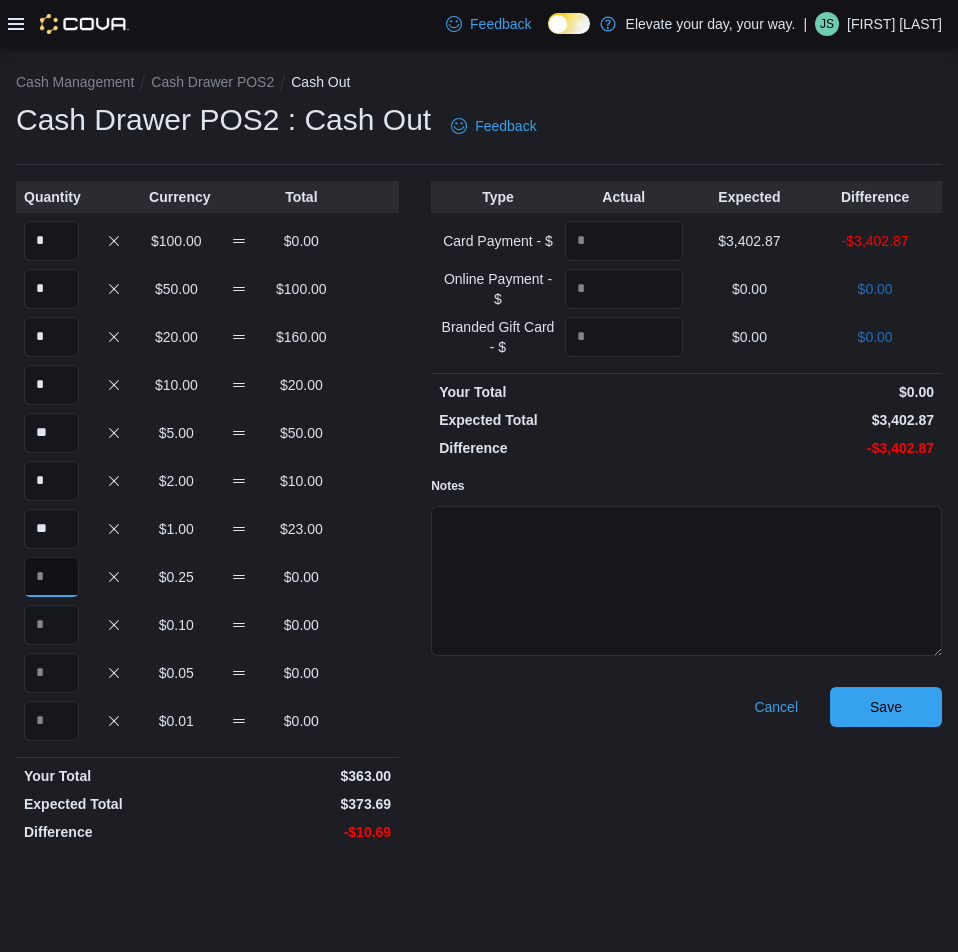 click at bounding box center [51, 577] 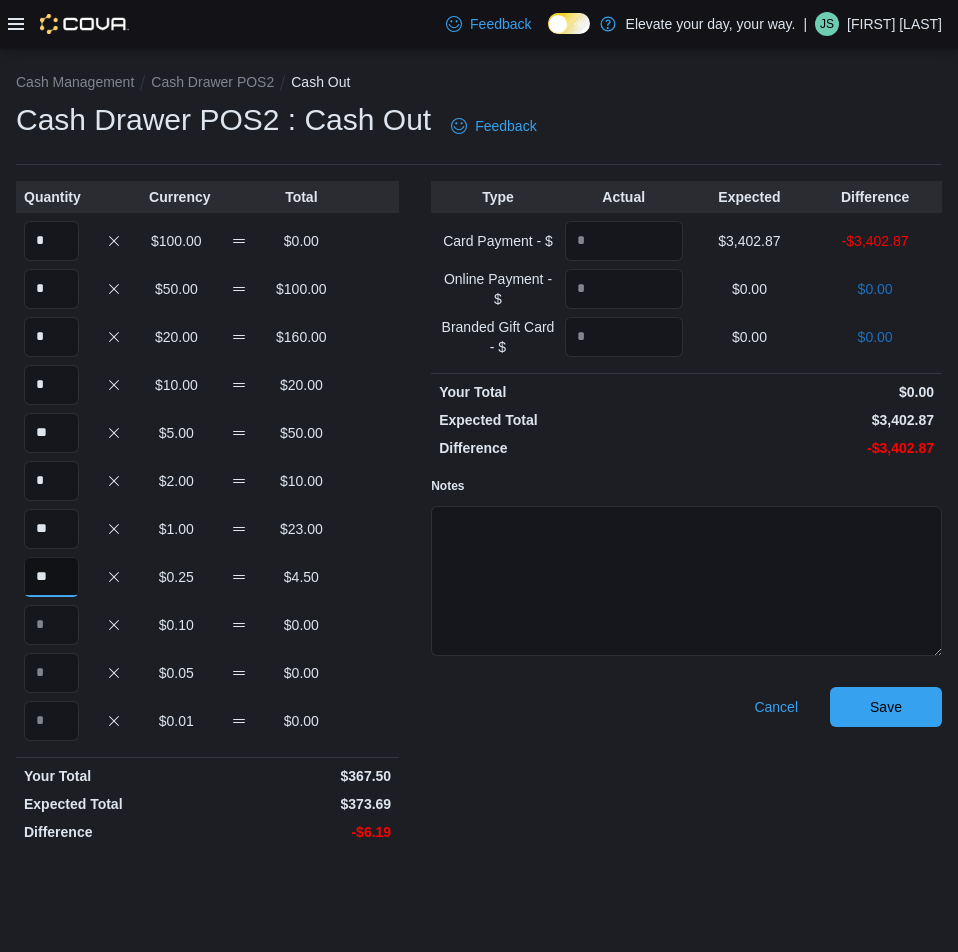 type on "**" 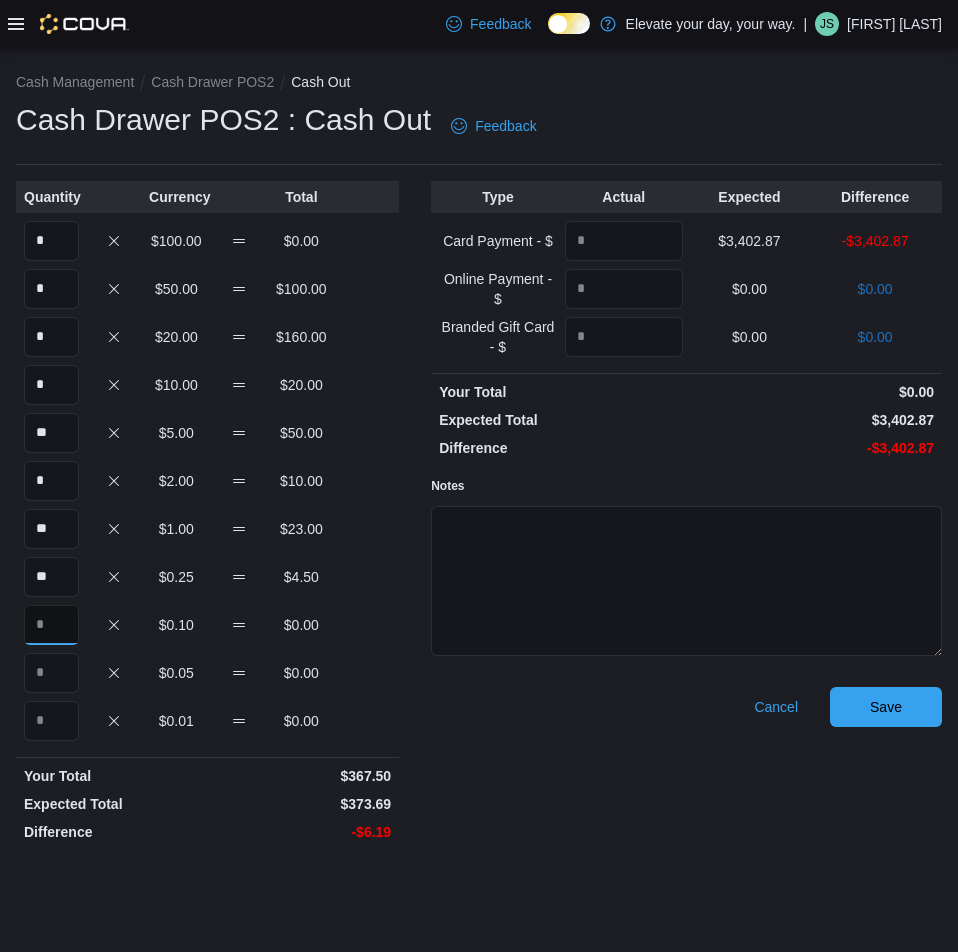 click at bounding box center (51, 625) 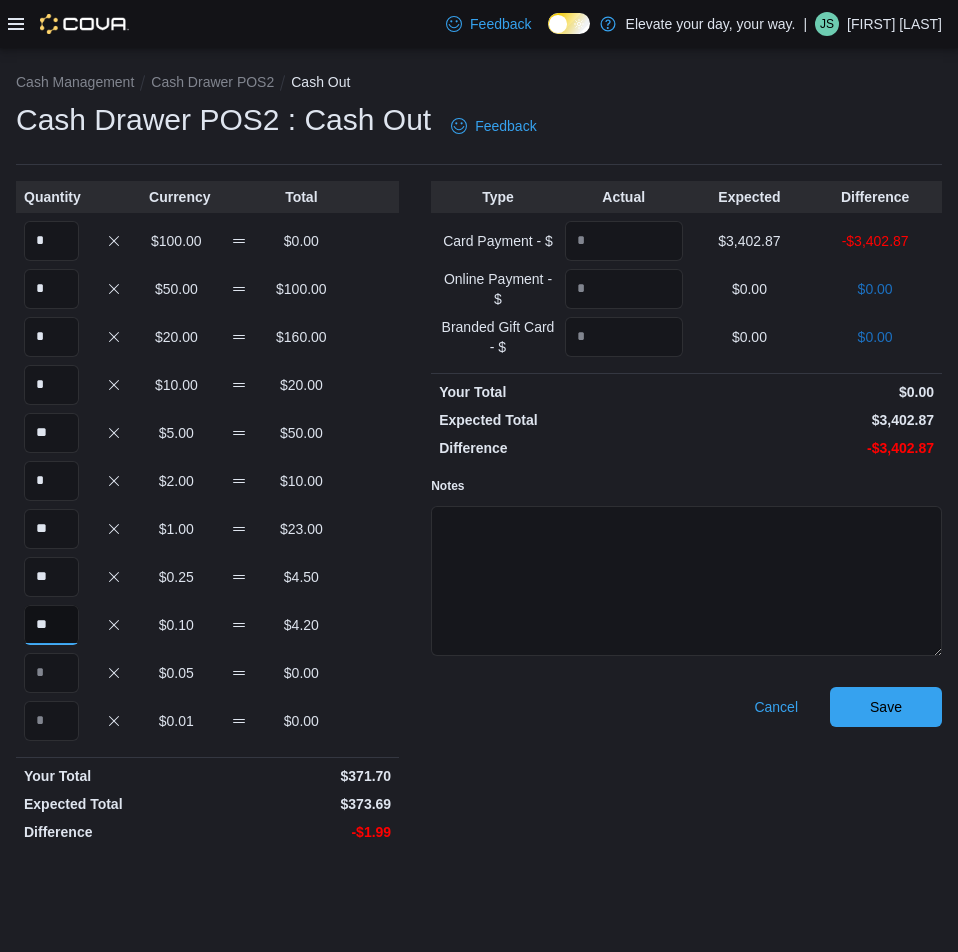 type on "**" 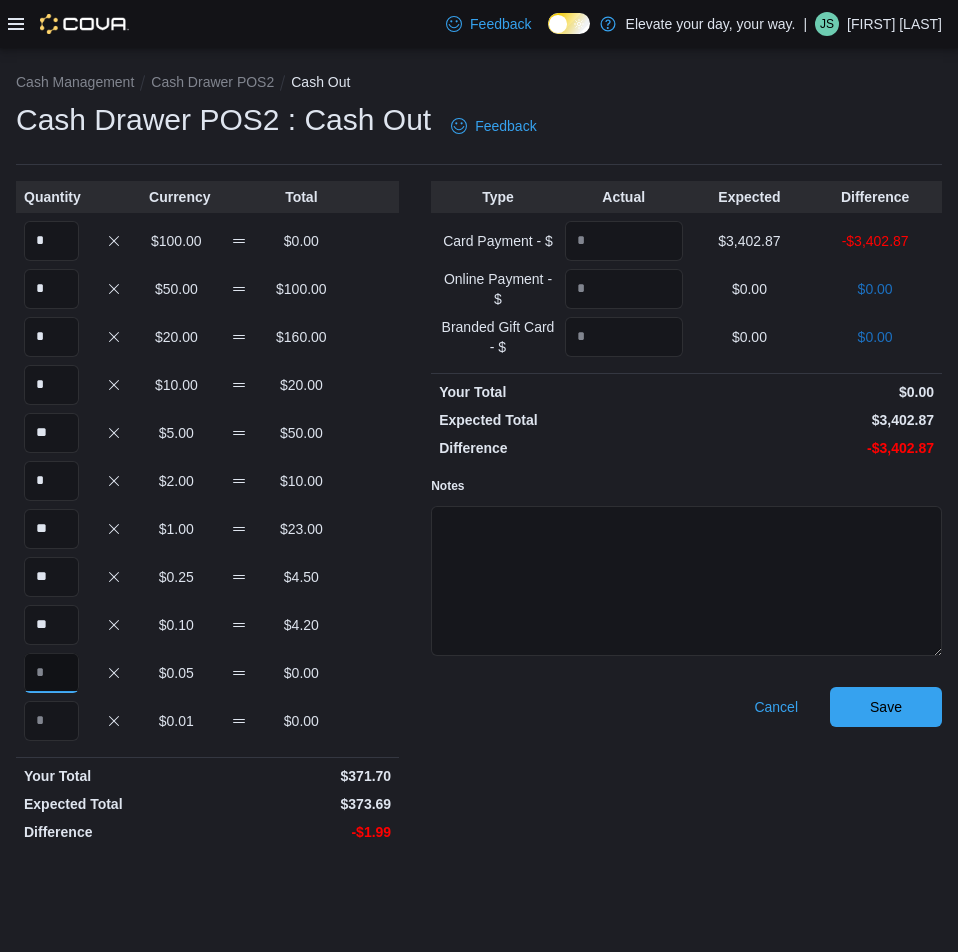click at bounding box center [51, 673] 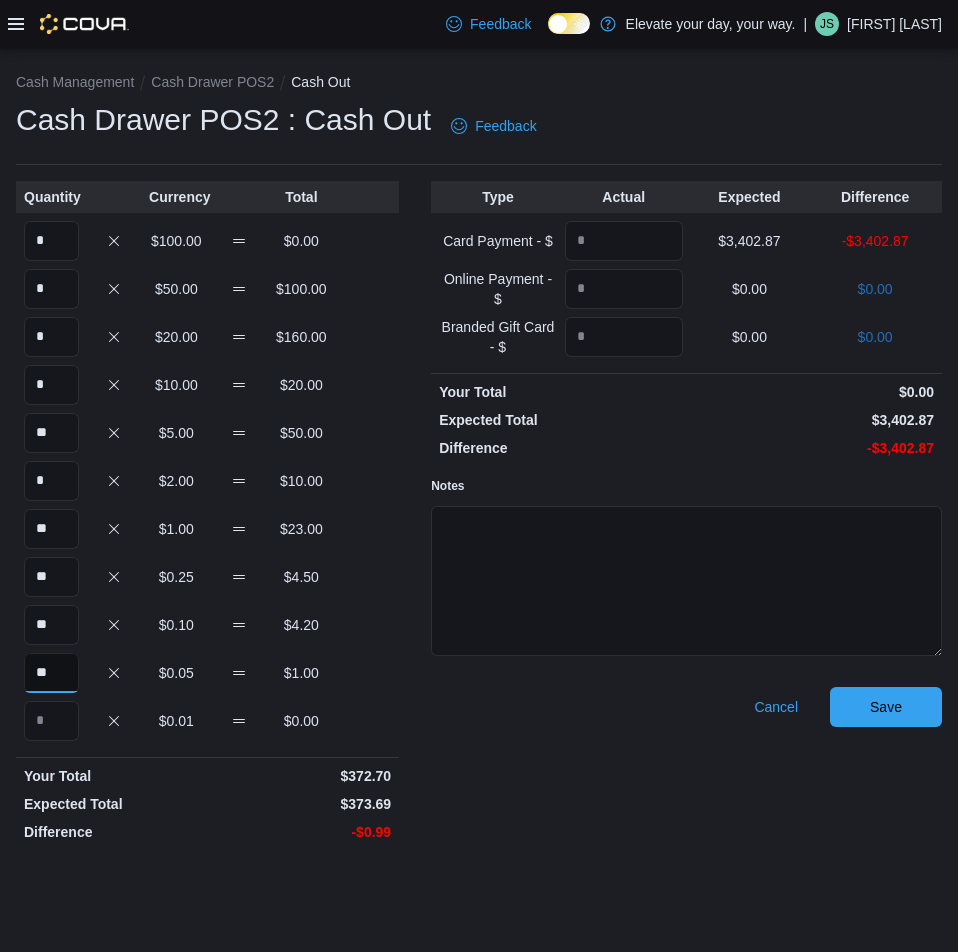 type on "**" 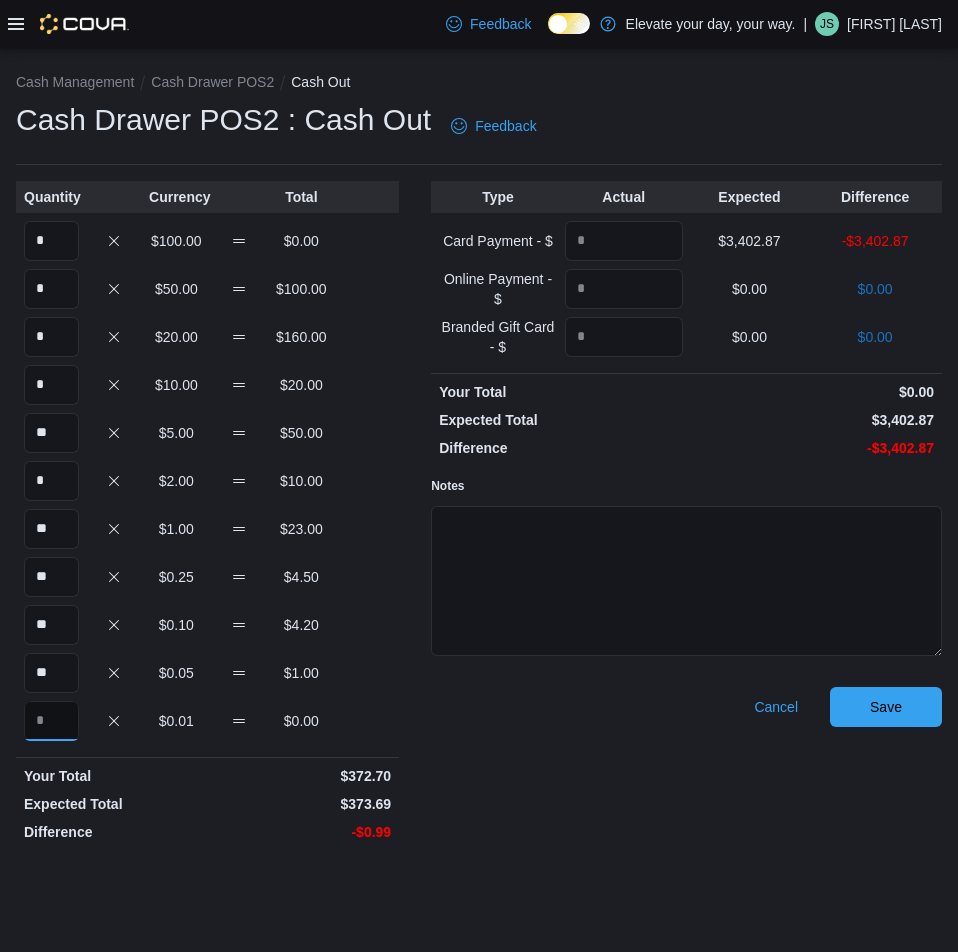 click at bounding box center [51, 721] 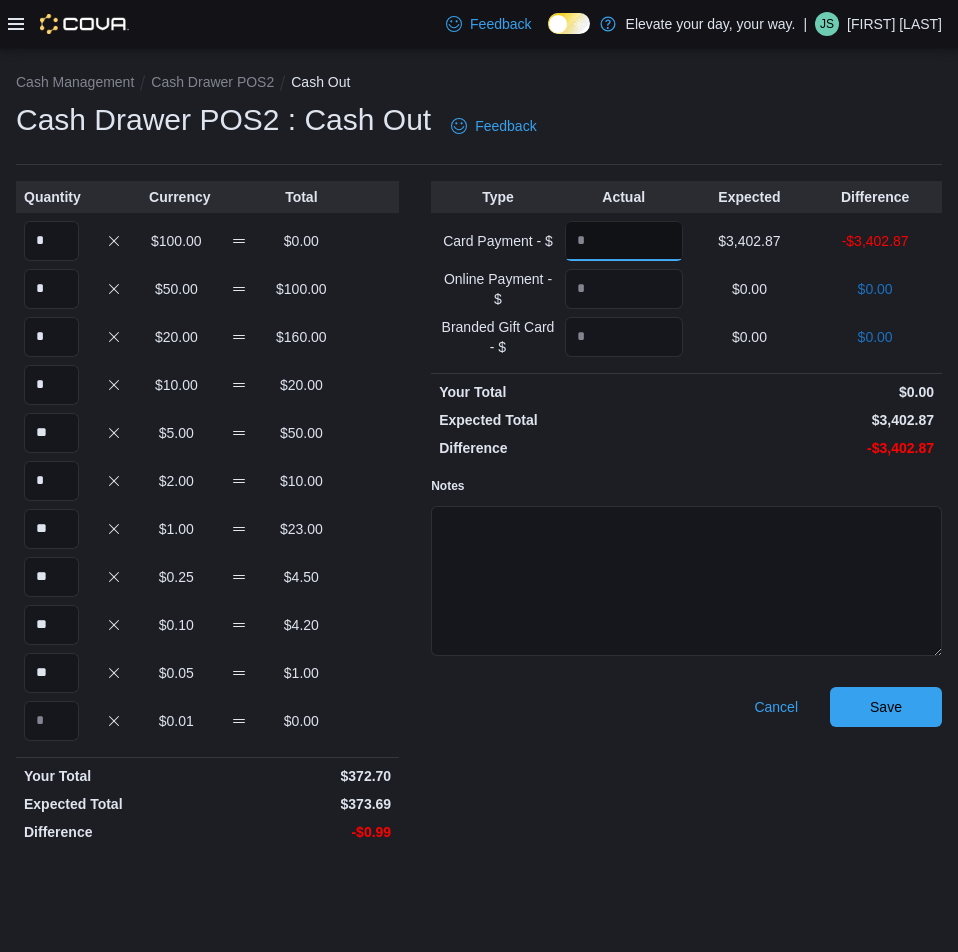 click at bounding box center [624, 241] 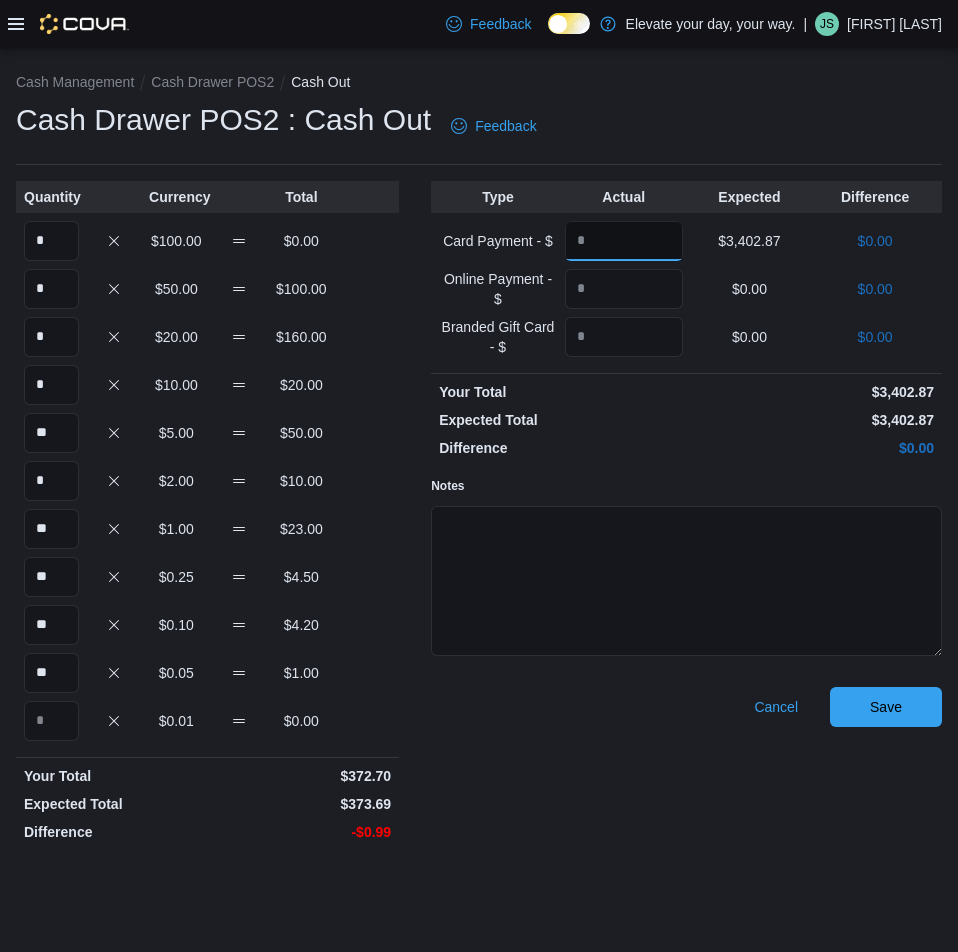 type on "*******" 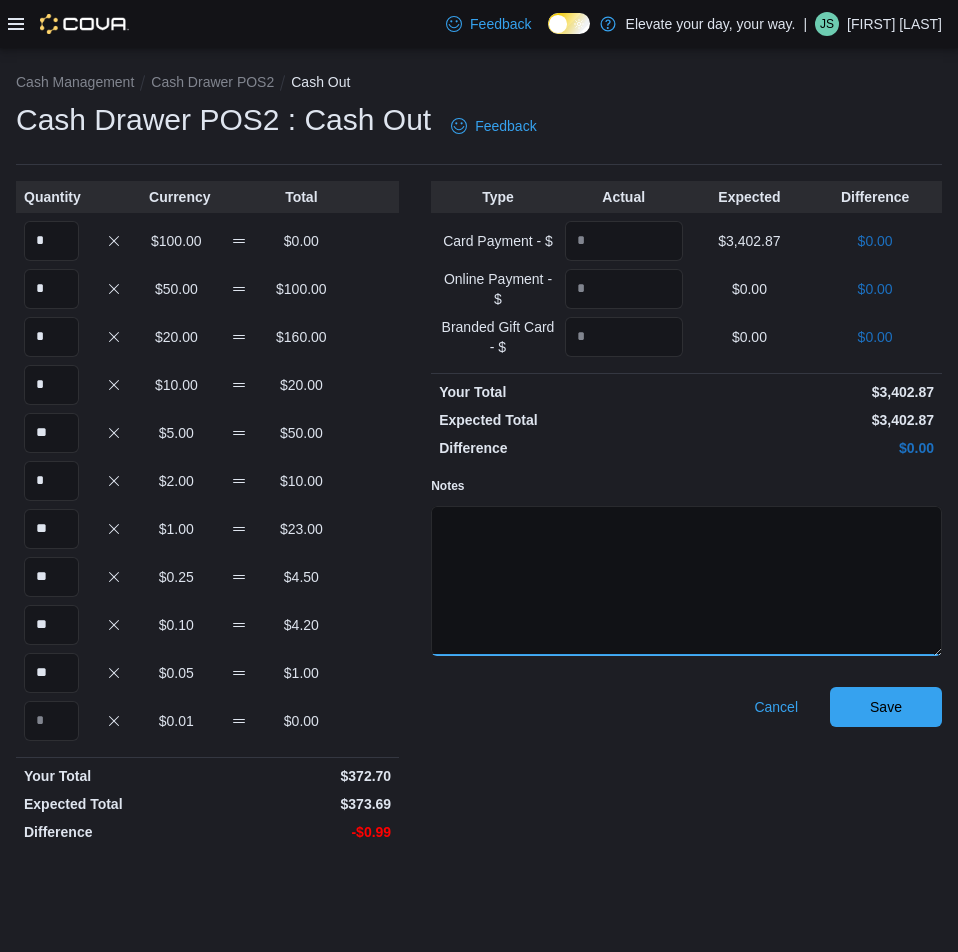 click on "Notes" at bounding box center [686, 581] 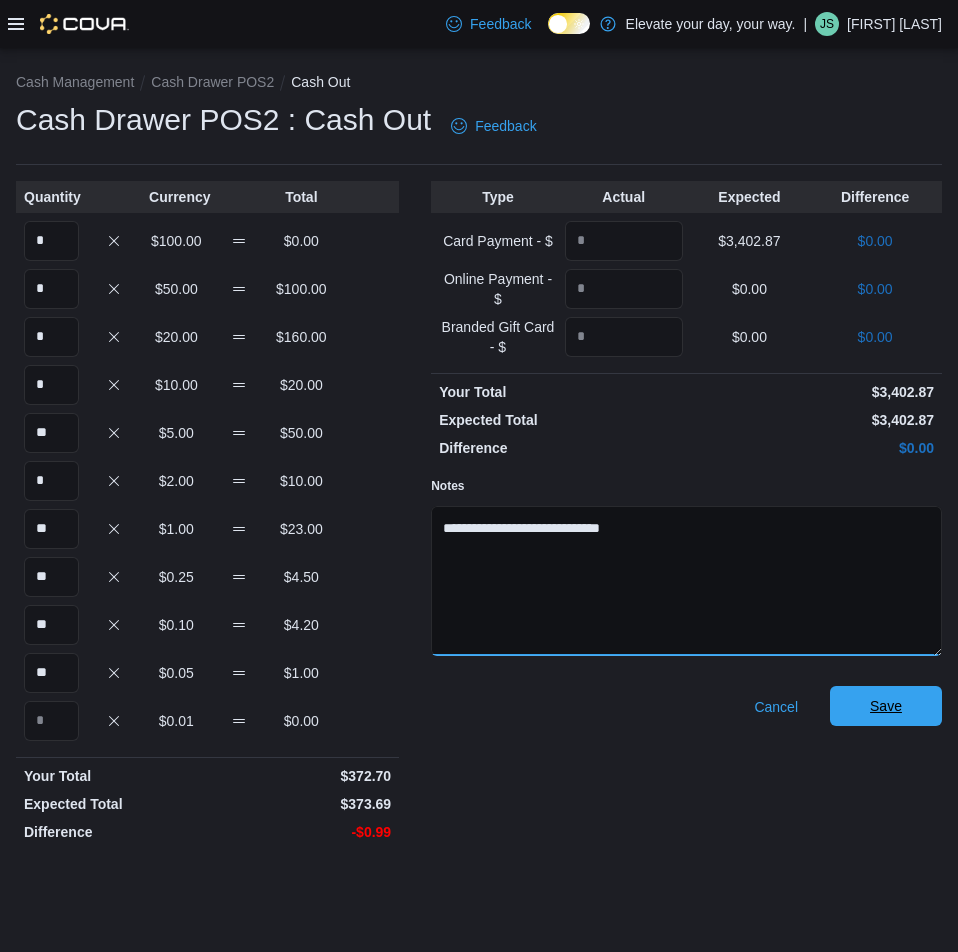 type on "**********" 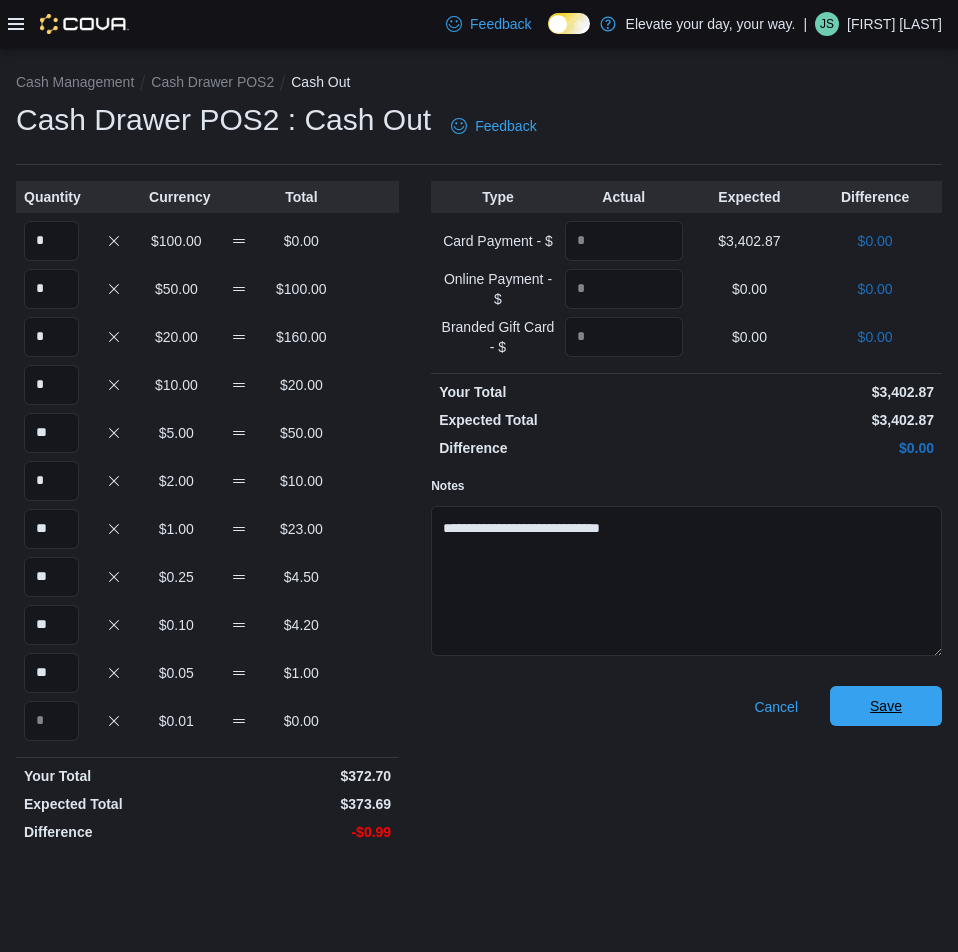 click on "Save" at bounding box center (886, 706) 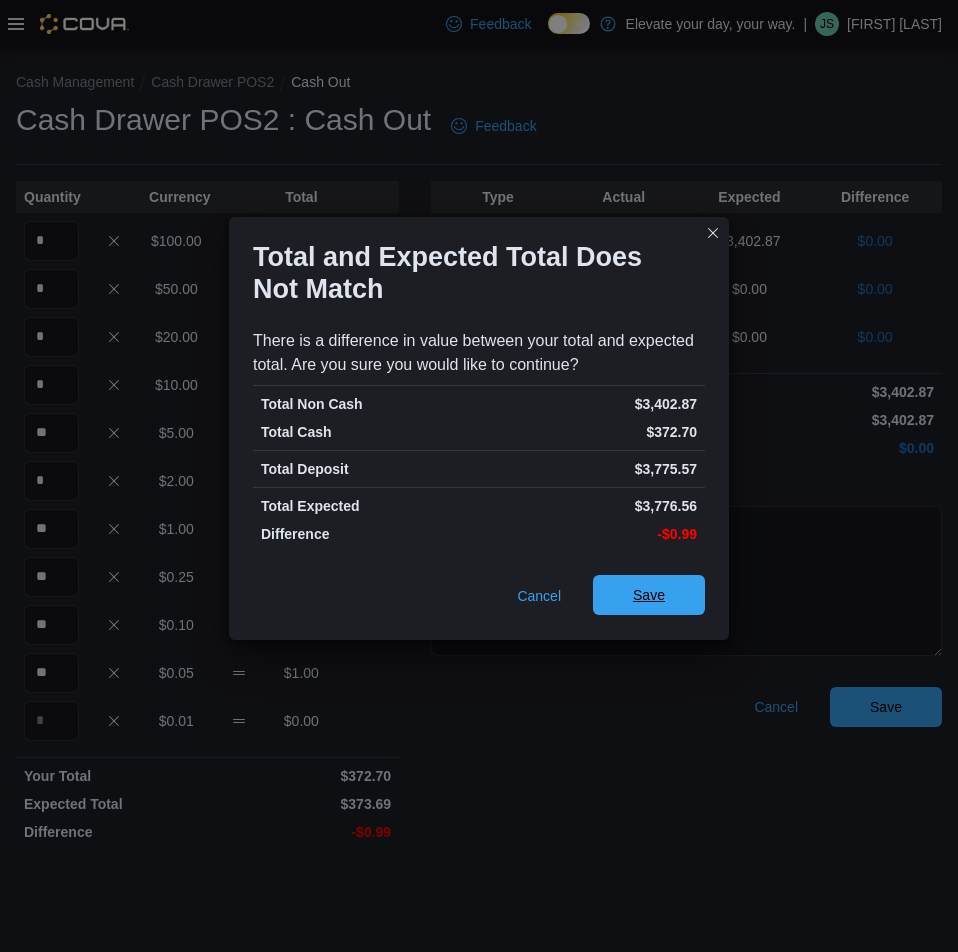 click on "Save" at bounding box center [649, 595] 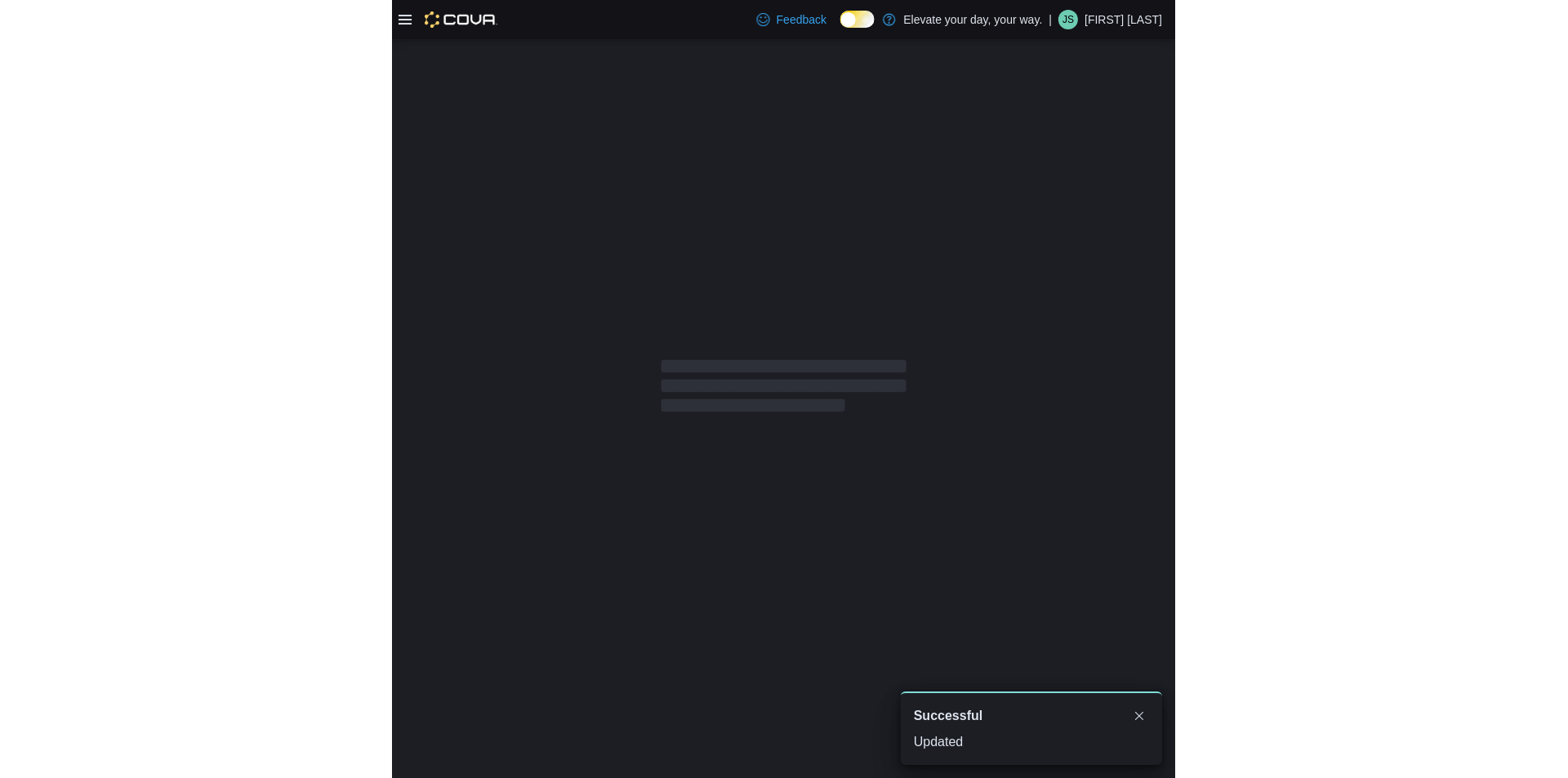 scroll, scrollTop: 0, scrollLeft: 0, axis: both 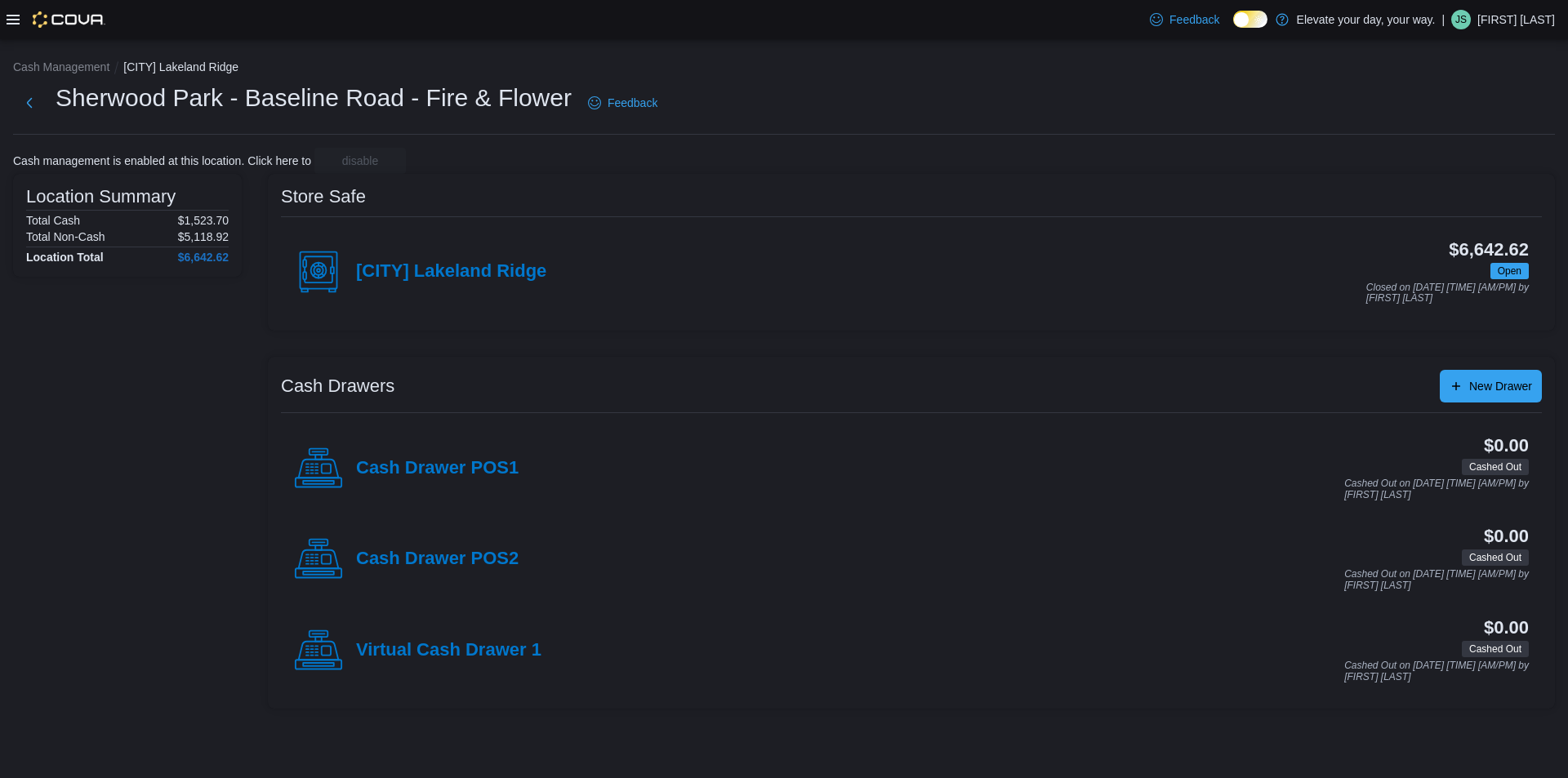 click on "[CITY] Lakeland Ridge" at bounding box center (420, 272) 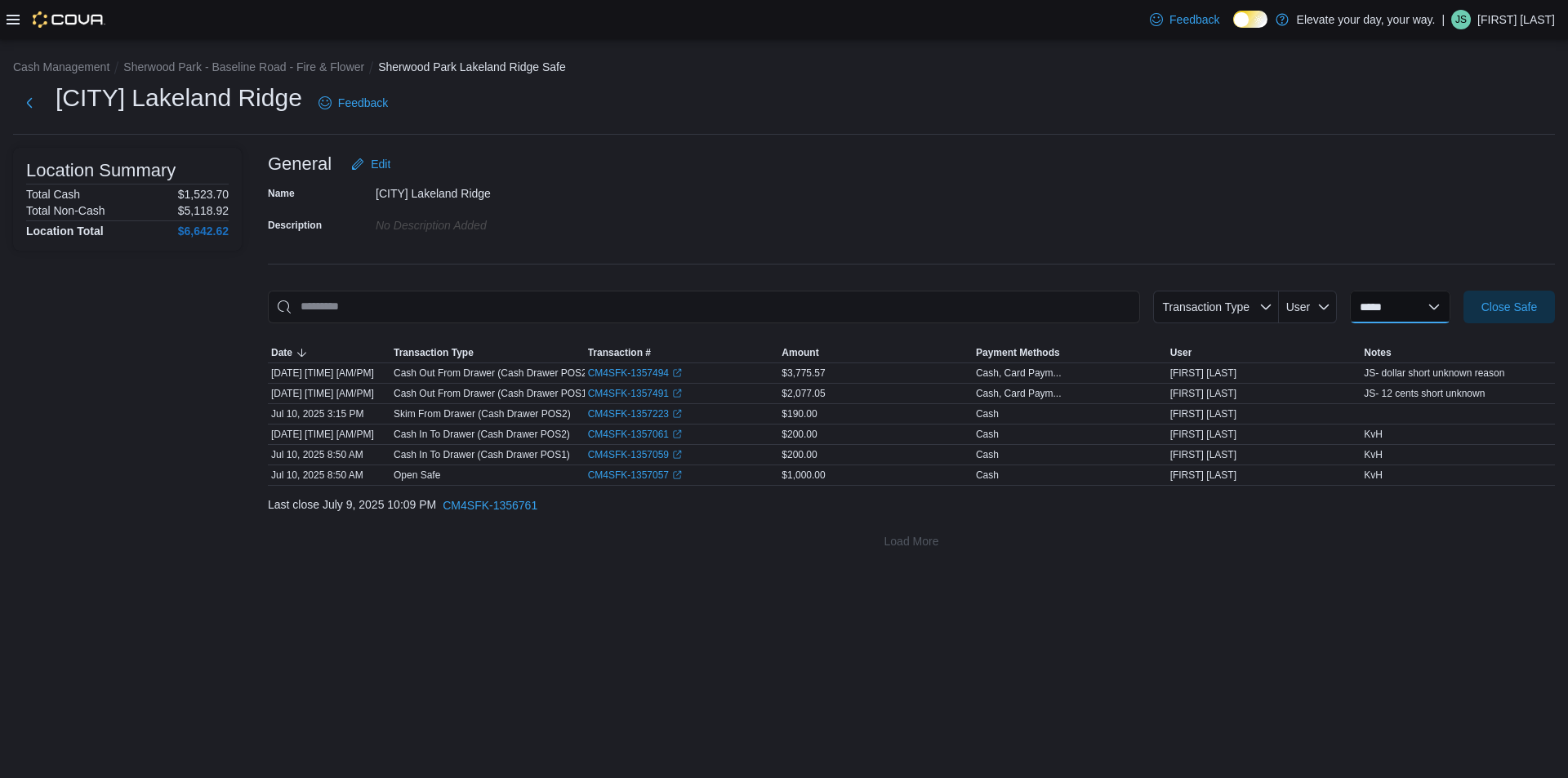 click on "**********" at bounding box center (1400, 307) 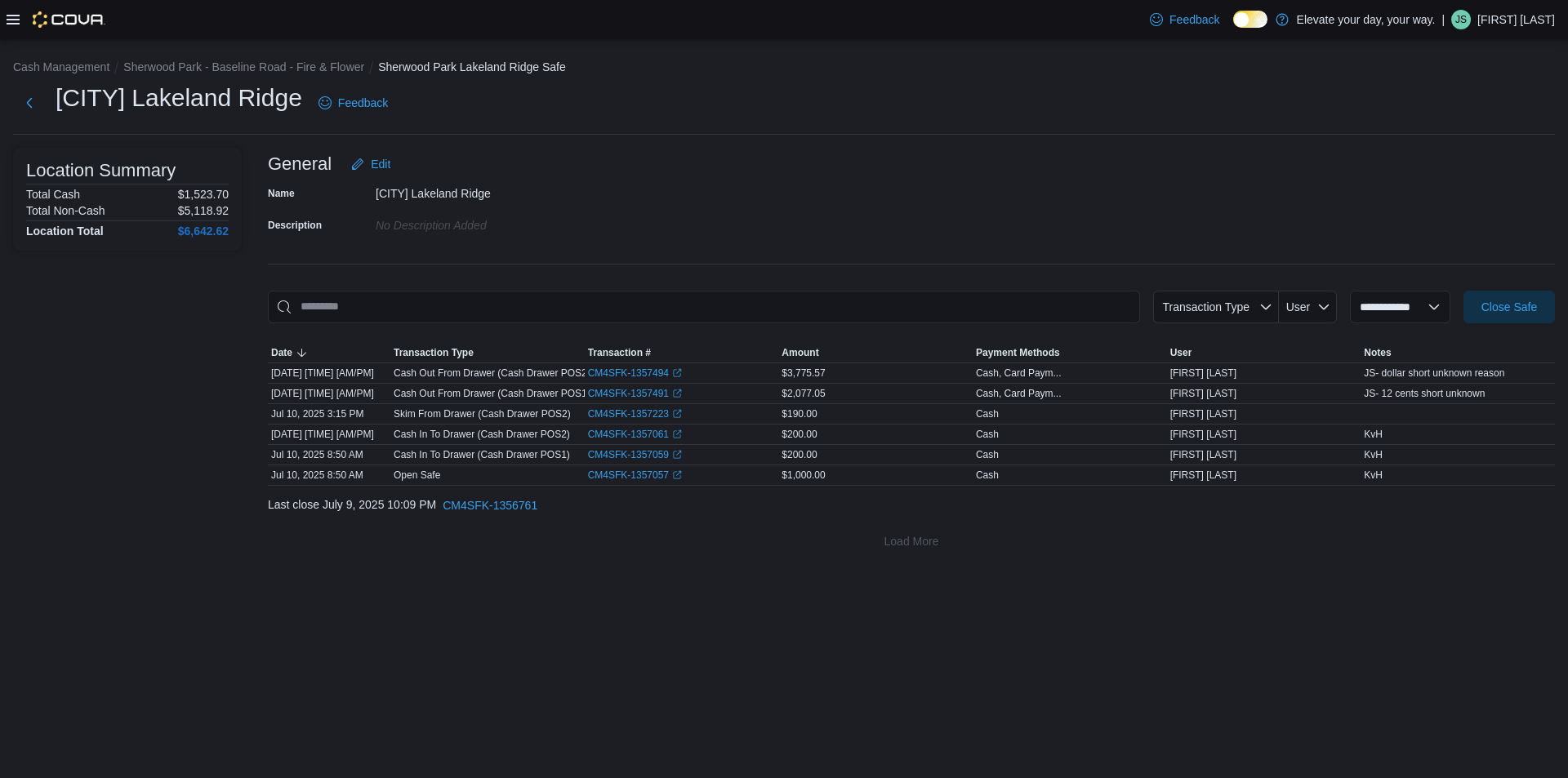 click on "**********" at bounding box center (1400, 307) 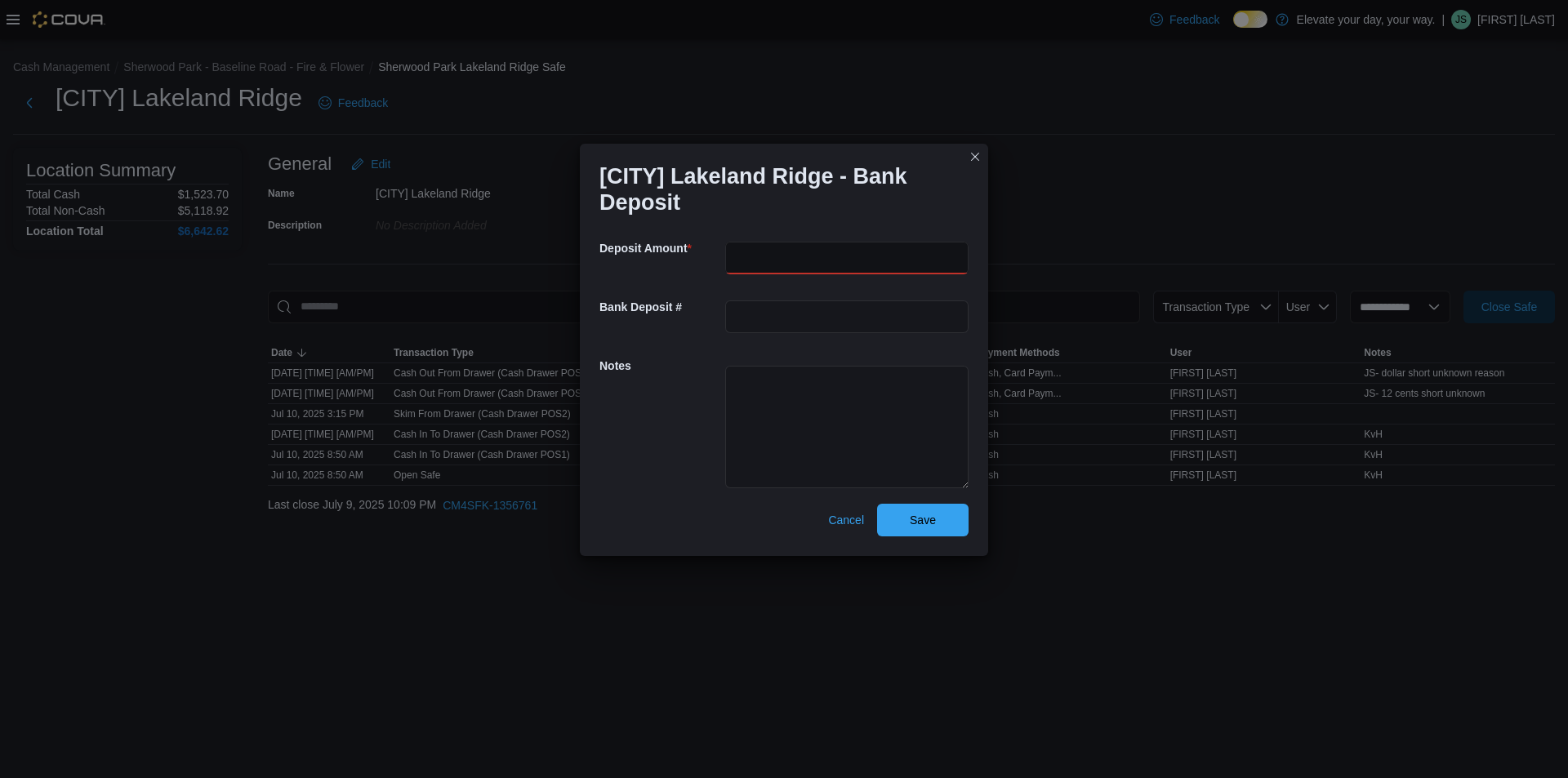 click at bounding box center [847, 258] 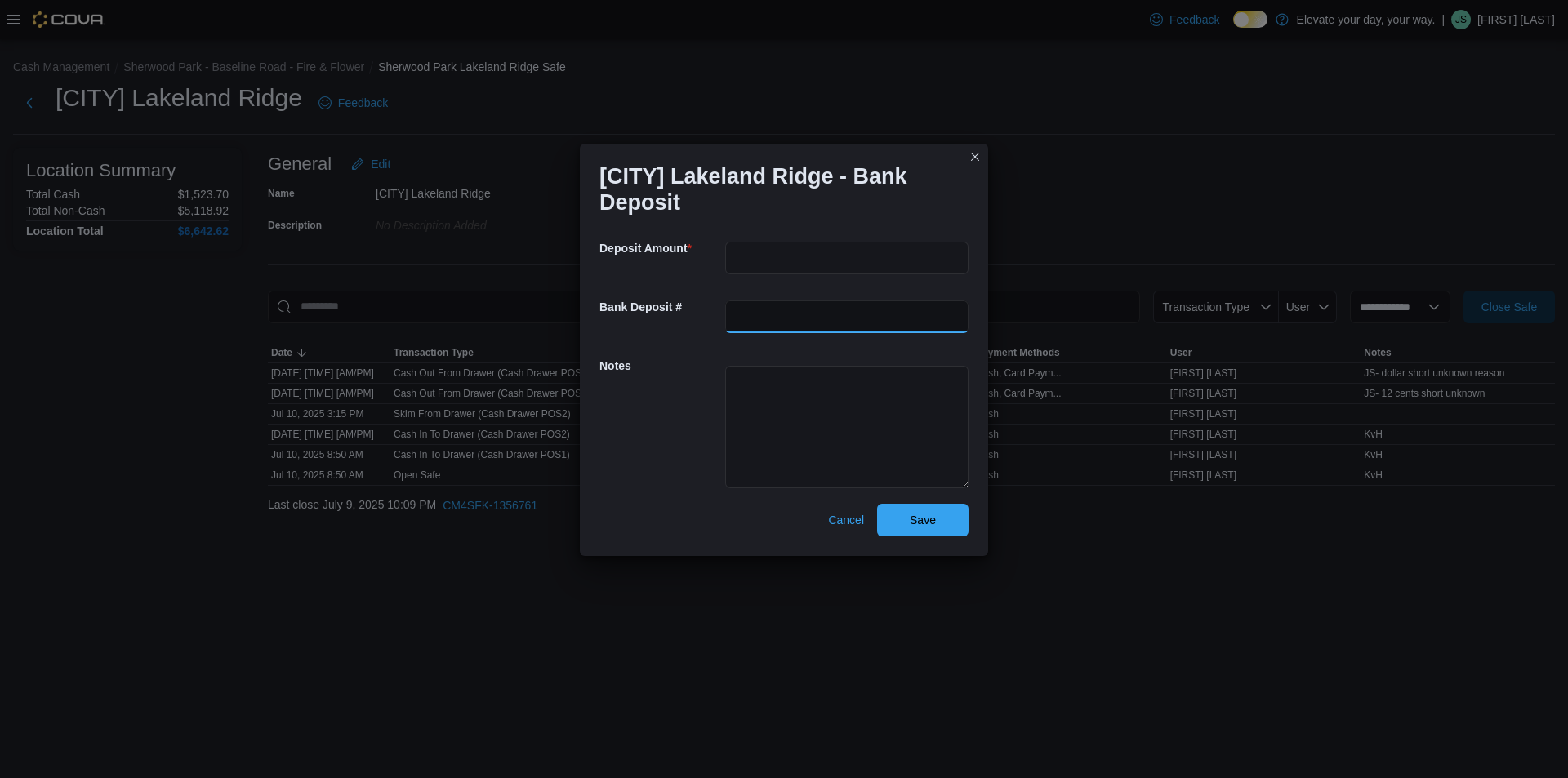click at bounding box center (847, 317) 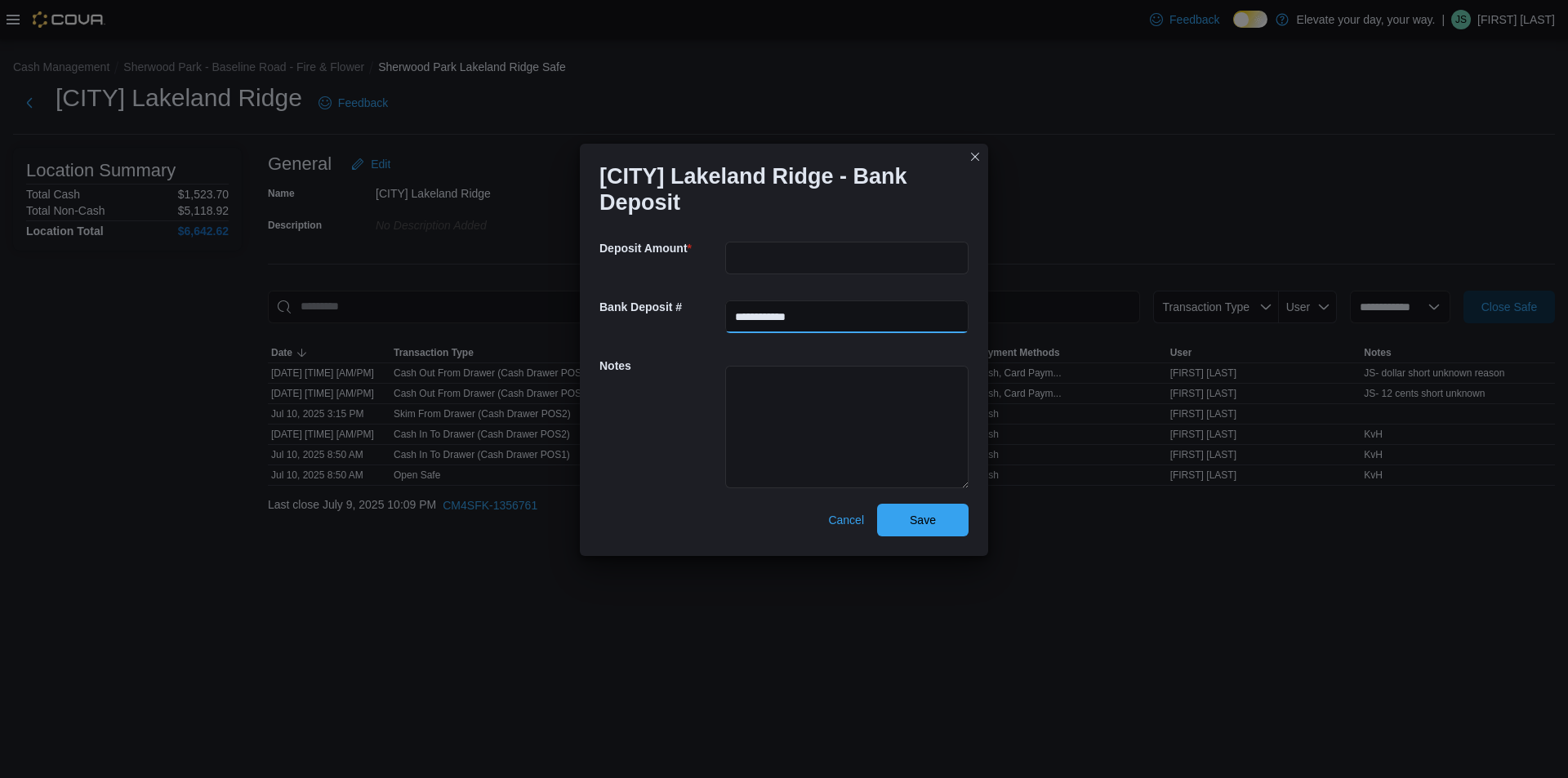 type on "**********" 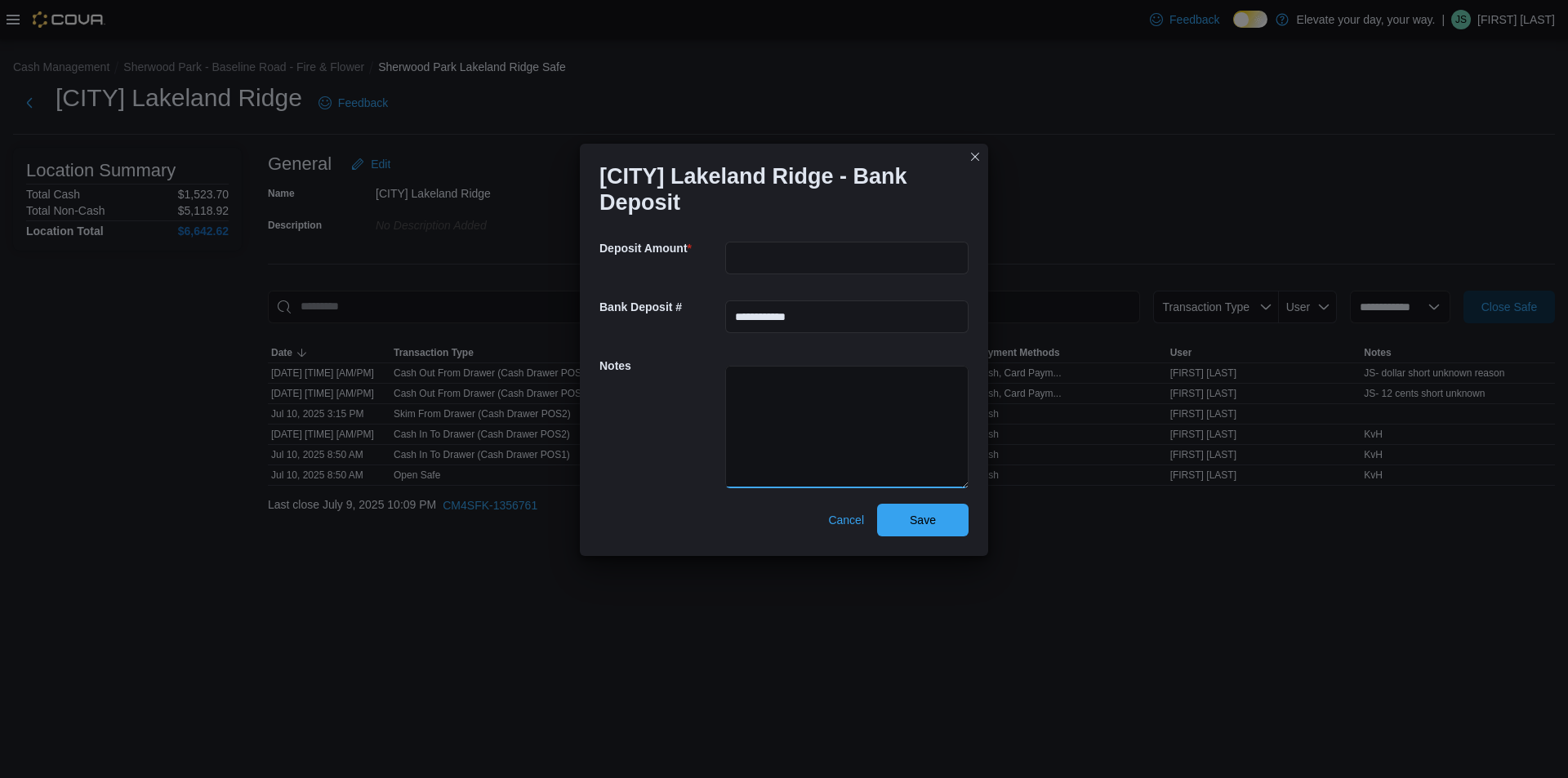 click at bounding box center [847, 427] 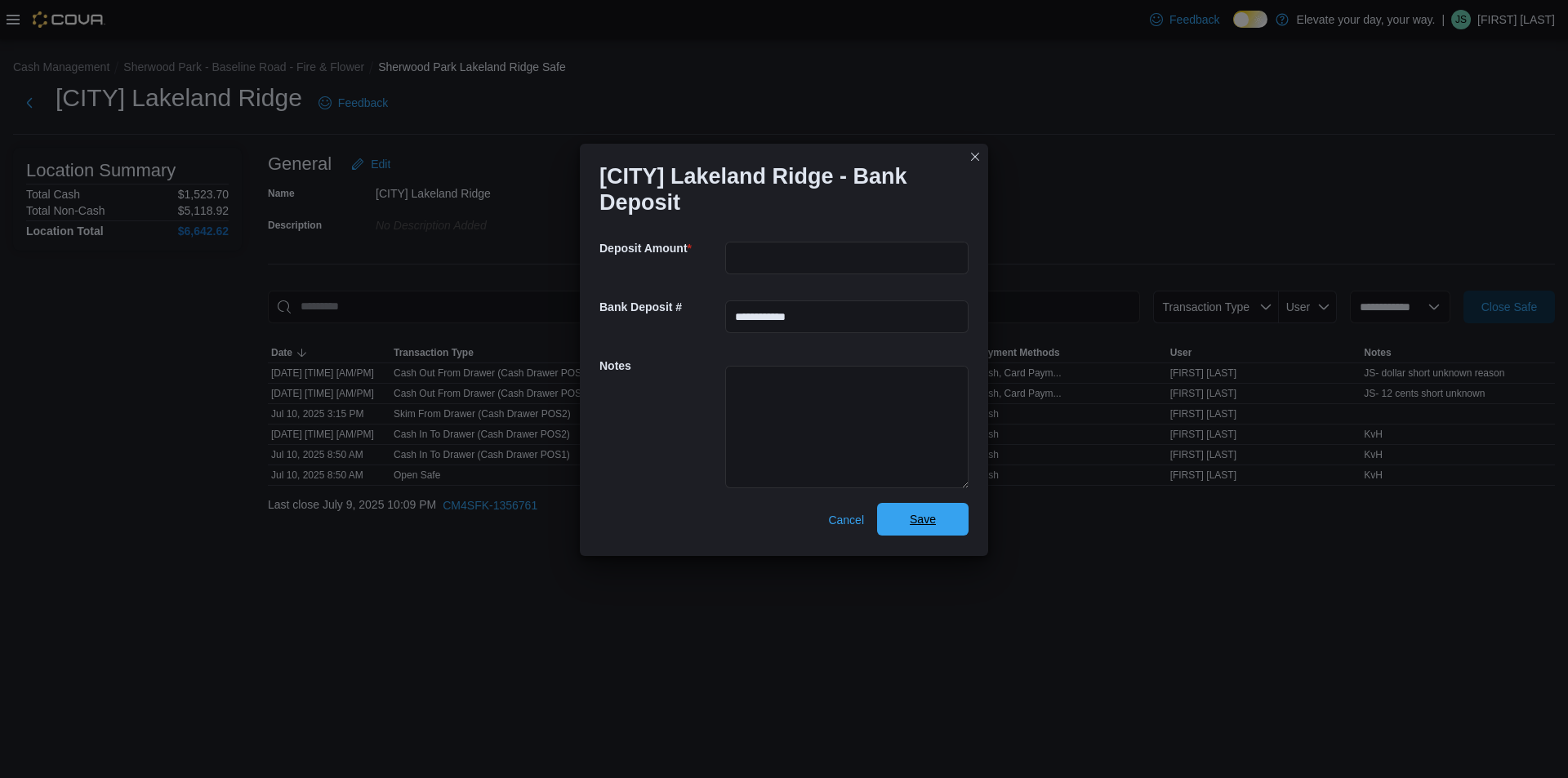 click on "Save" at bounding box center (923, 519) 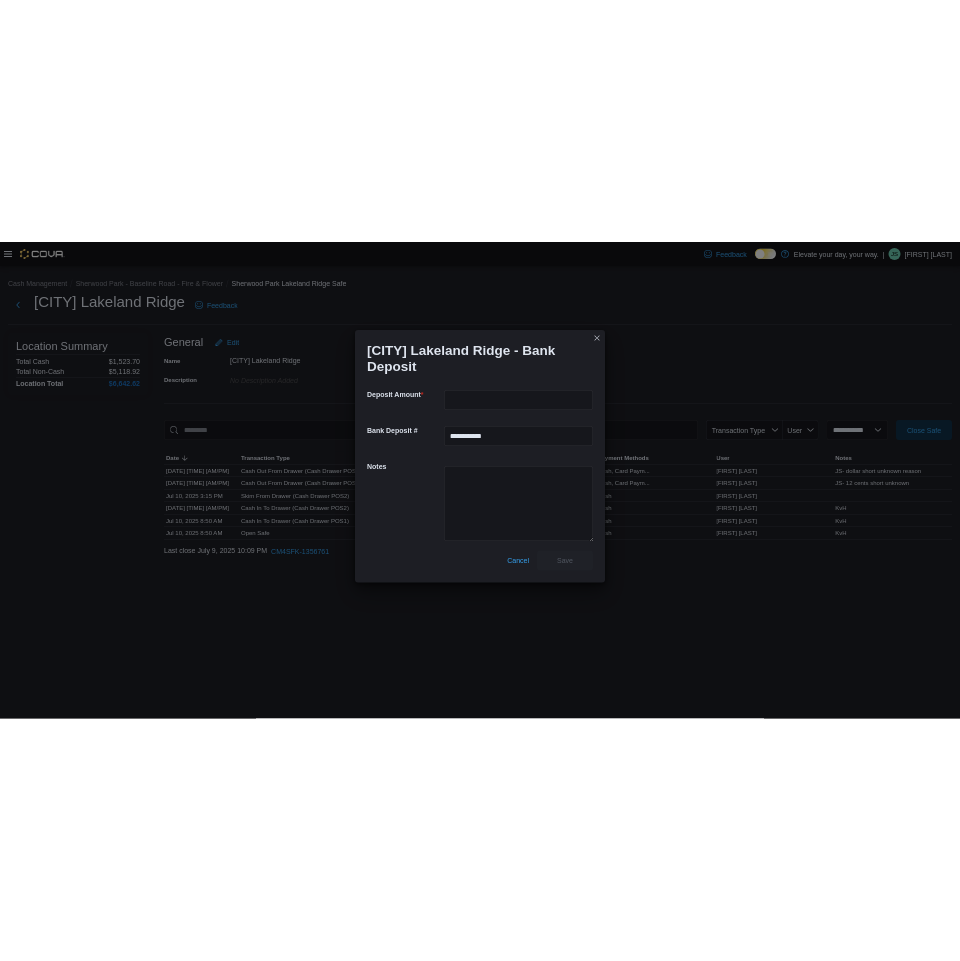 scroll, scrollTop: 0, scrollLeft: 0, axis: both 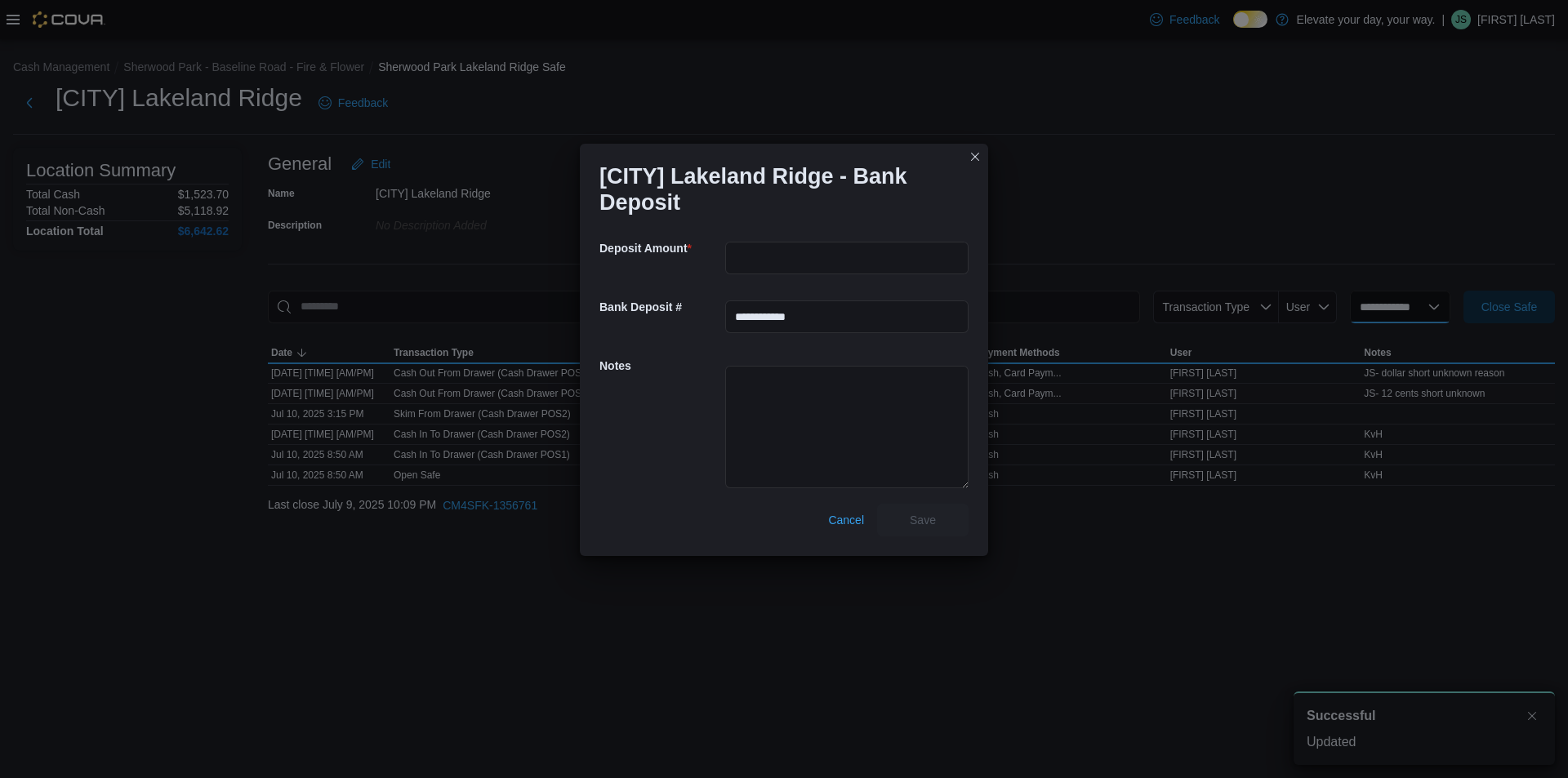 select 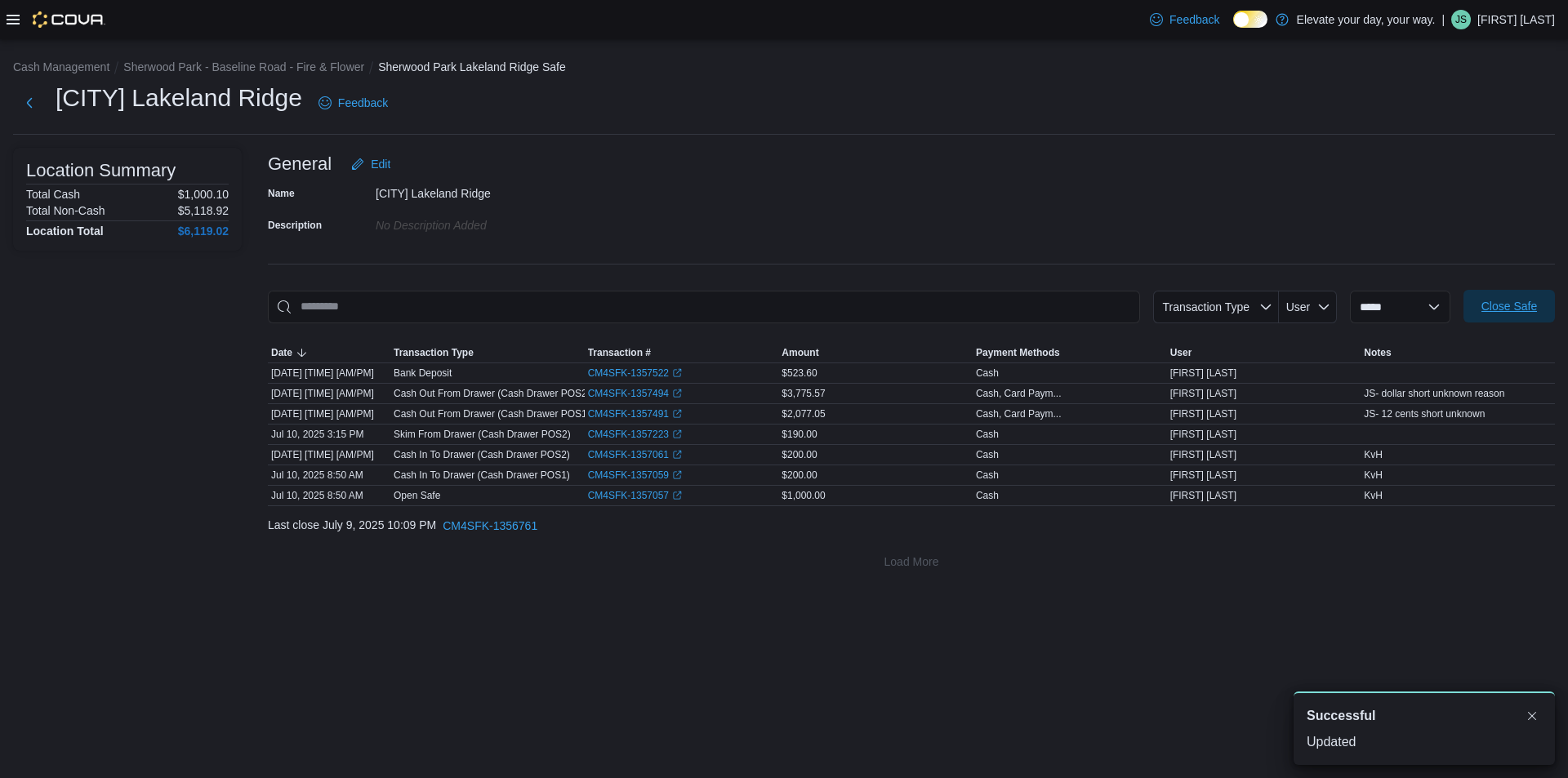 click on "Close Safe" at bounding box center [1509, 306] 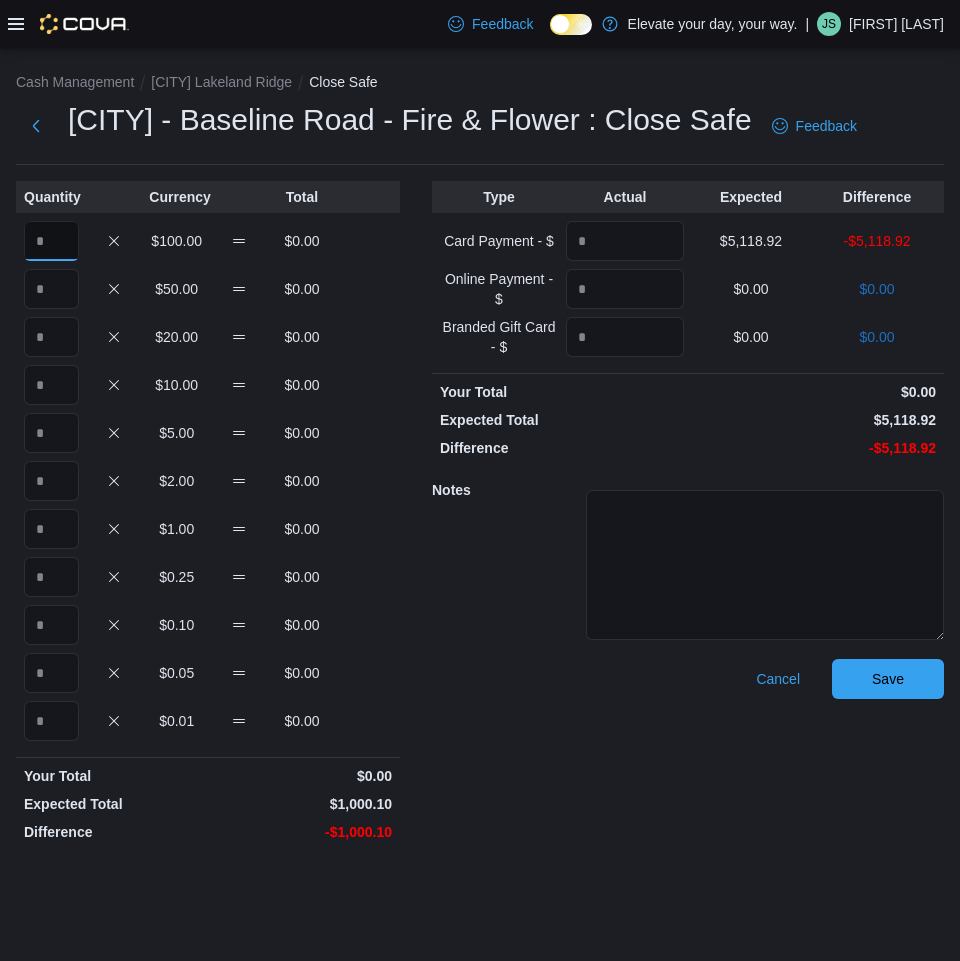 click at bounding box center [51, 241] 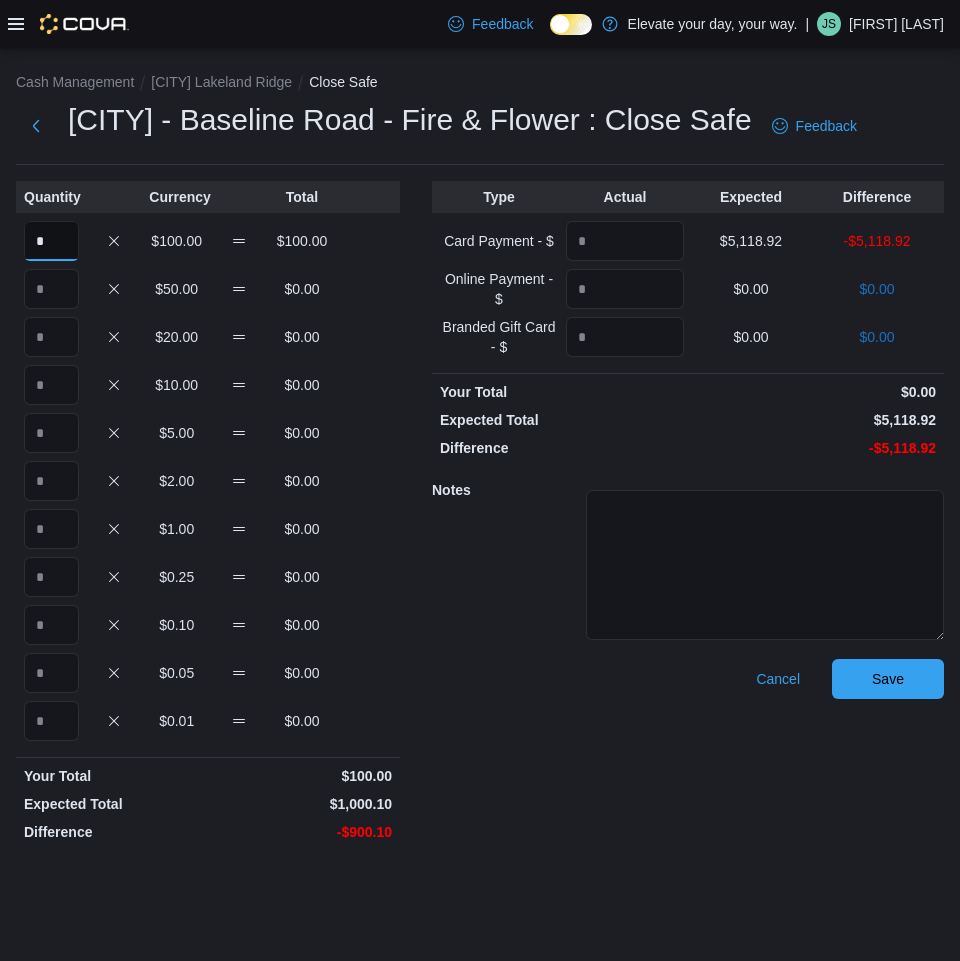 type on "*" 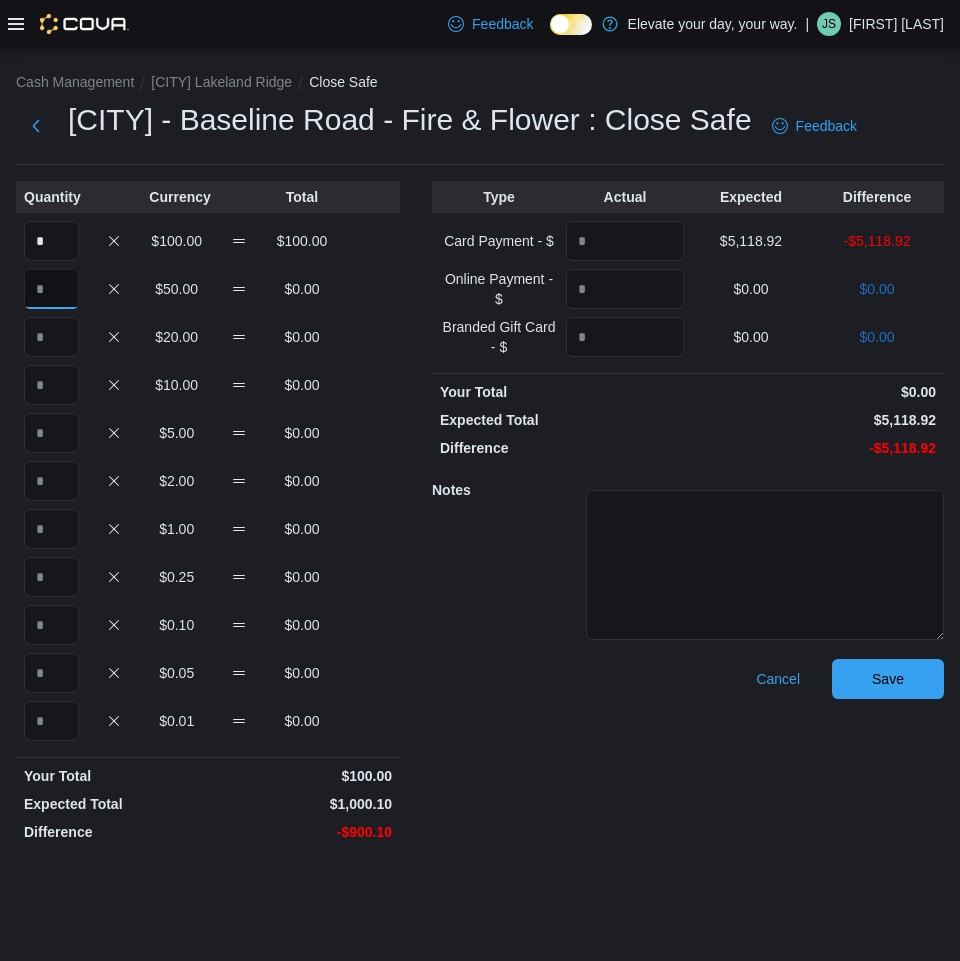 click at bounding box center (51, 289) 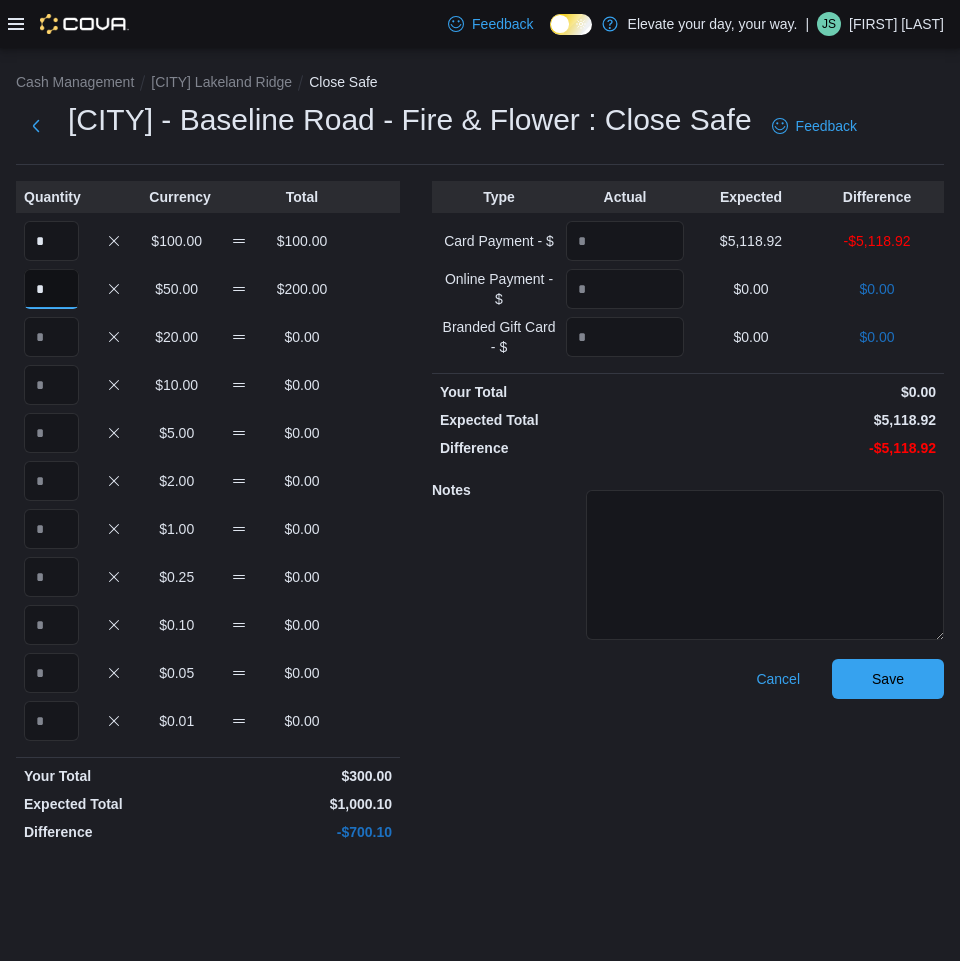 type on "*" 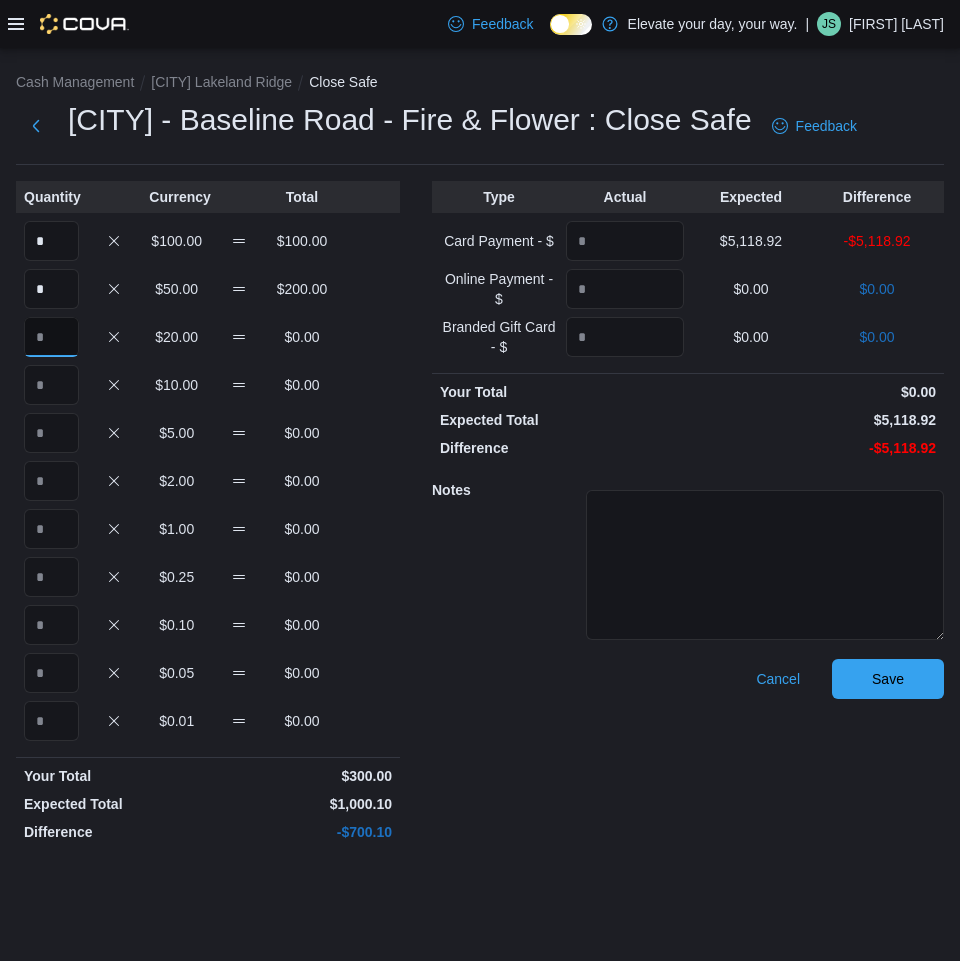 click at bounding box center [51, 337] 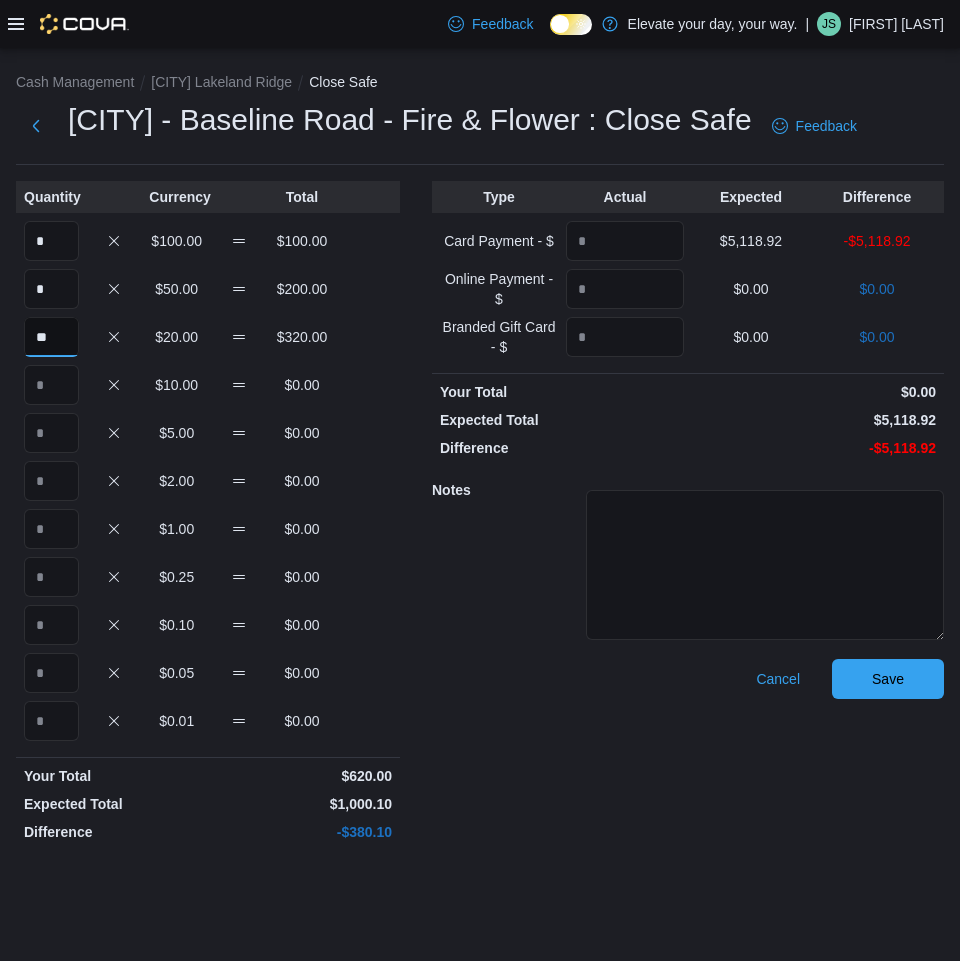 type on "**" 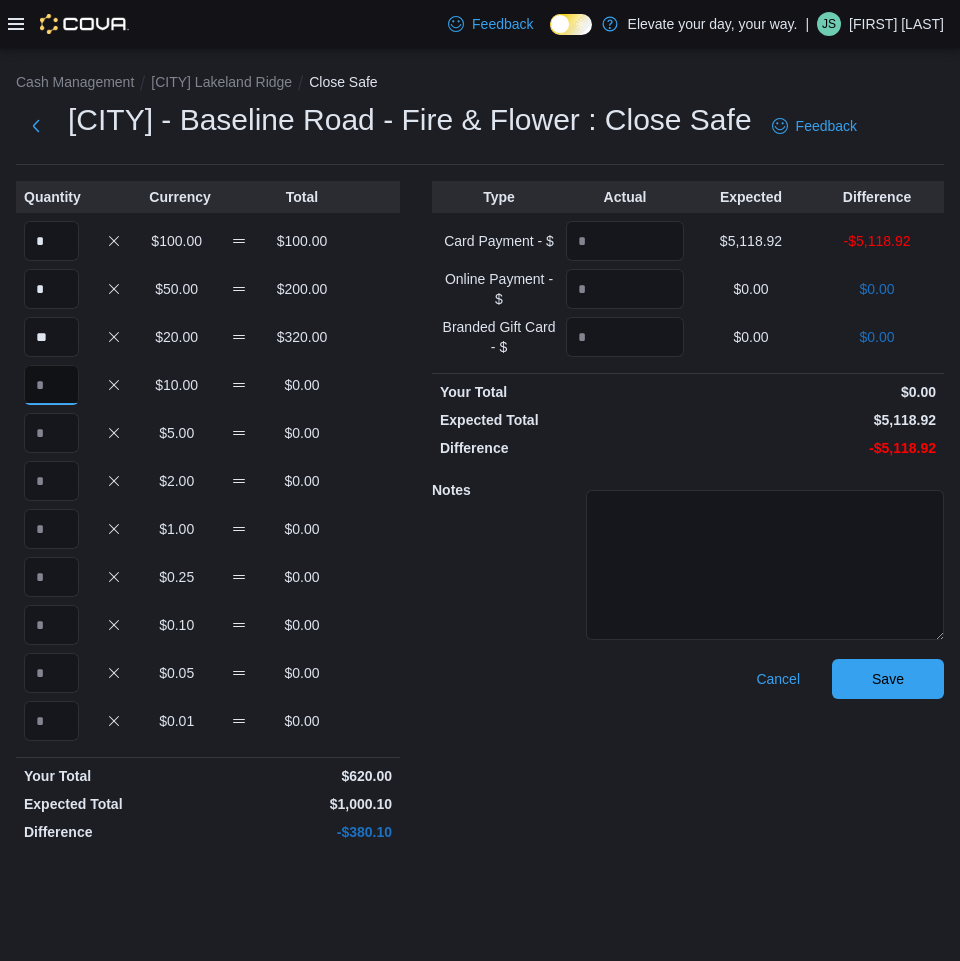 click at bounding box center (51, 385) 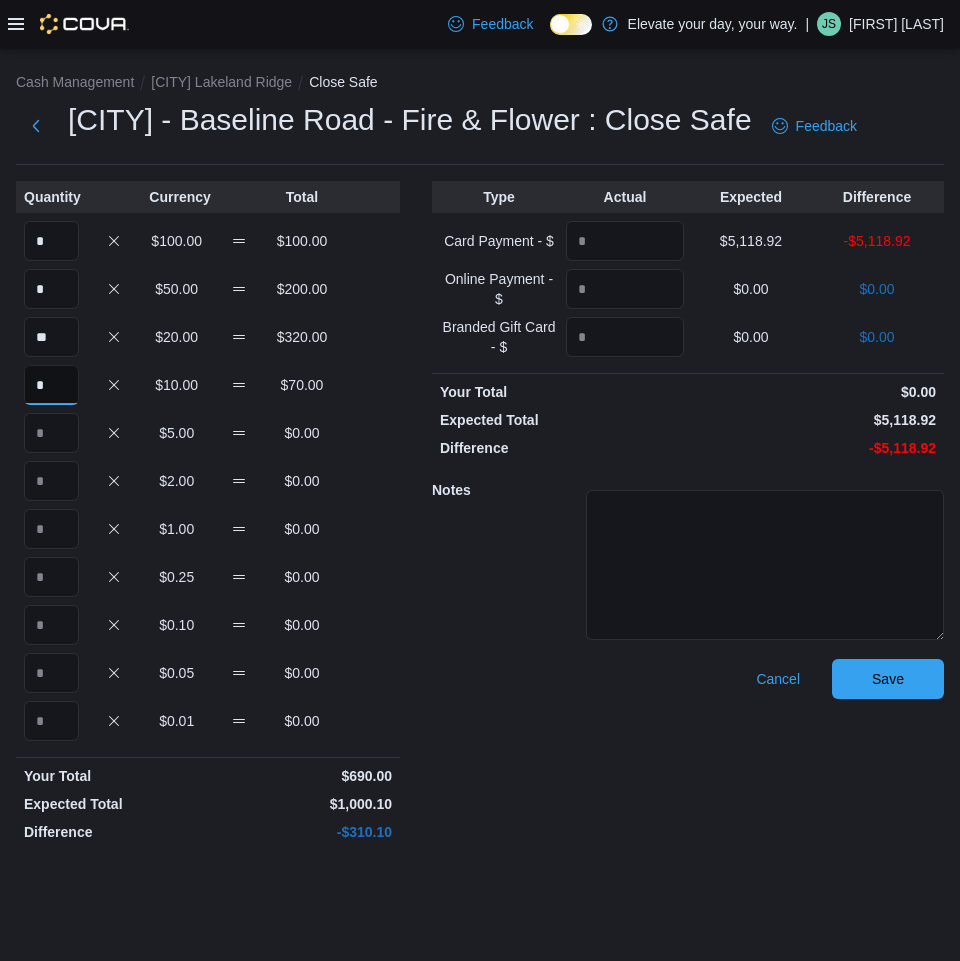 type on "*" 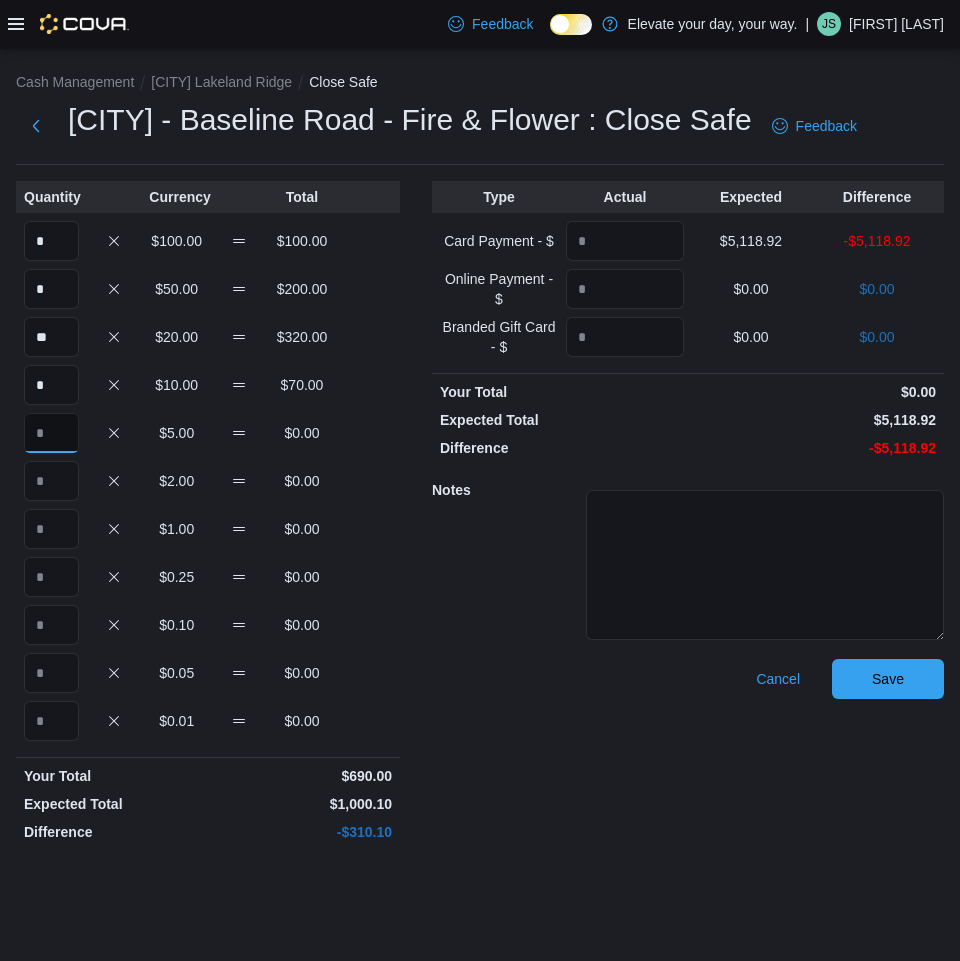 click at bounding box center (51, 433) 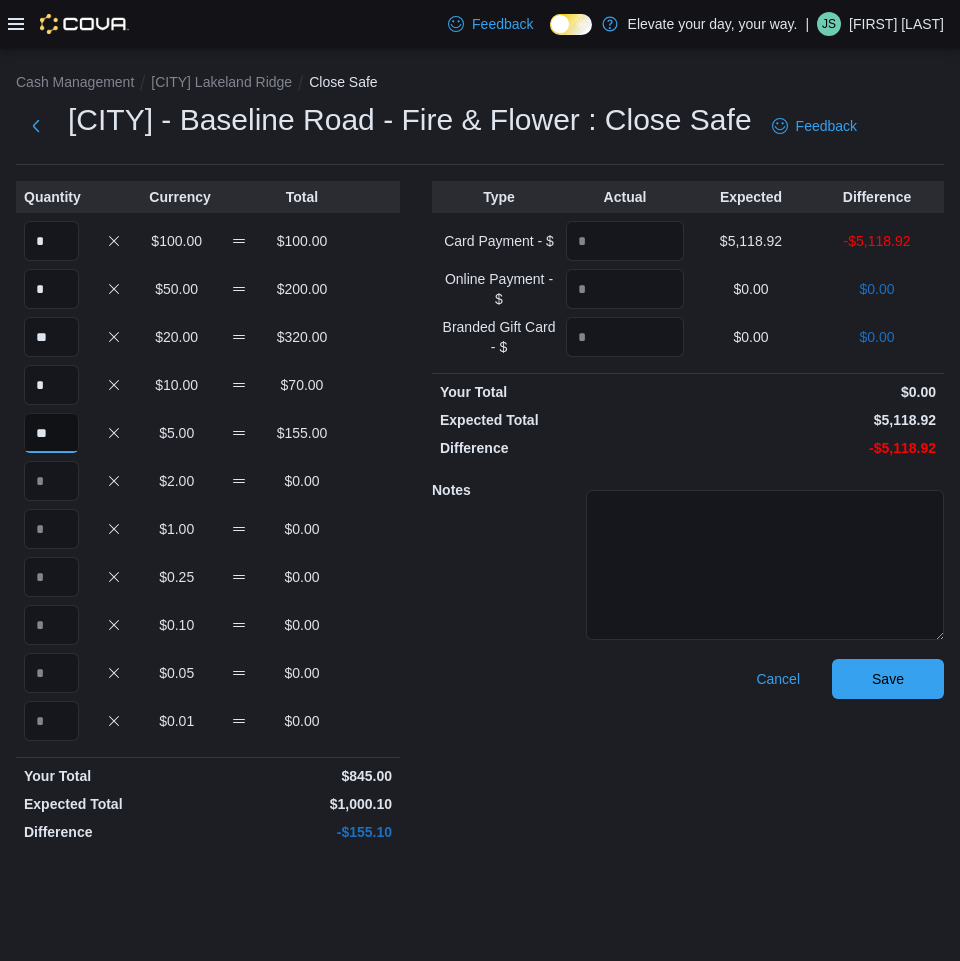 type on "**" 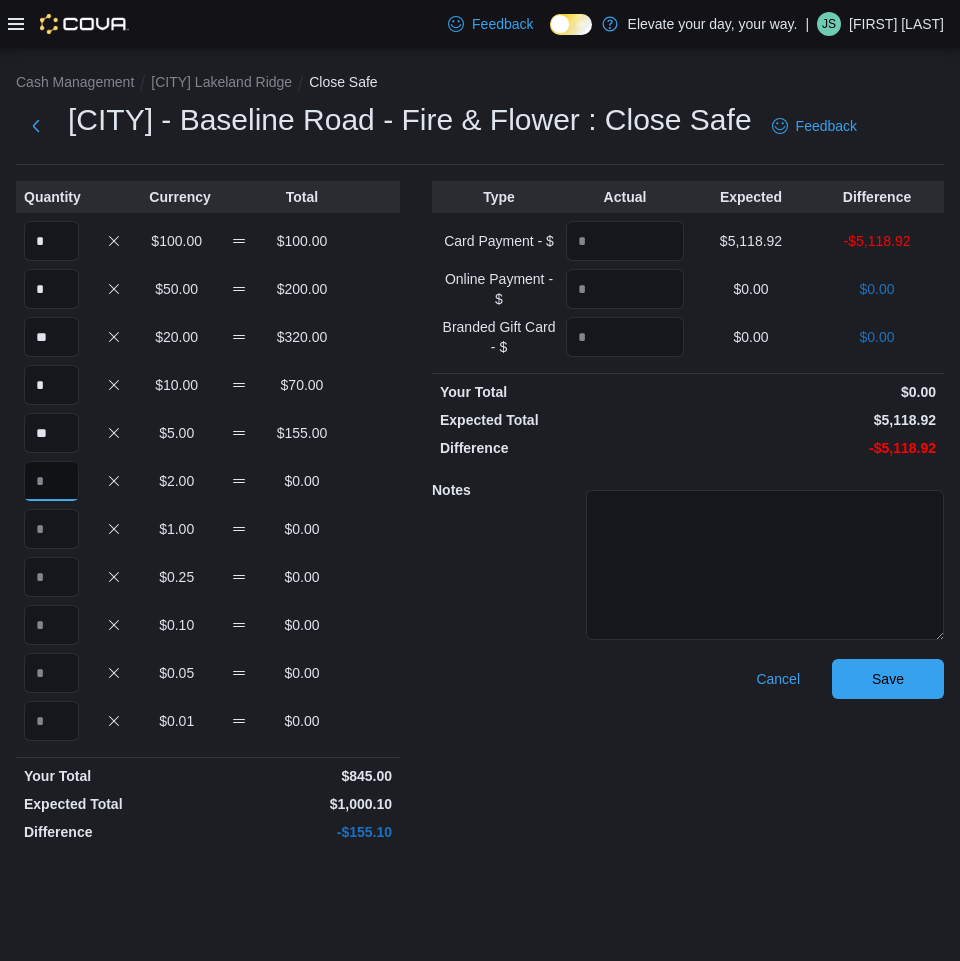 click at bounding box center [51, 481] 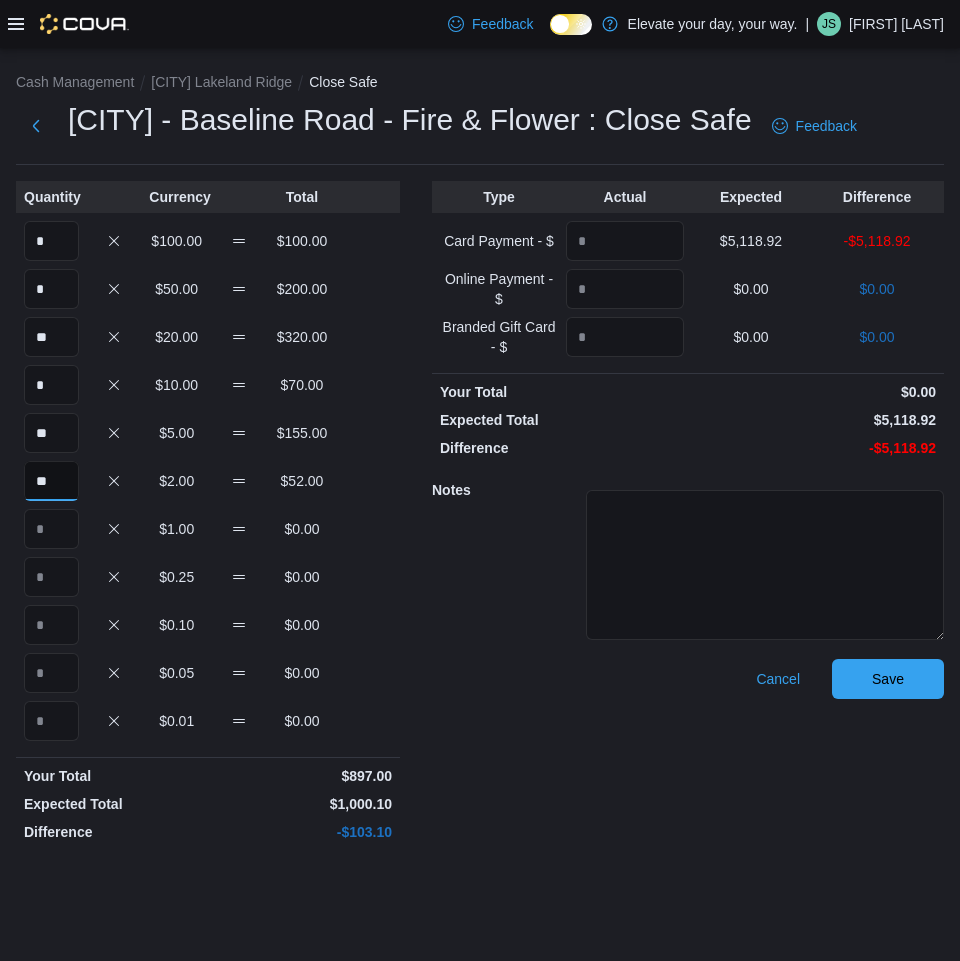 type on "**" 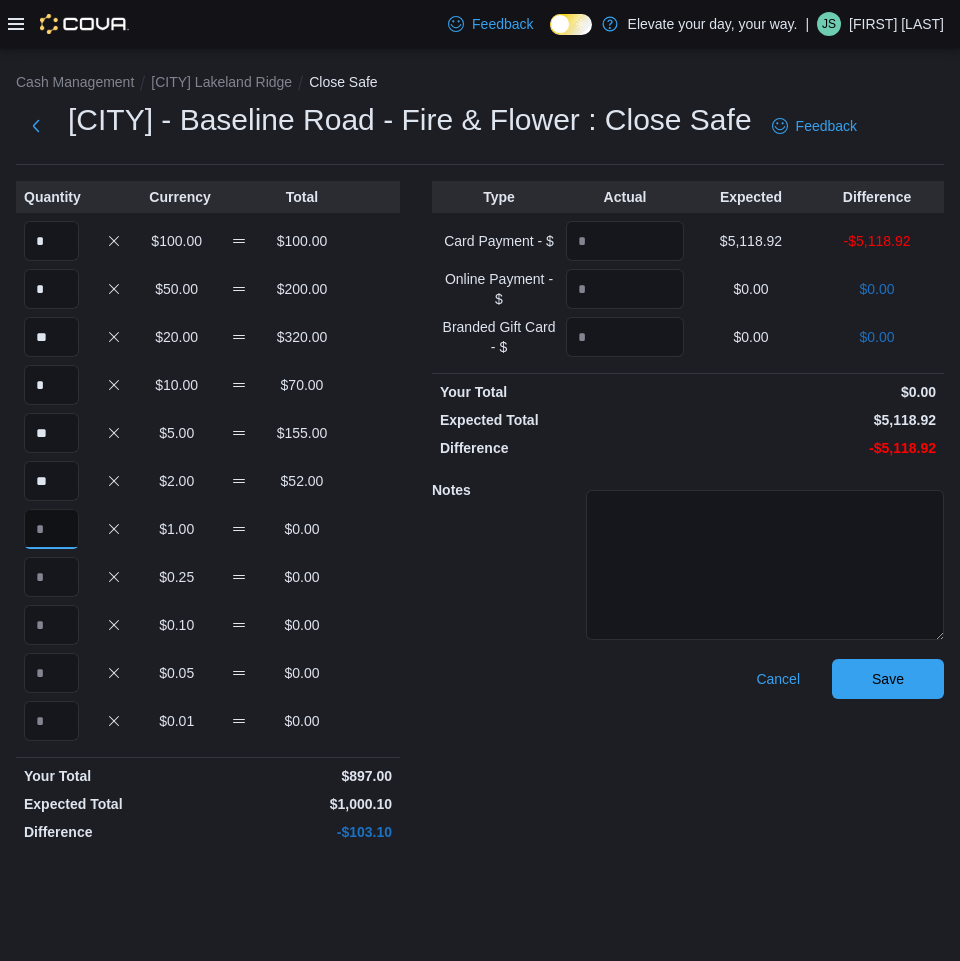 click at bounding box center [51, 529] 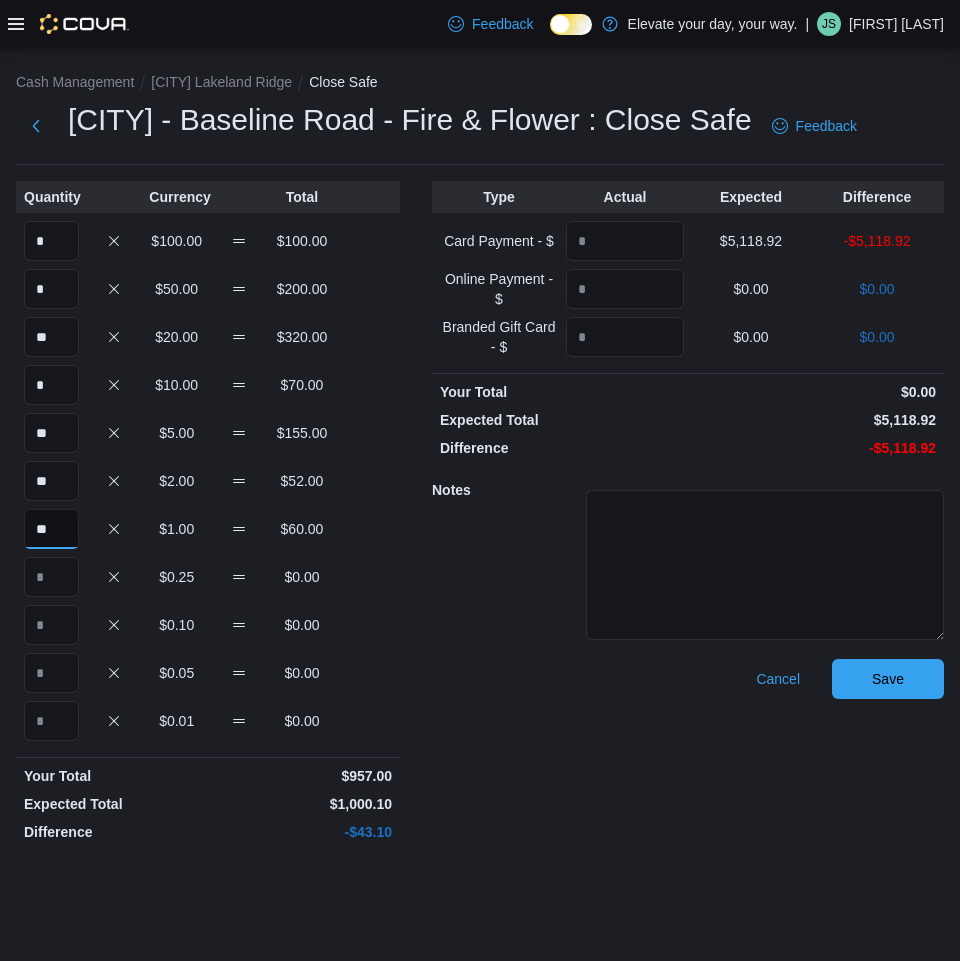 type on "**" 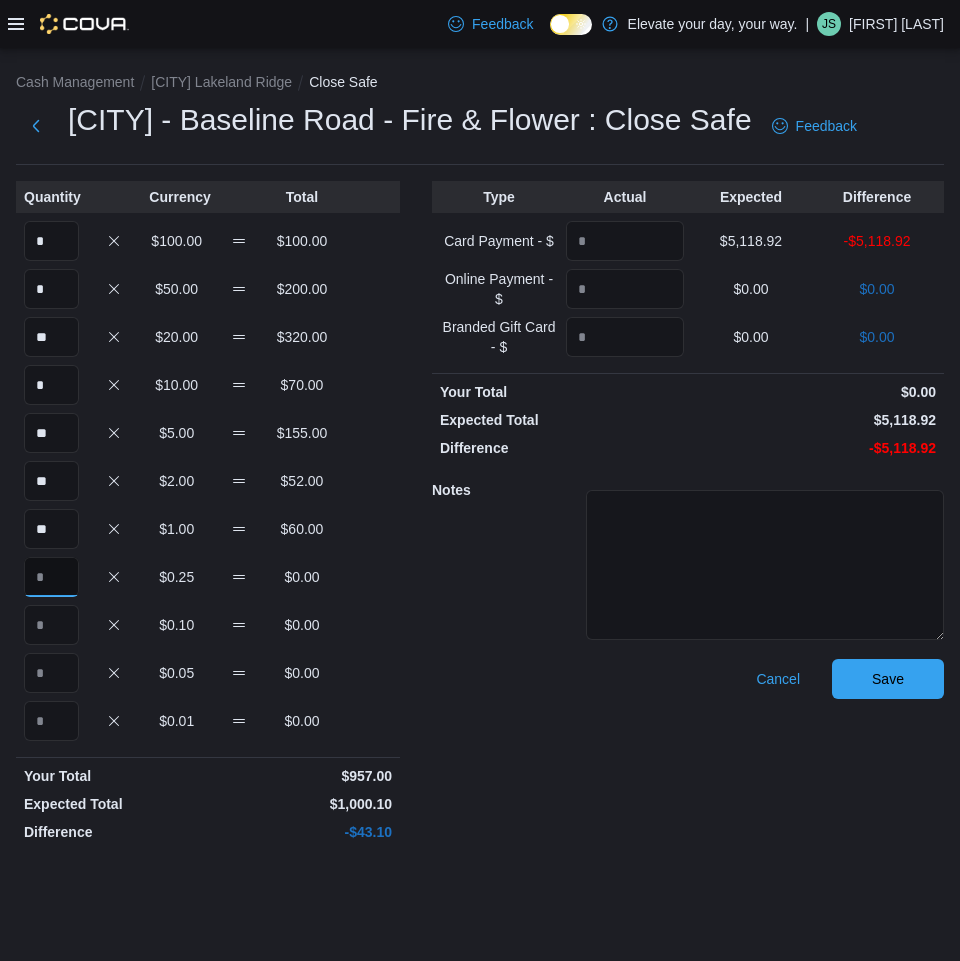 click at bounding box center [51, 577] 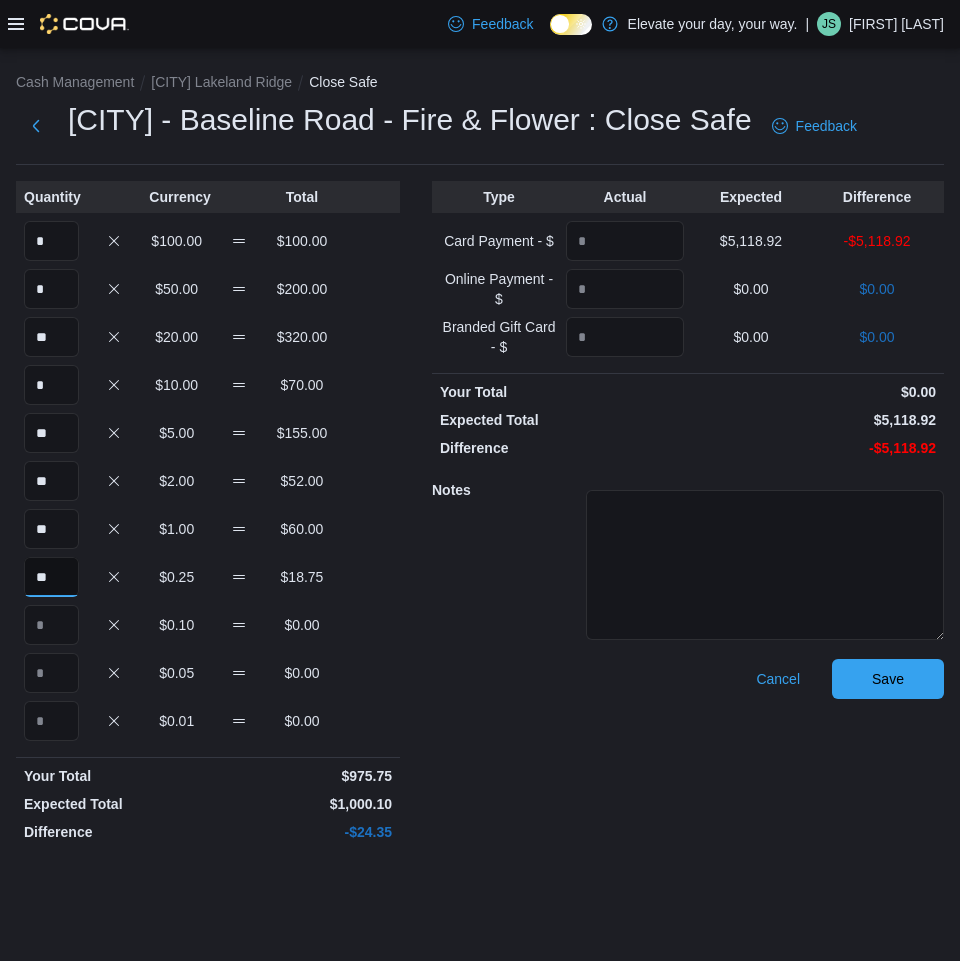 type on "**" 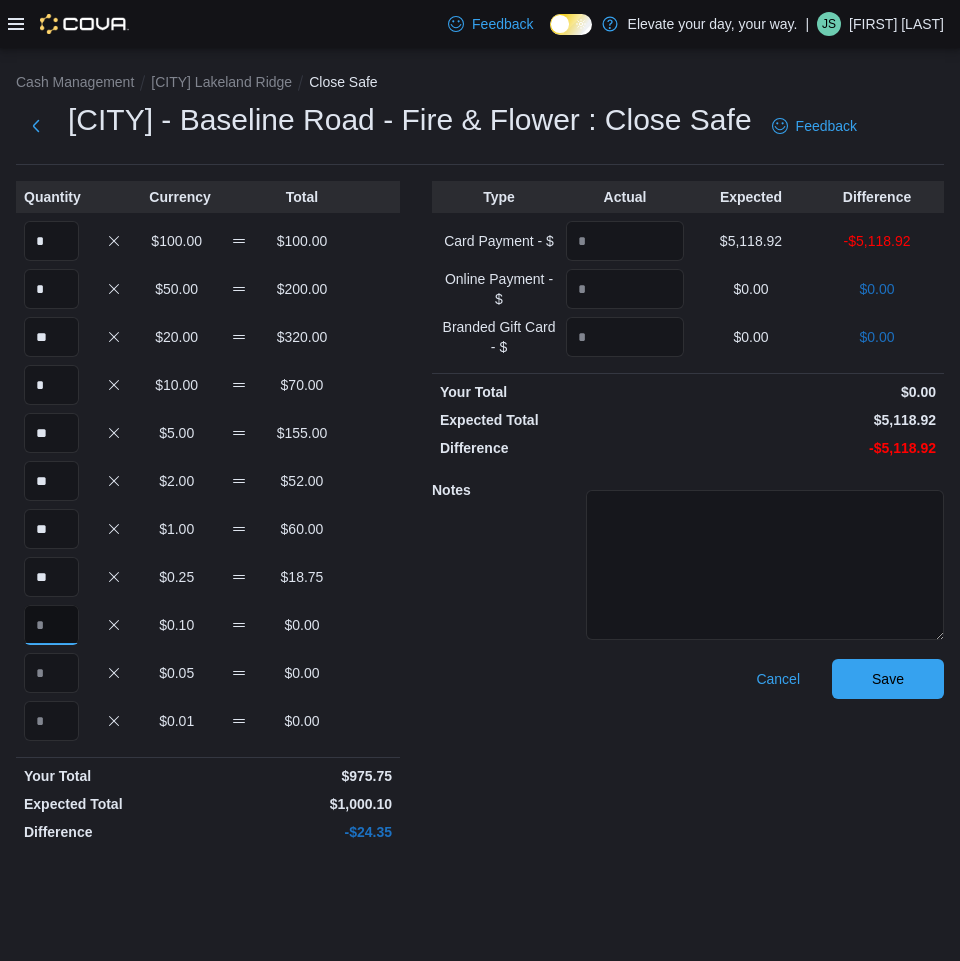 click at bounding box center (51, 625) 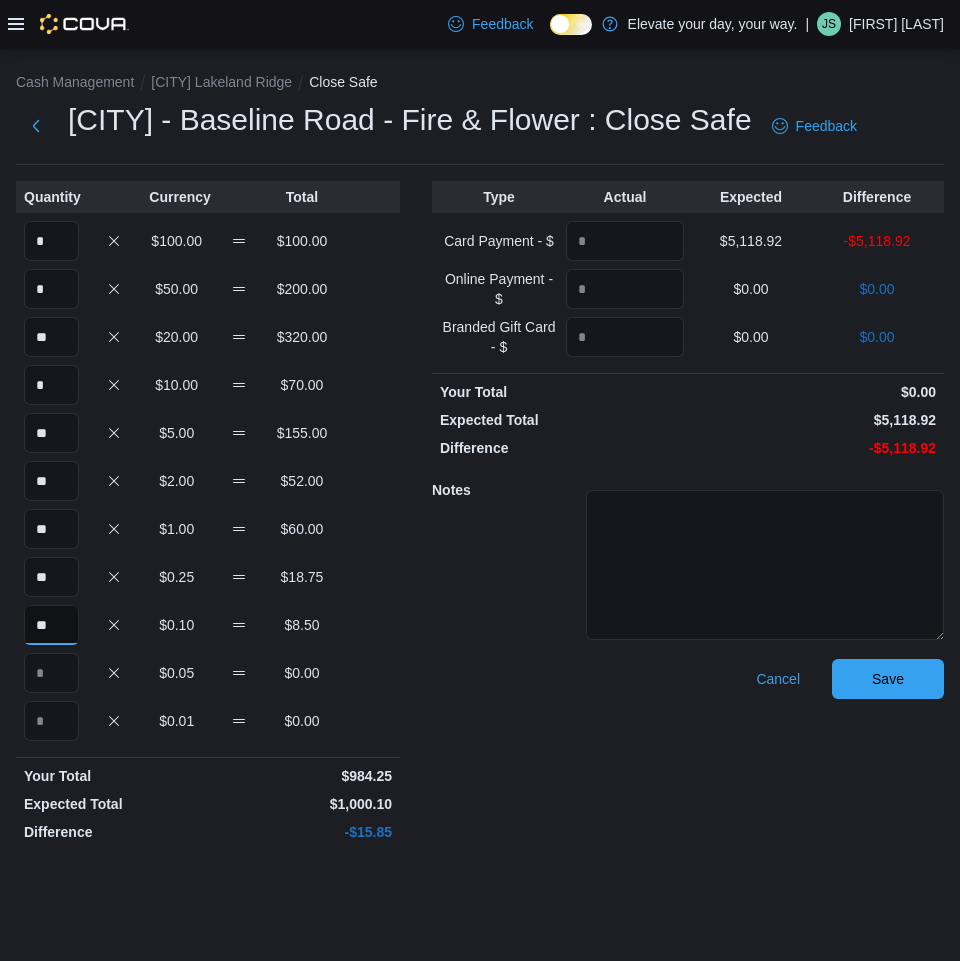 type on "**" 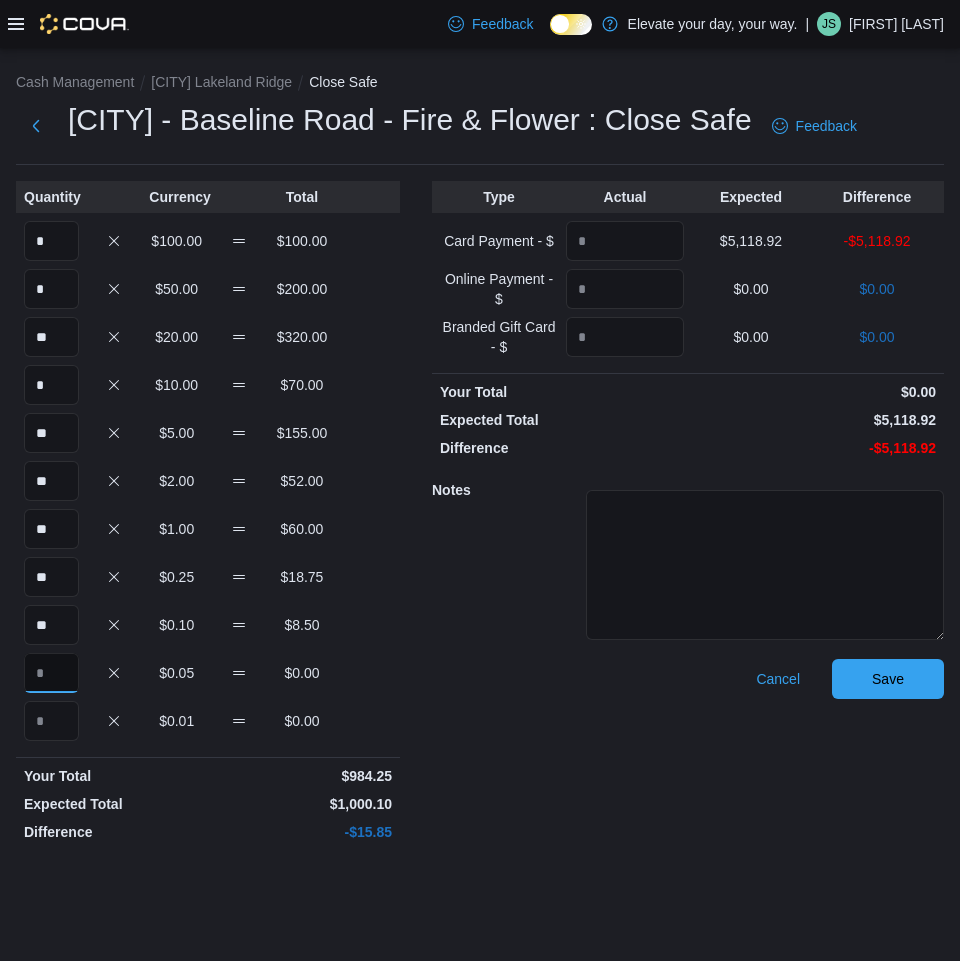 click at bounding box center (51, 673) 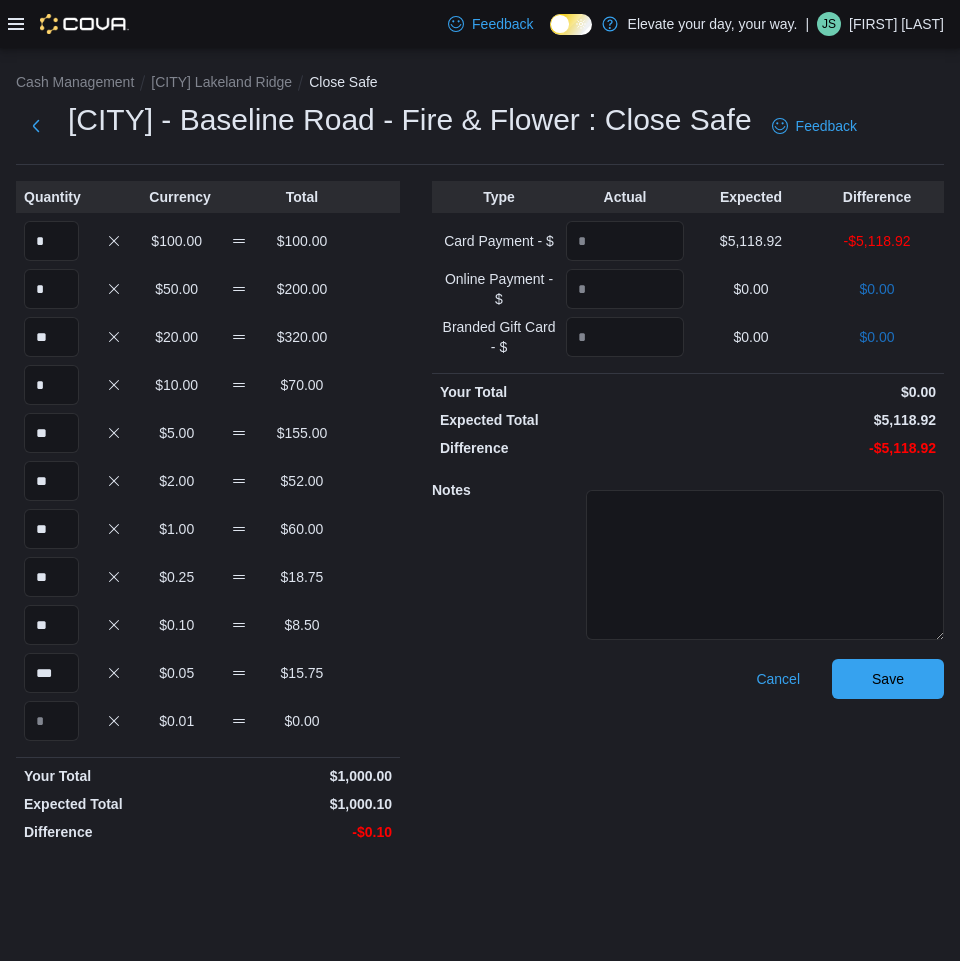 click on "Cancel Save" at bounding box center (688, 754) 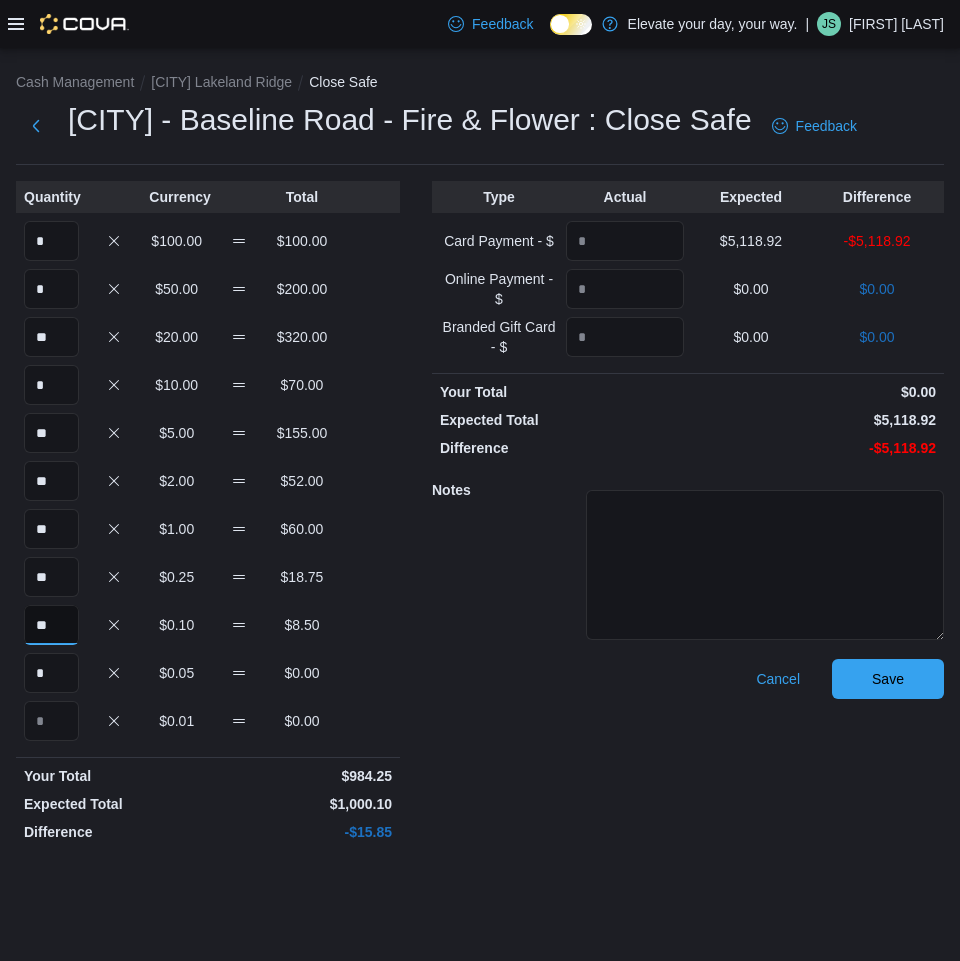 type on "*" 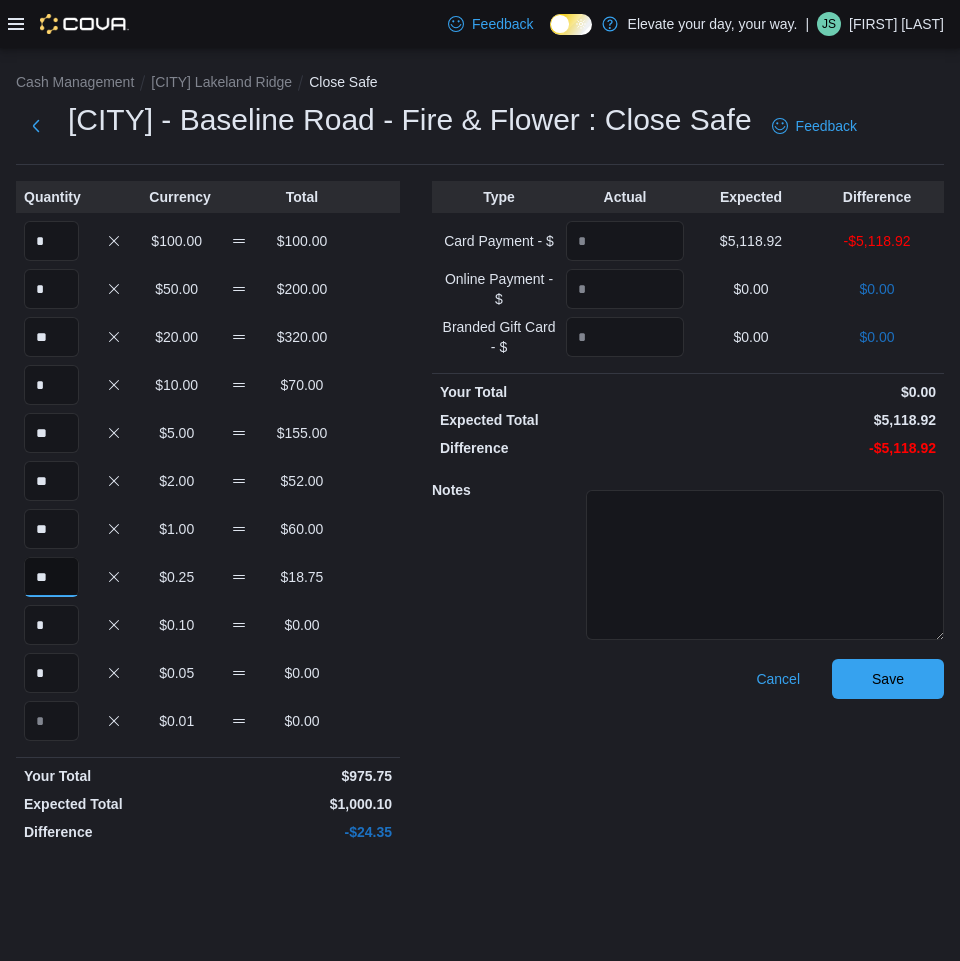 type on "*" 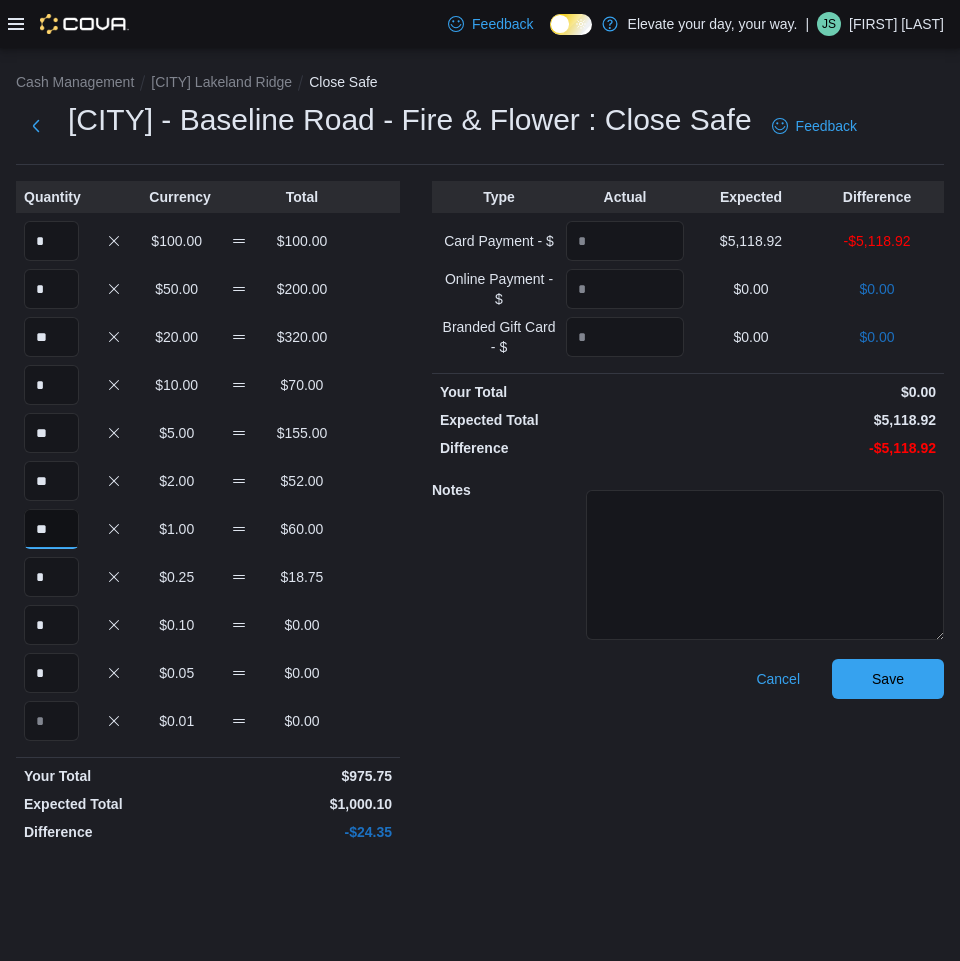 type on "*" 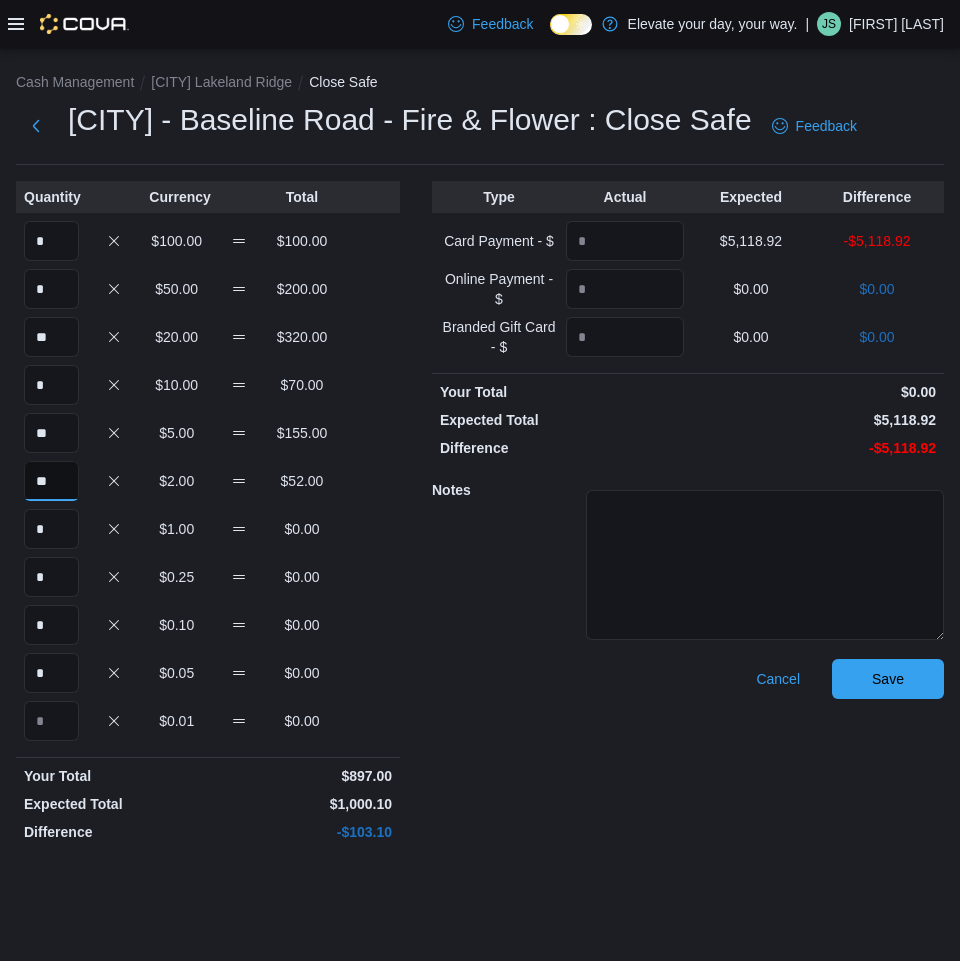 type on "*" 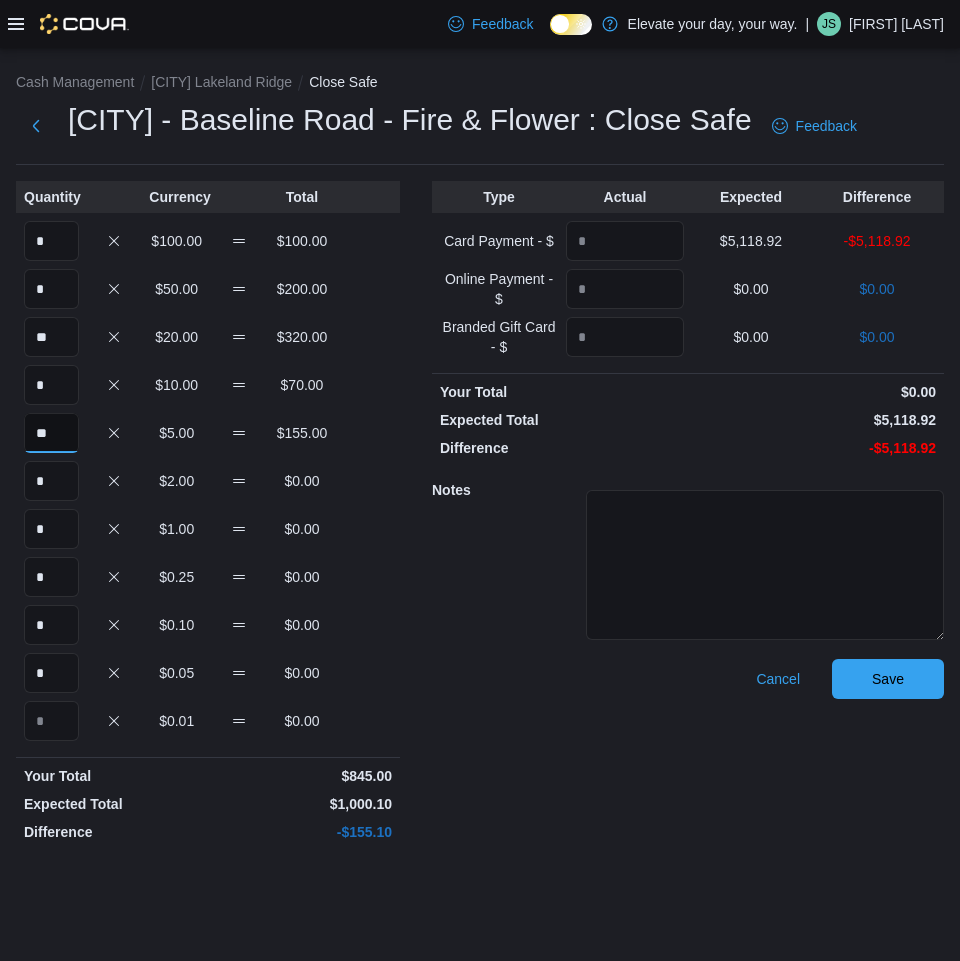 type on "*" 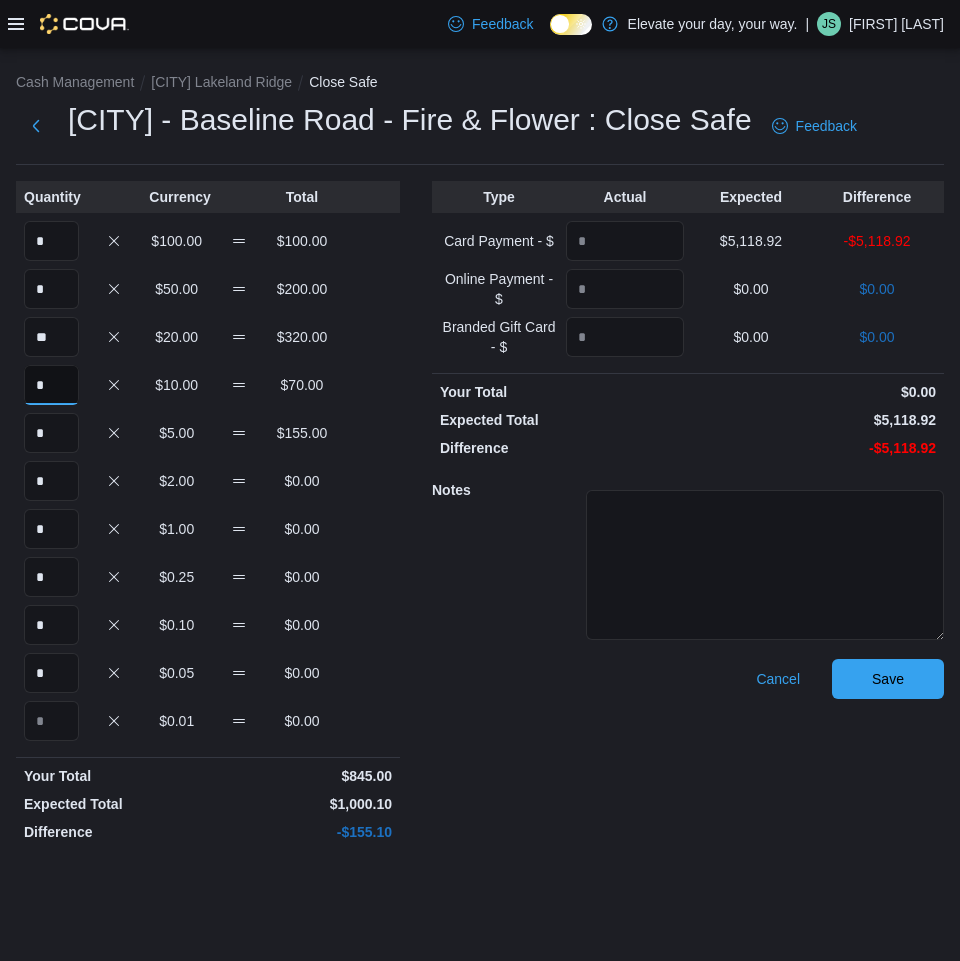 type on "*" 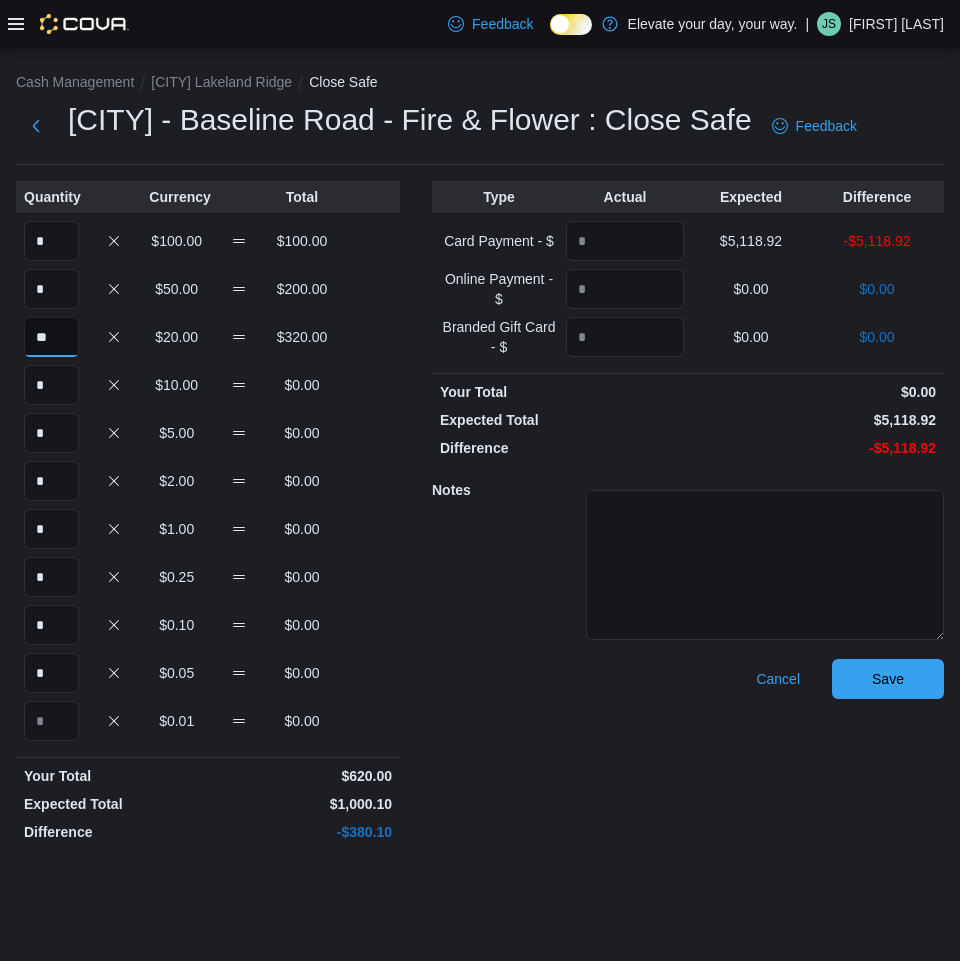 type on "*" 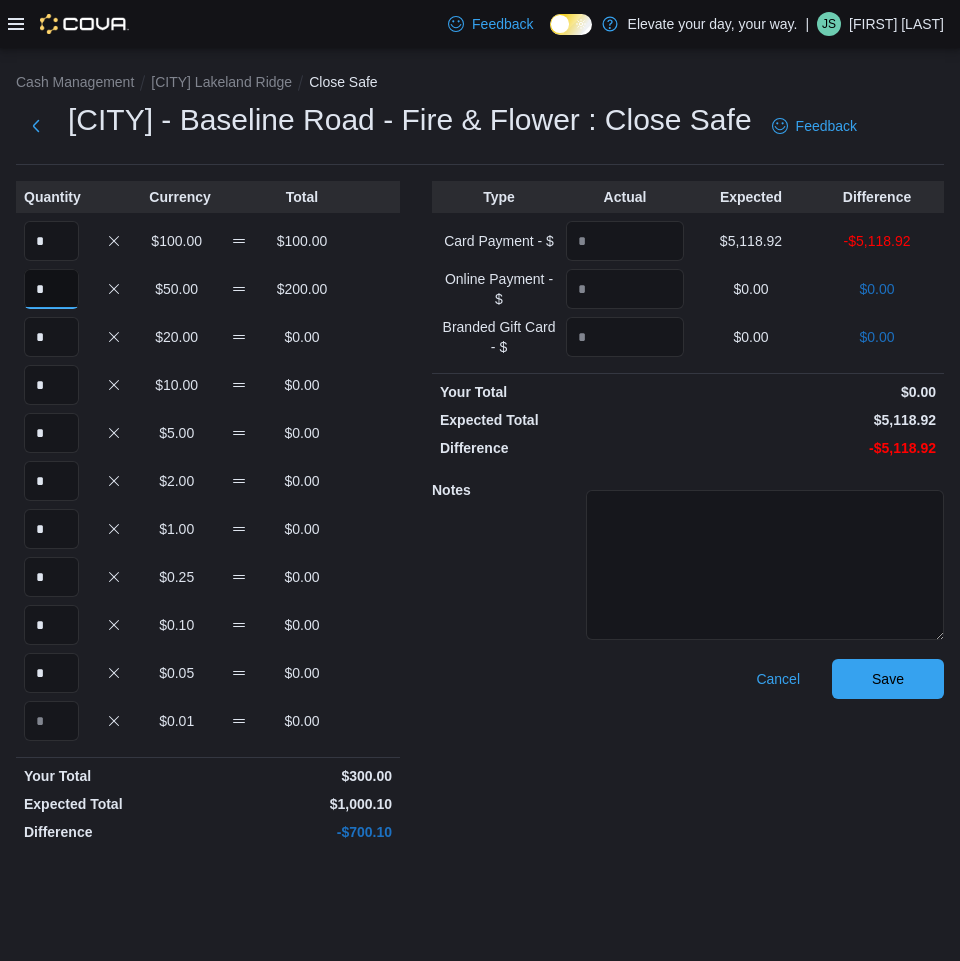 type on "*" 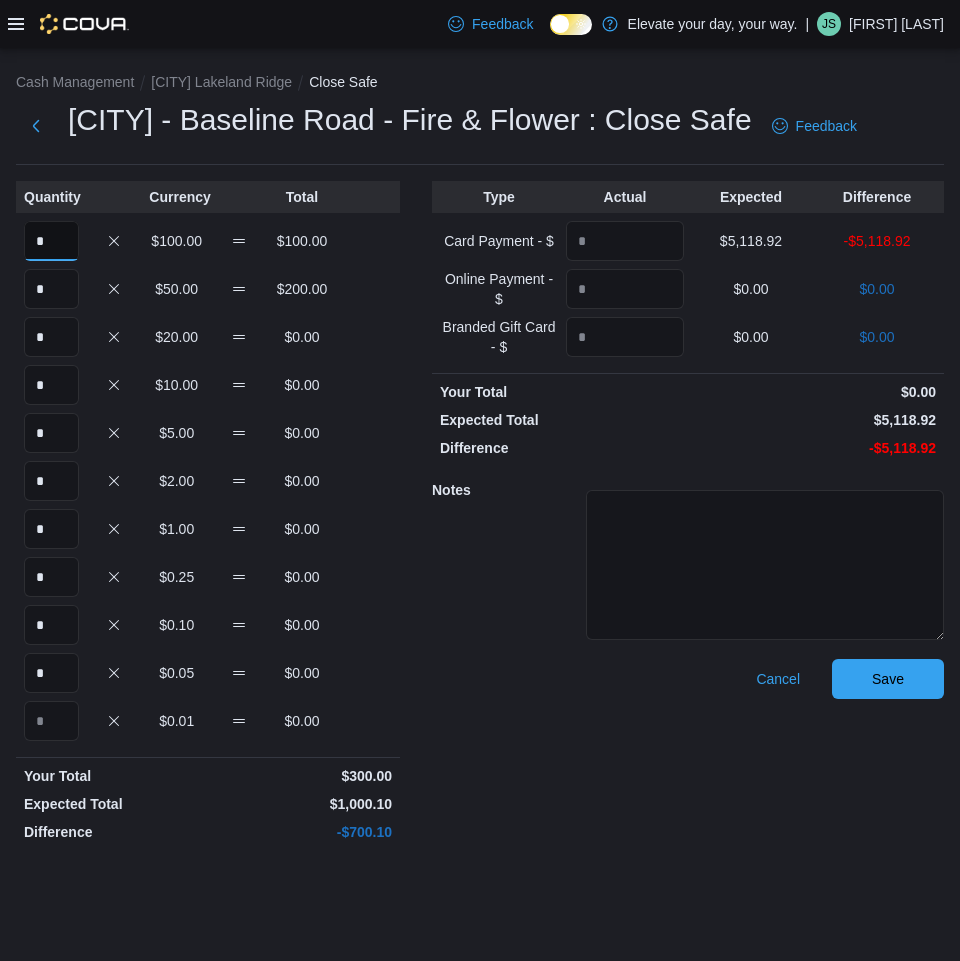 type on "*" 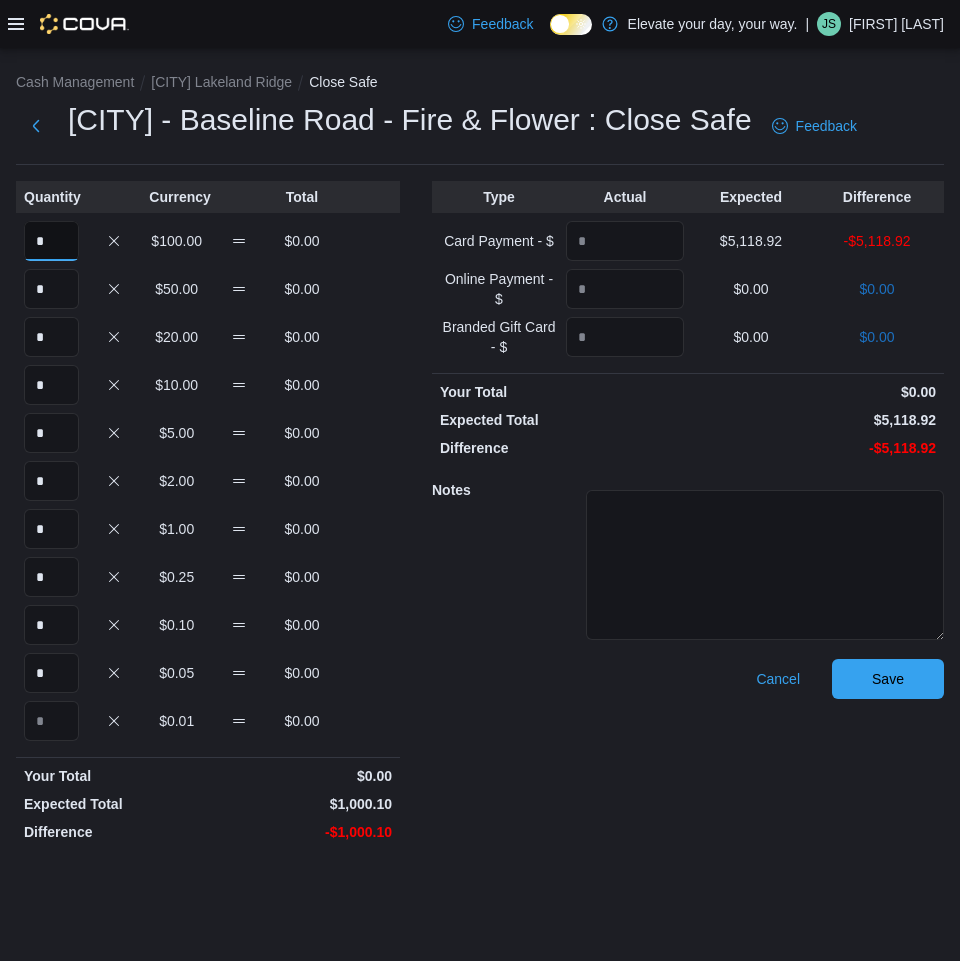 type on "*" 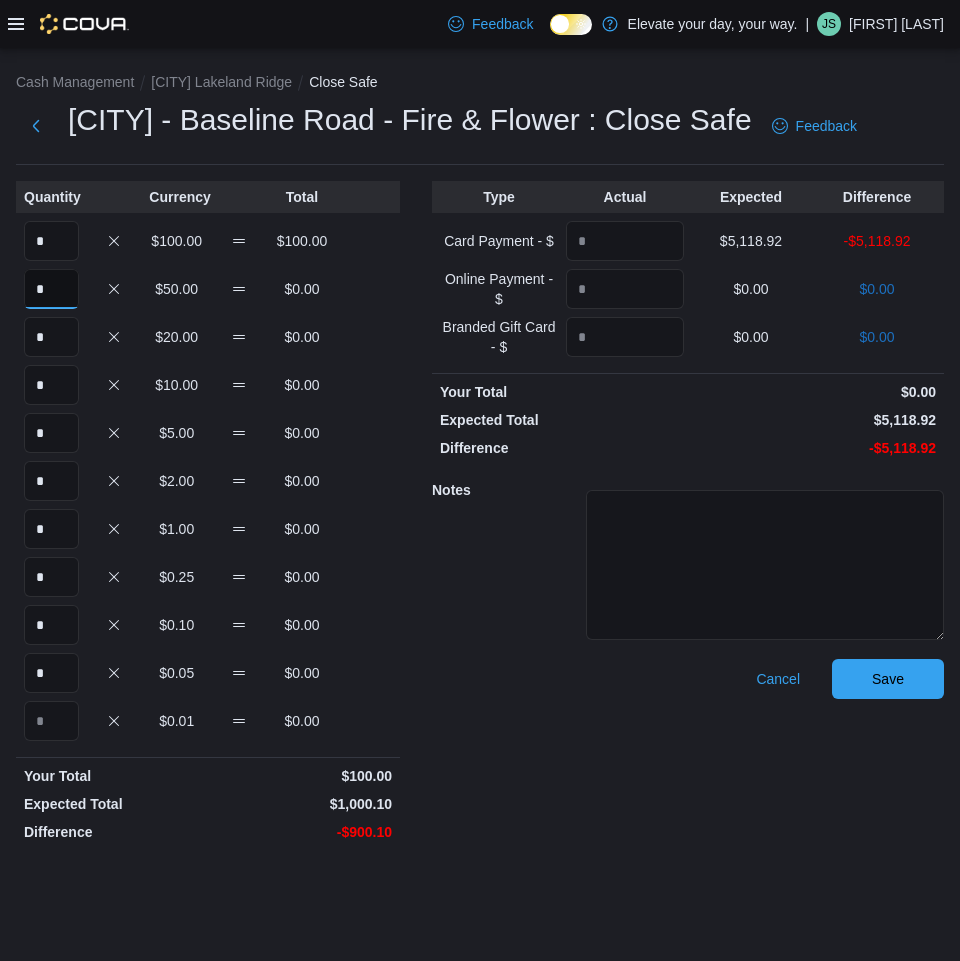 click on "*" at bounding box center (51, 289) 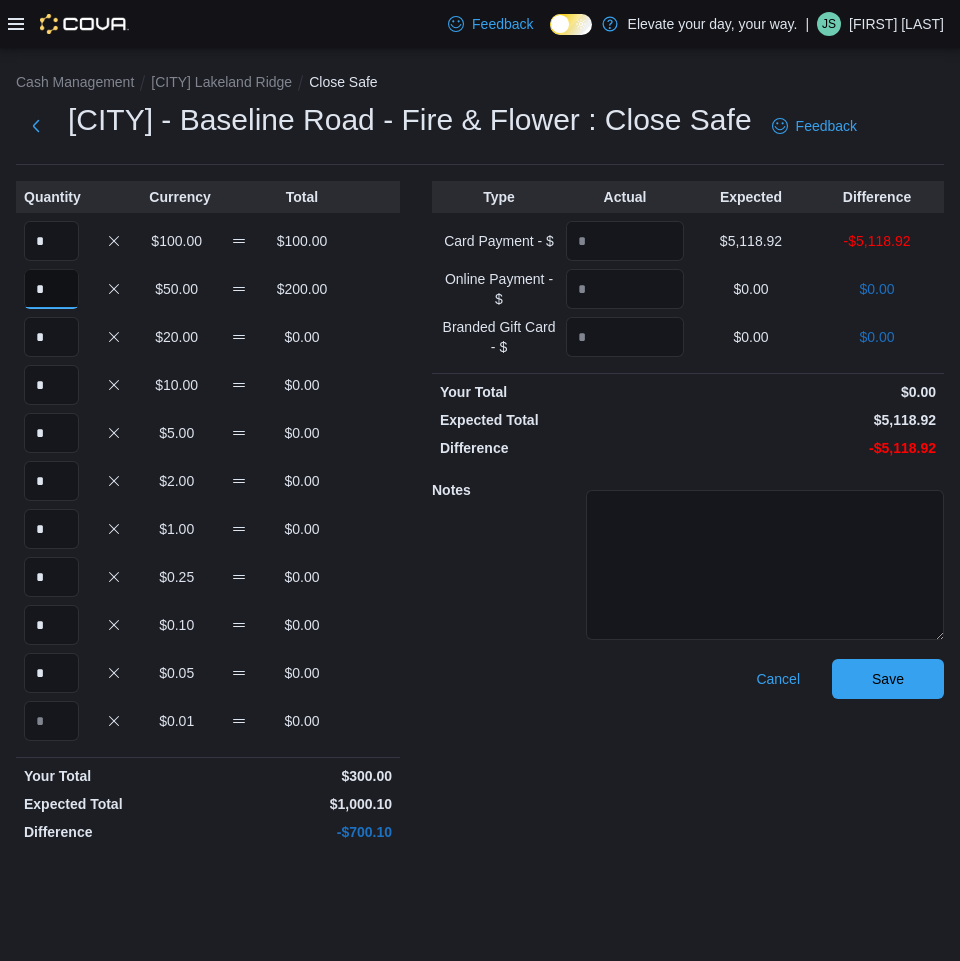 type on "*" 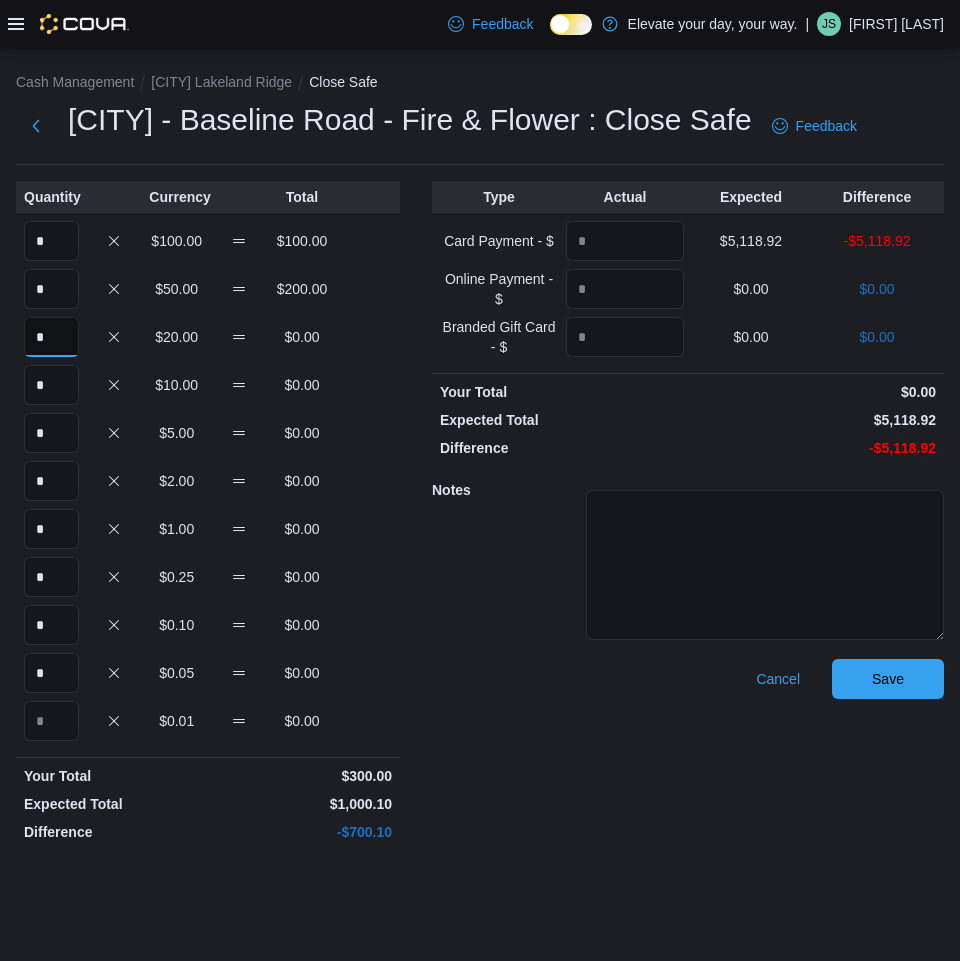 click on "*" at bounding box center (51, 337) 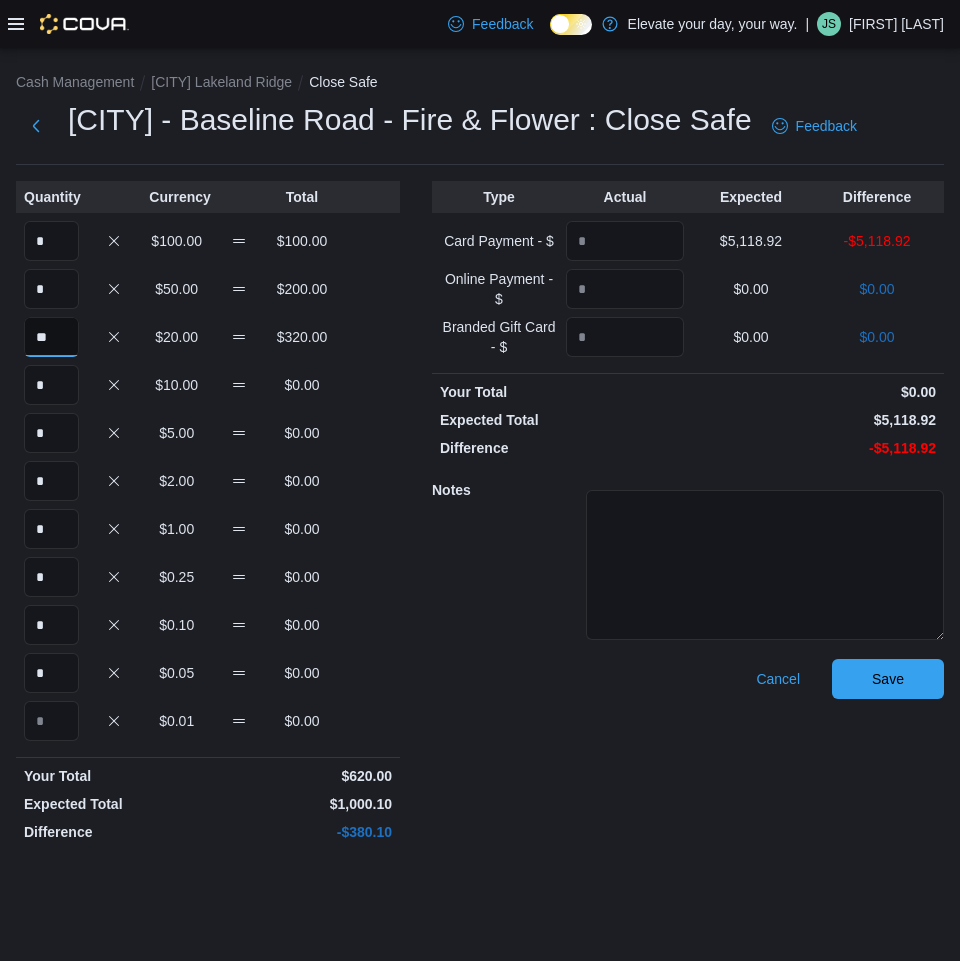 type on "**" 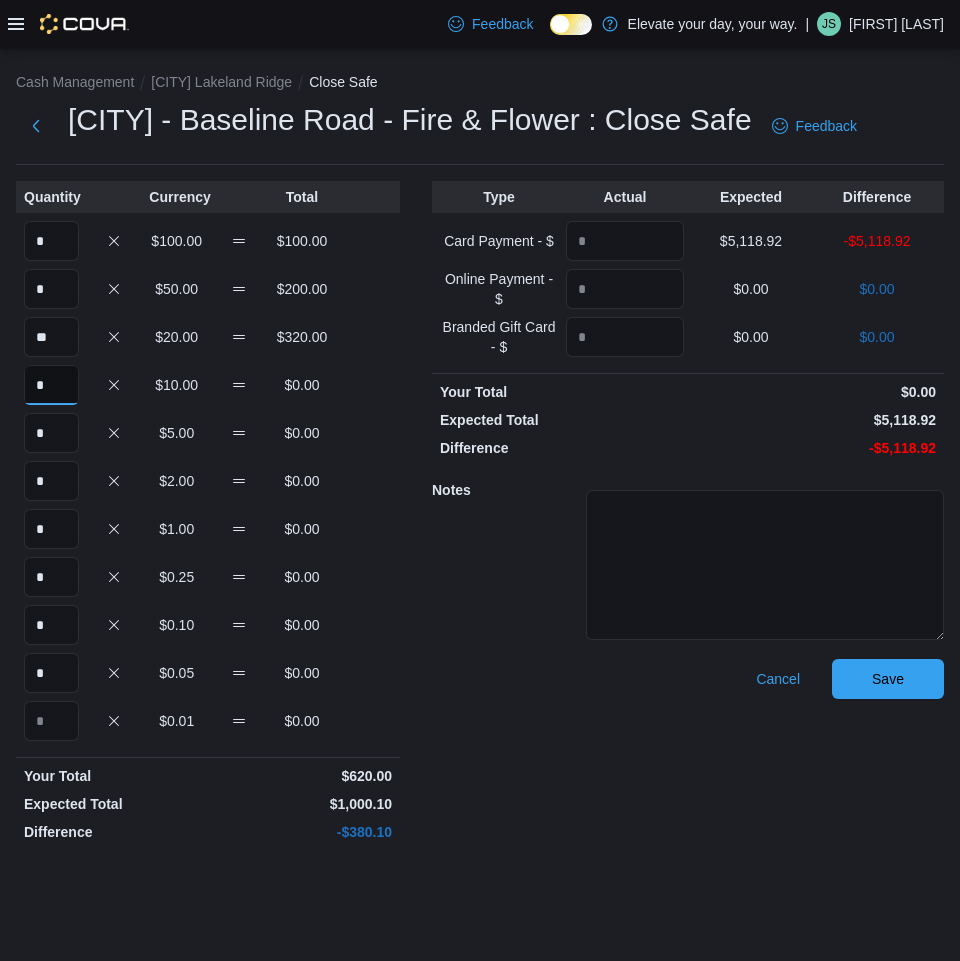 click on "*" at bounding box center [51, 385] 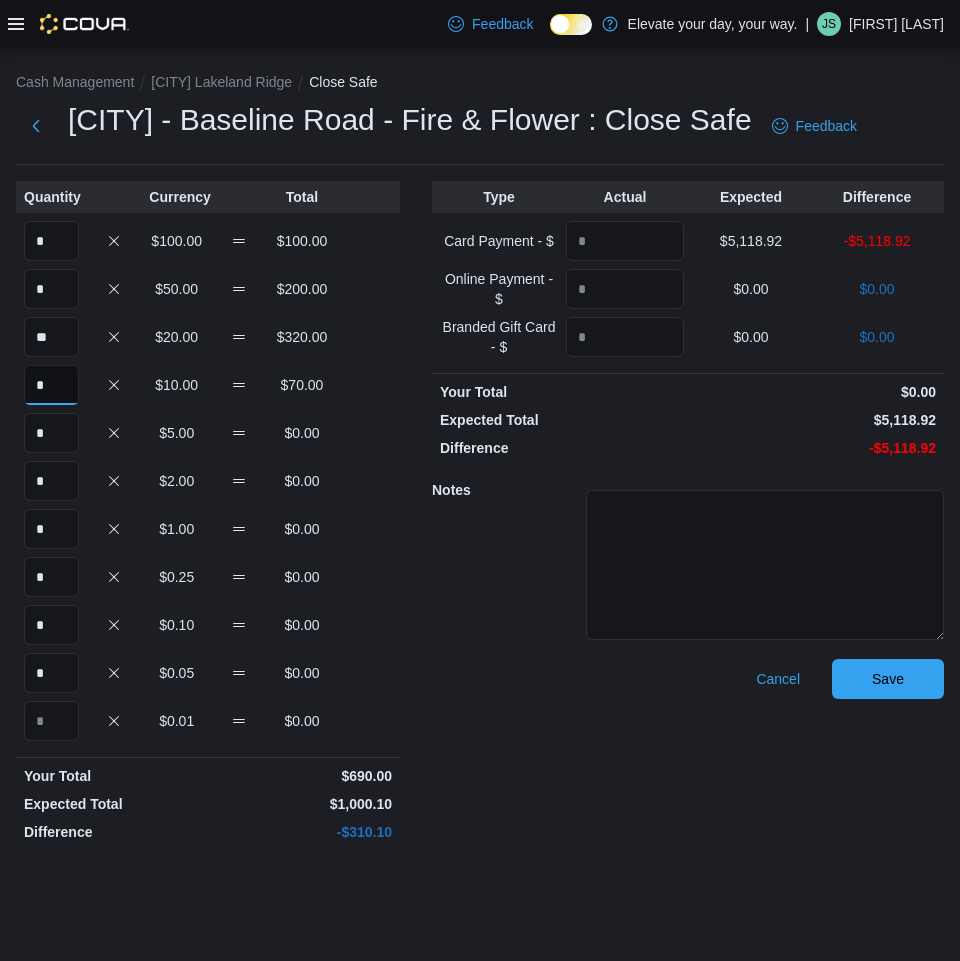 type on "*" 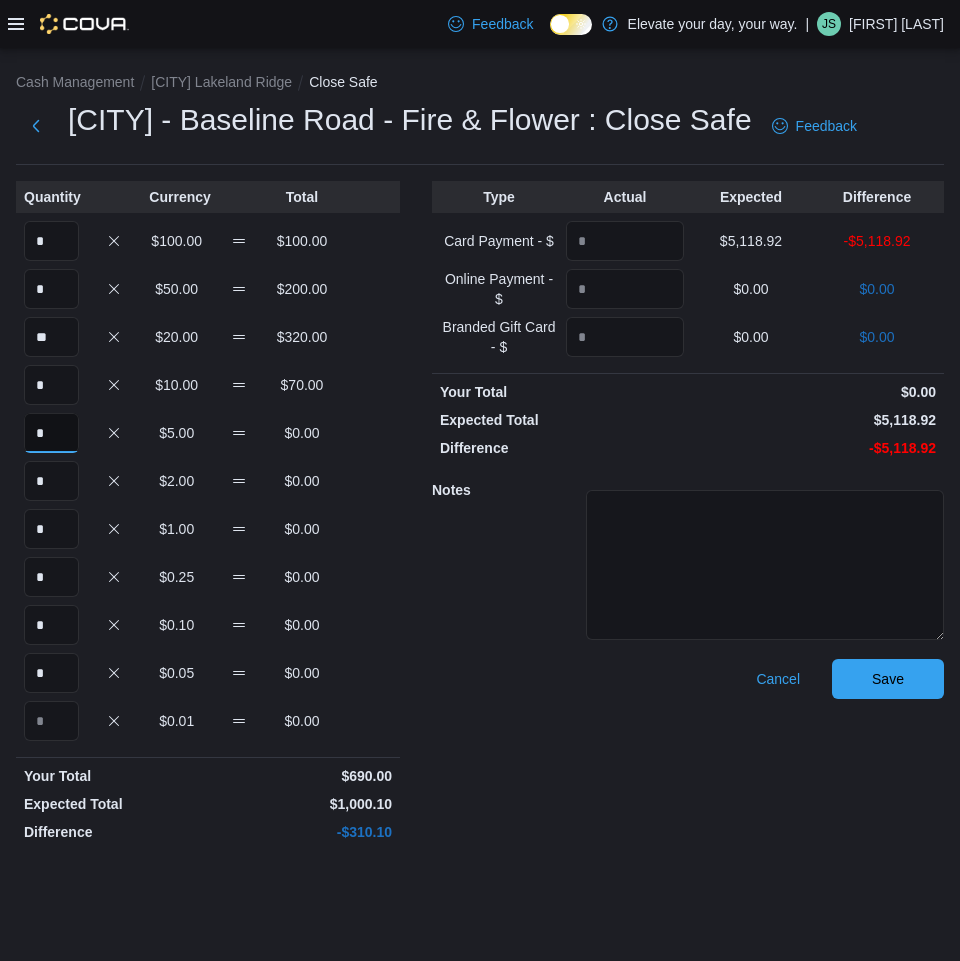 click on "*" at bounding box center [51, 433] 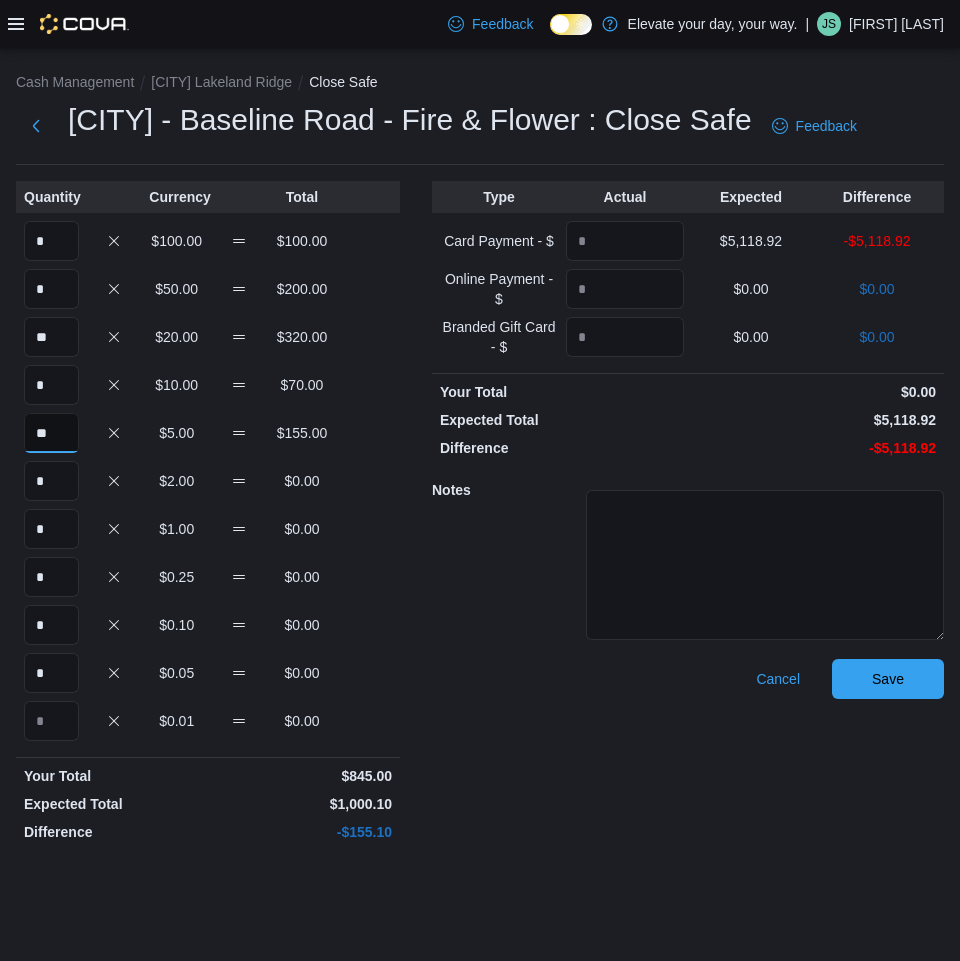 type on "**" 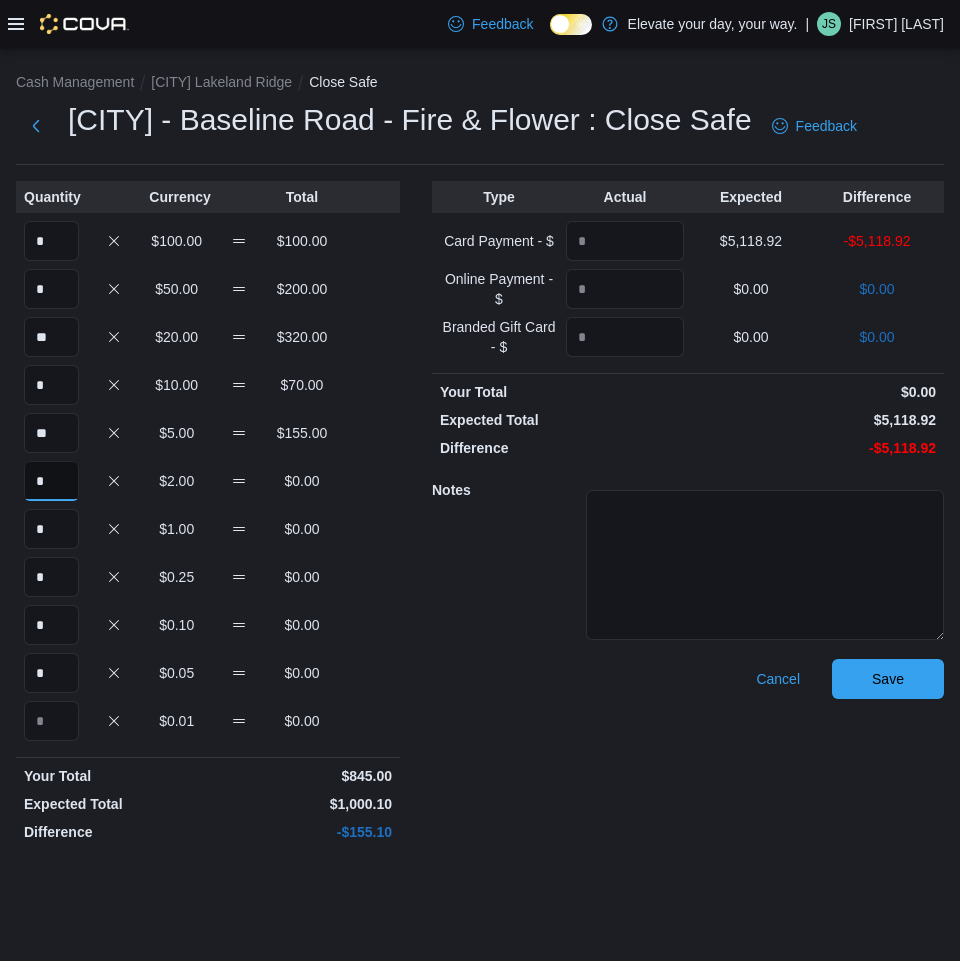 click on "*" at bounding box center [51, 481] 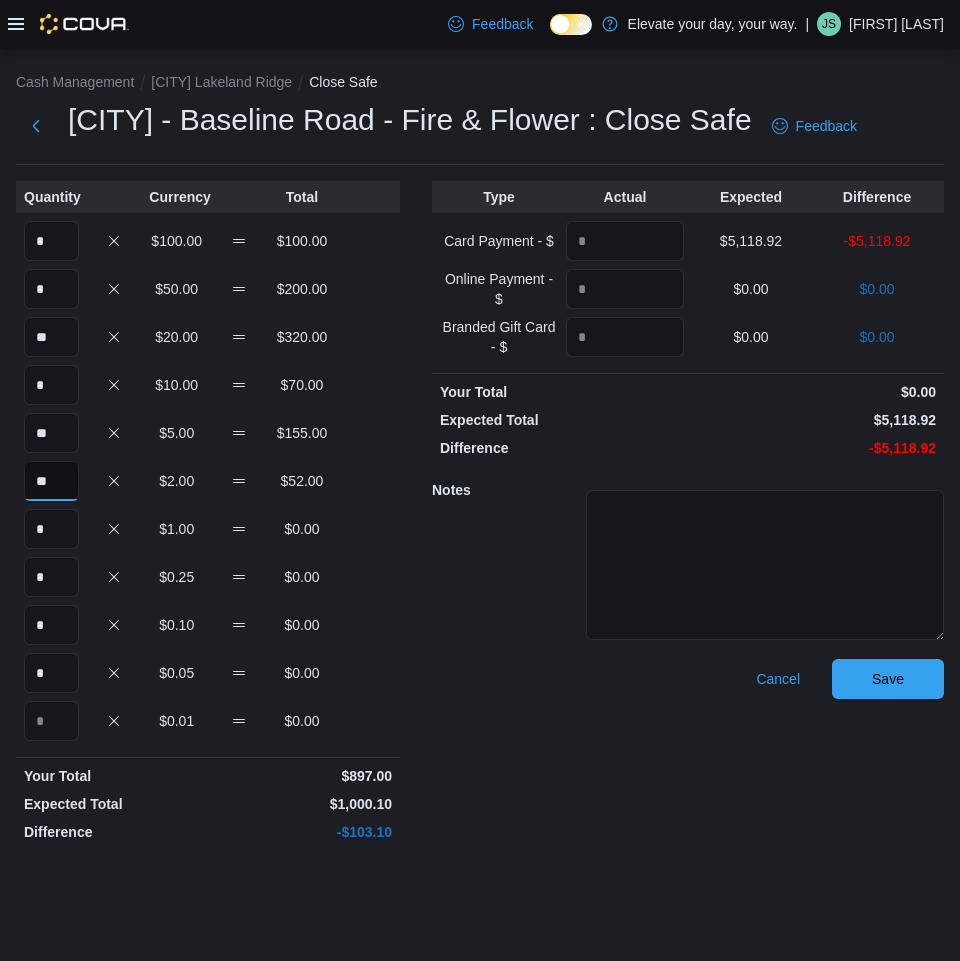 type on "**" 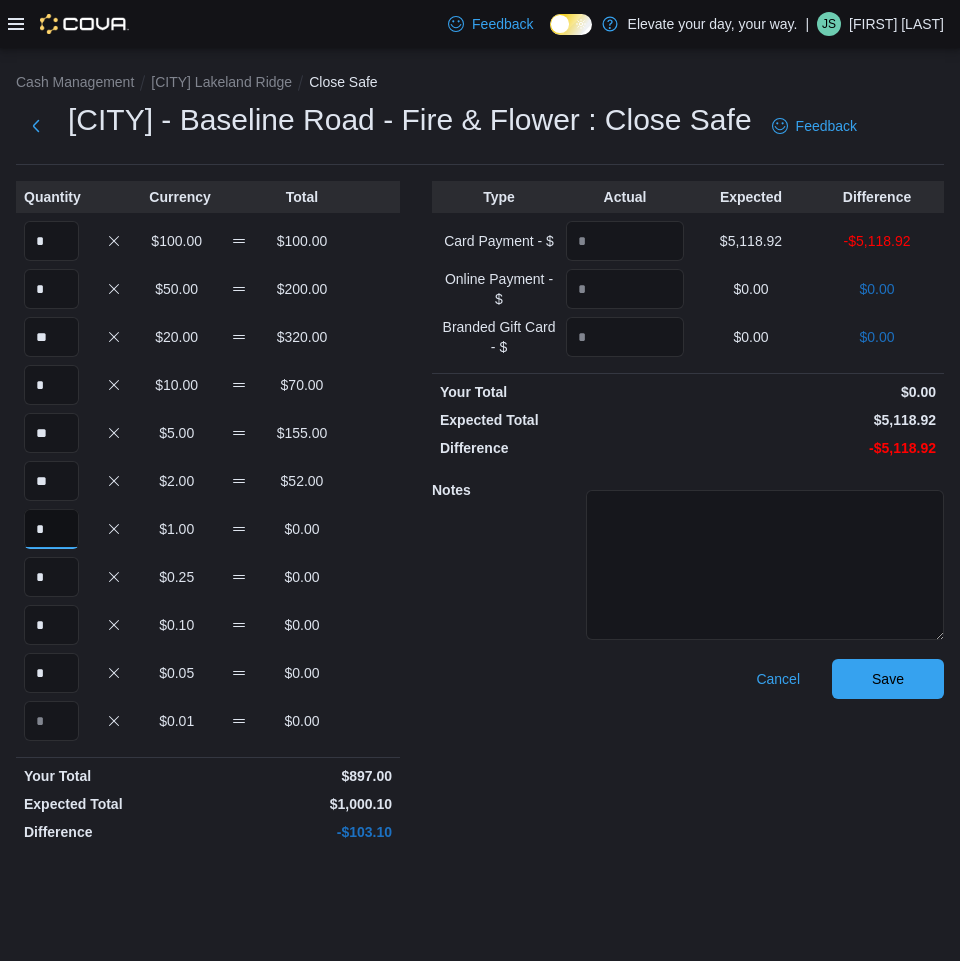 click on "*" at bounding box center (51, 529) 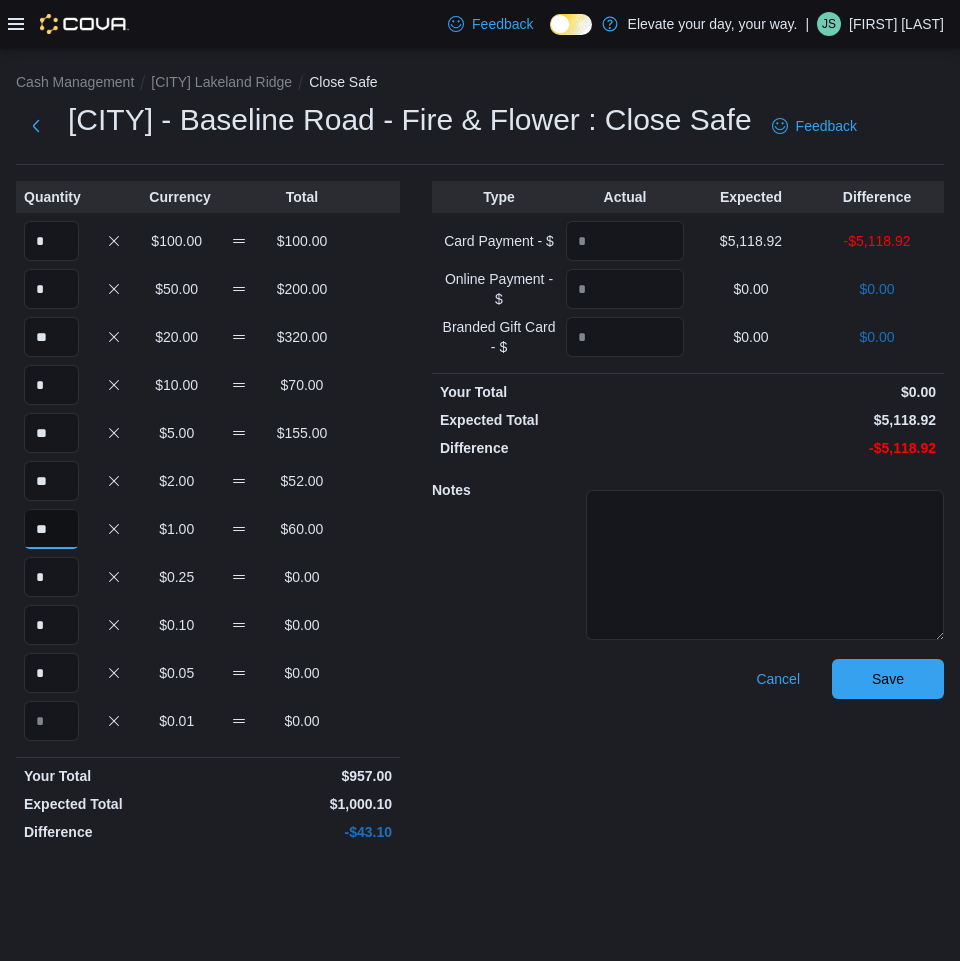 click on "**" at bounding box center [51, 529] 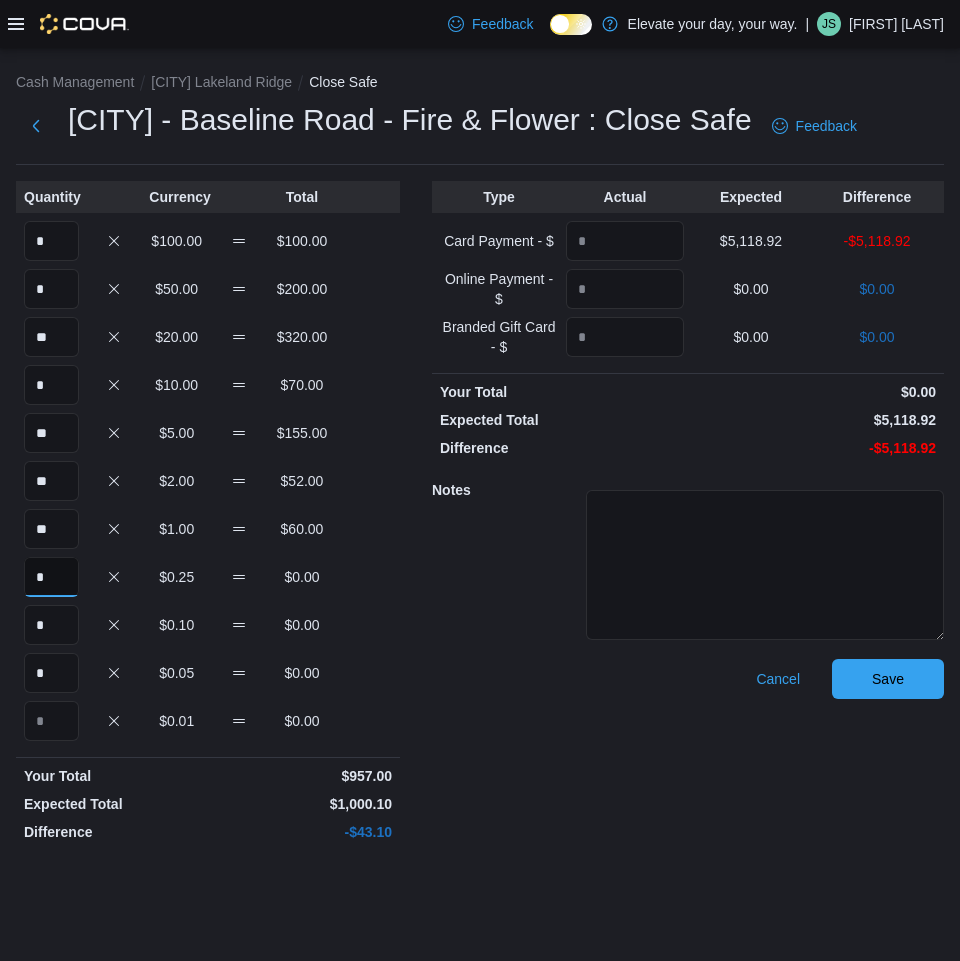 click on "*" at bounding box center [51, 577] 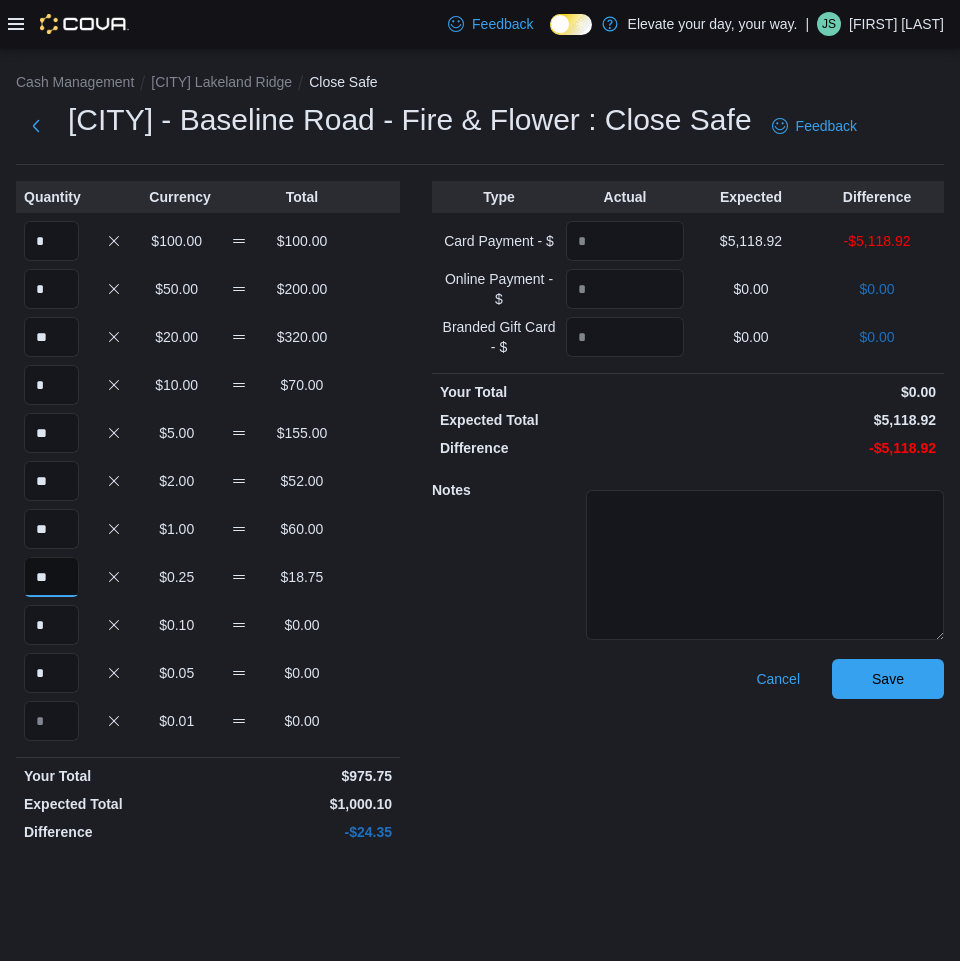 type on "**" 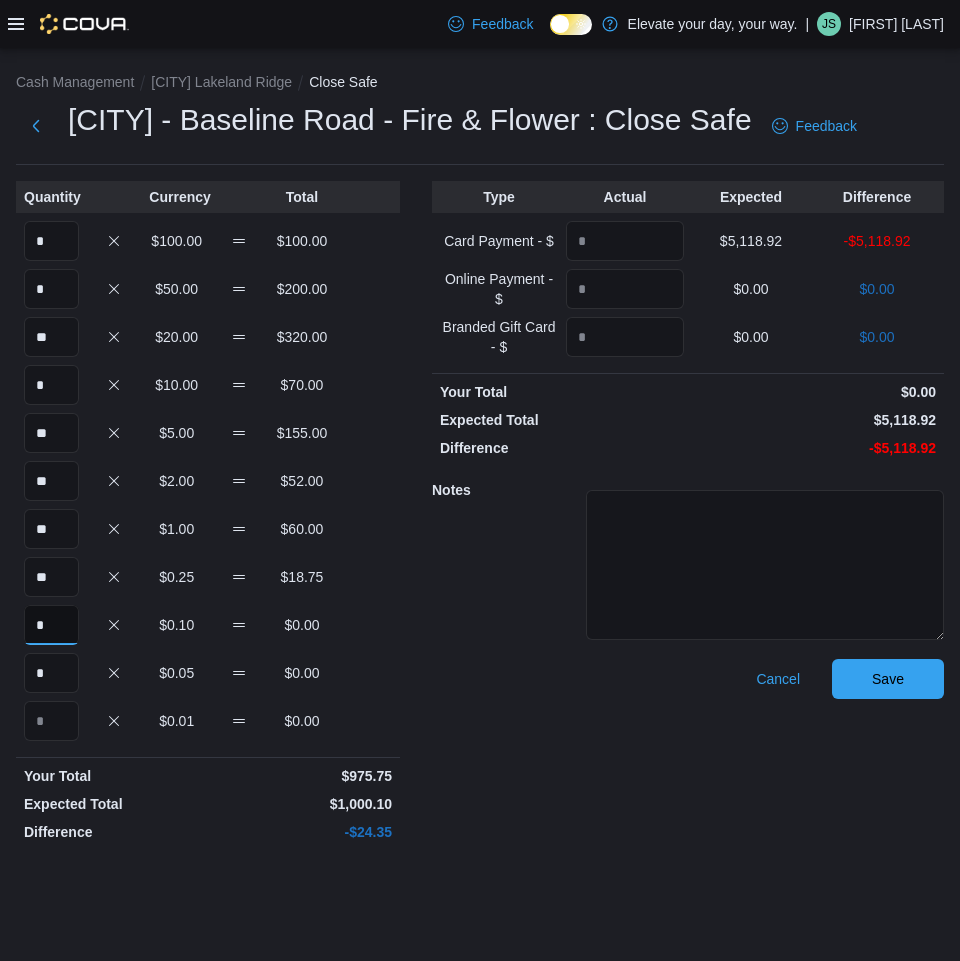 click on "*" at bounding box center (51, 625) 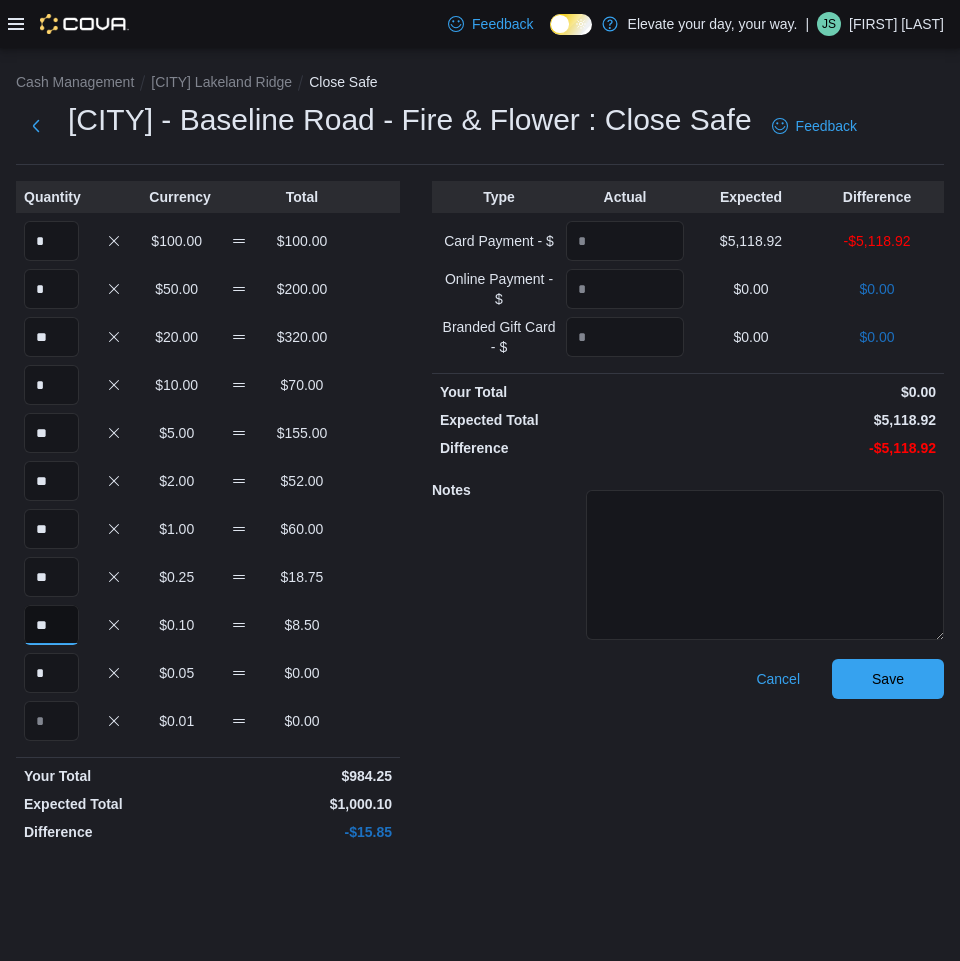 type on "**" 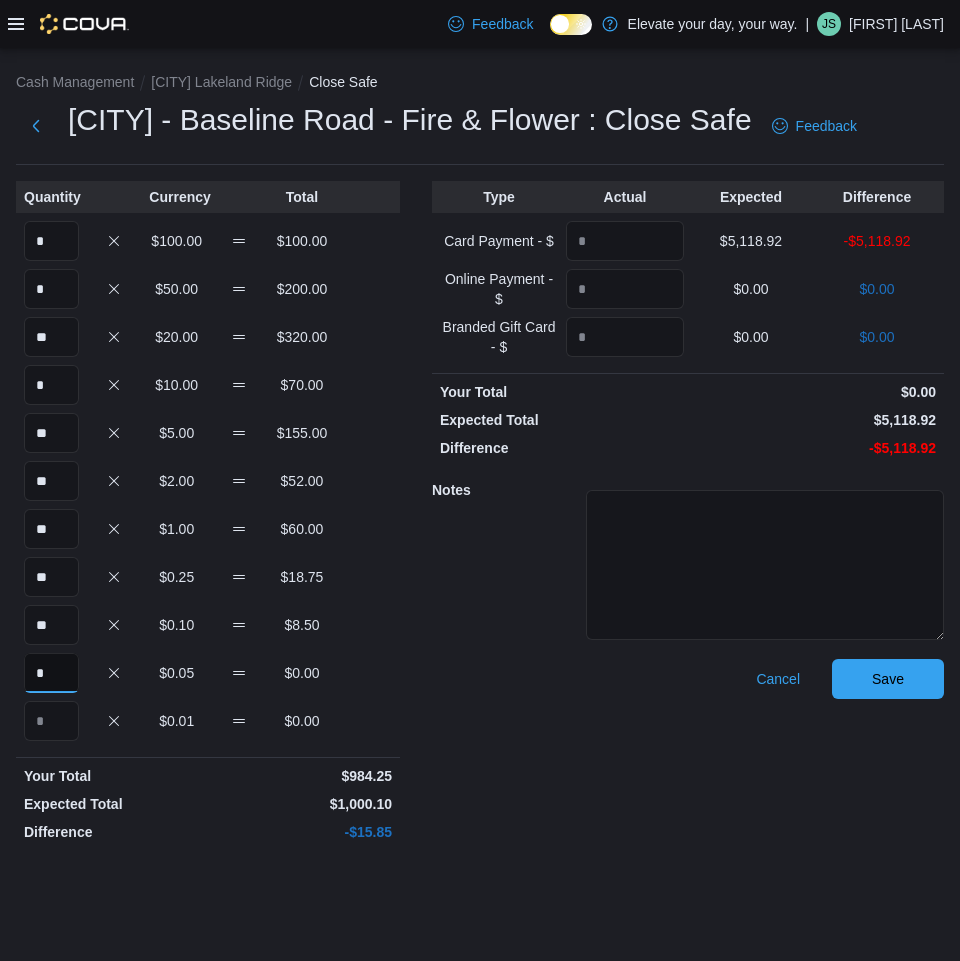 click on "*" at bounding box center (51, 673) 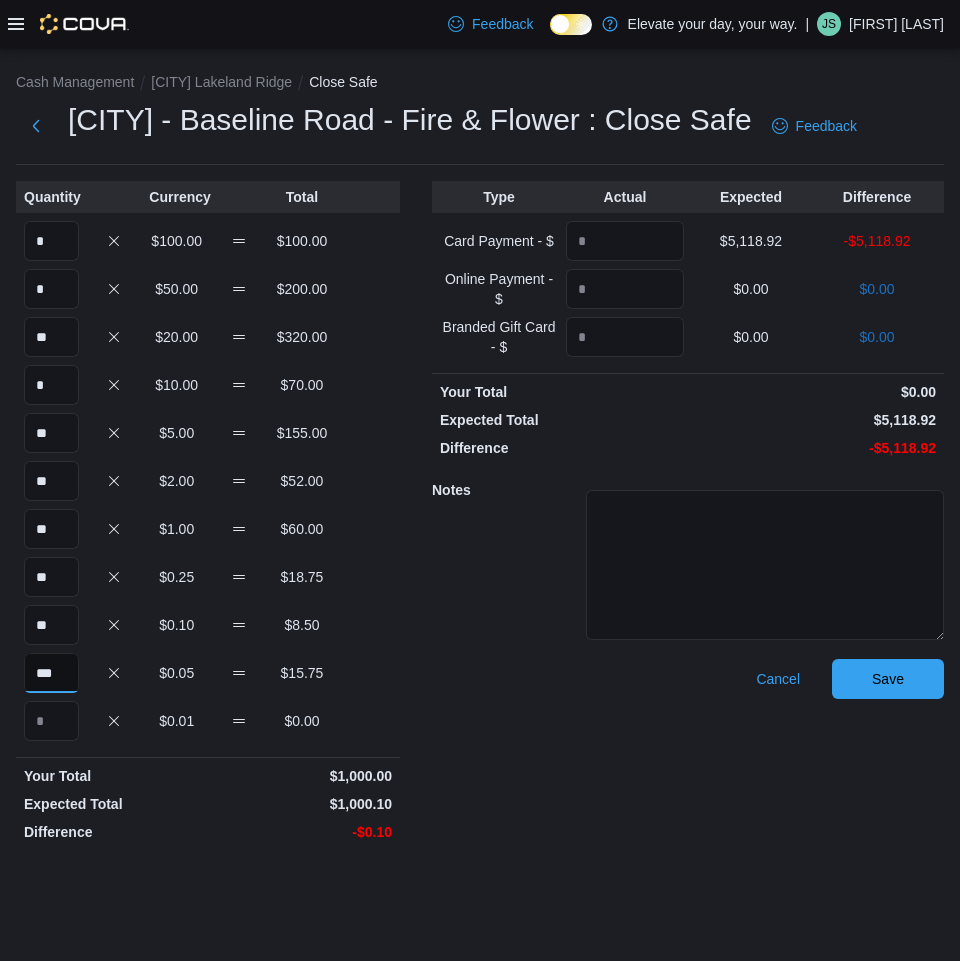 type on "***" 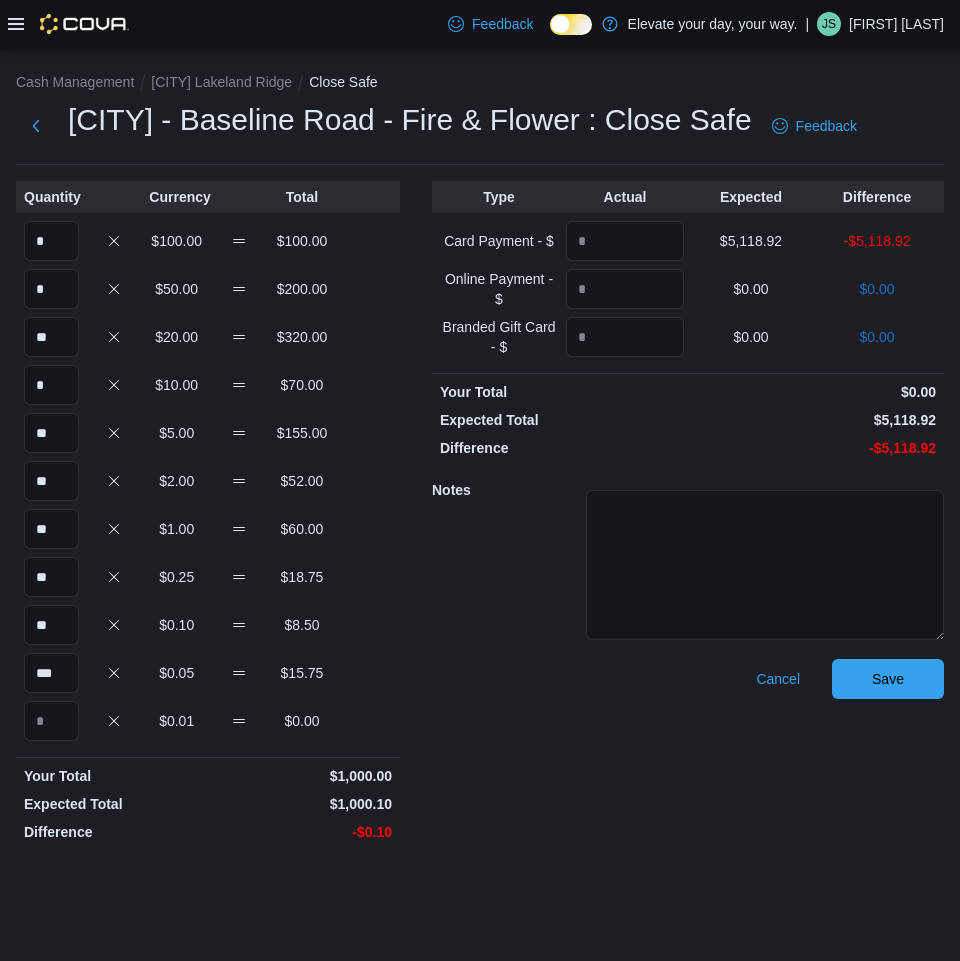 click on "** $0.10 $8.50" at bounding box center (208, 625) 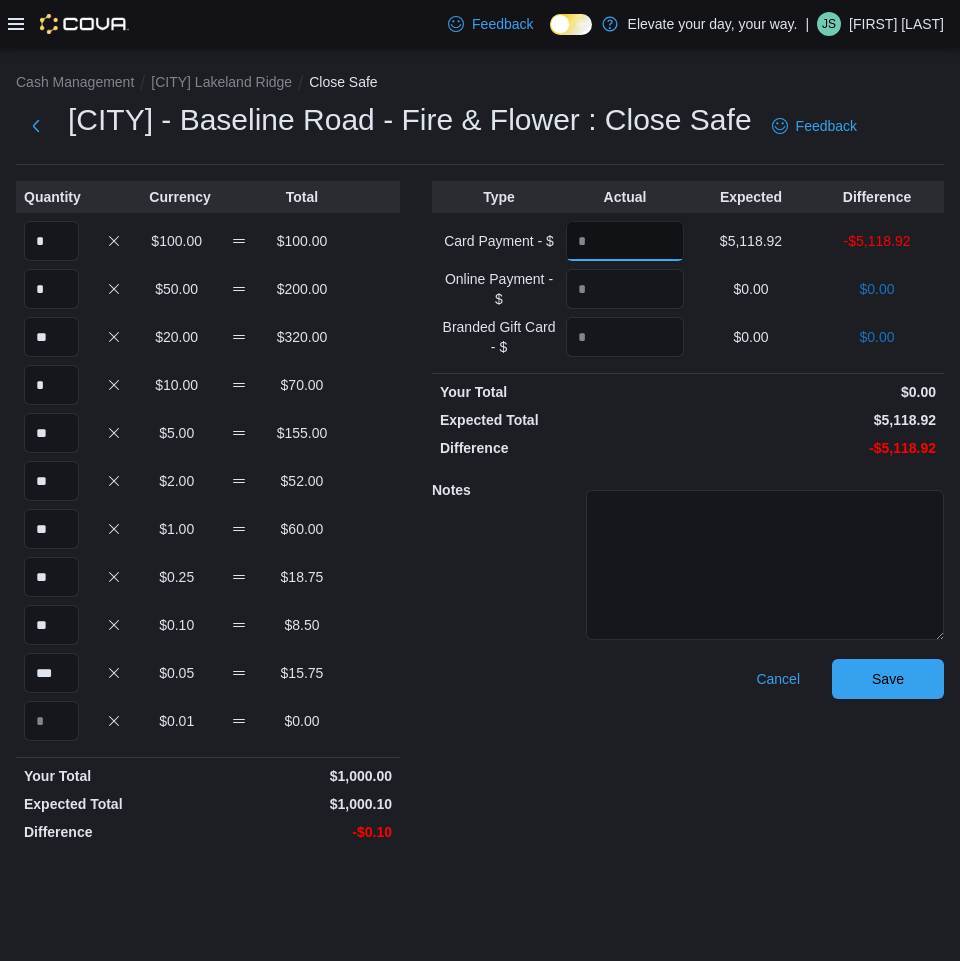 click at bounding box center (625, 241) 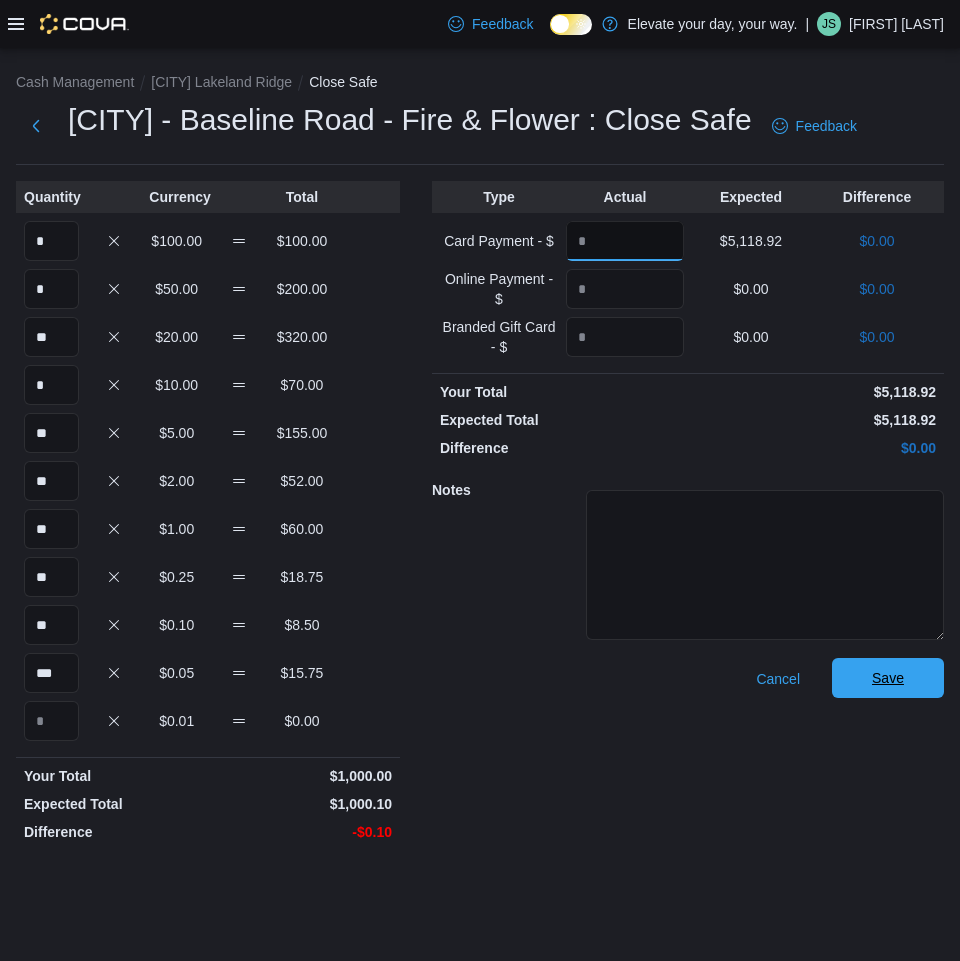 type on "*******" 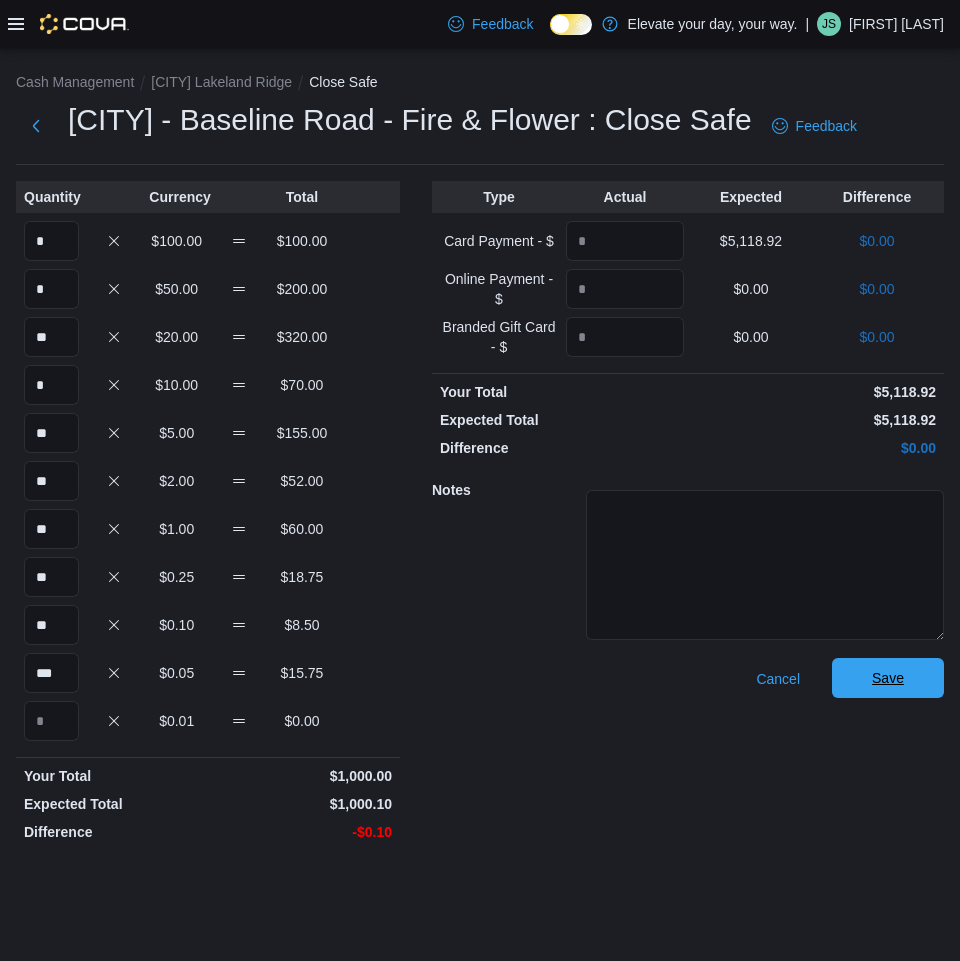 click on "Save" at bounding box center (888, 678) 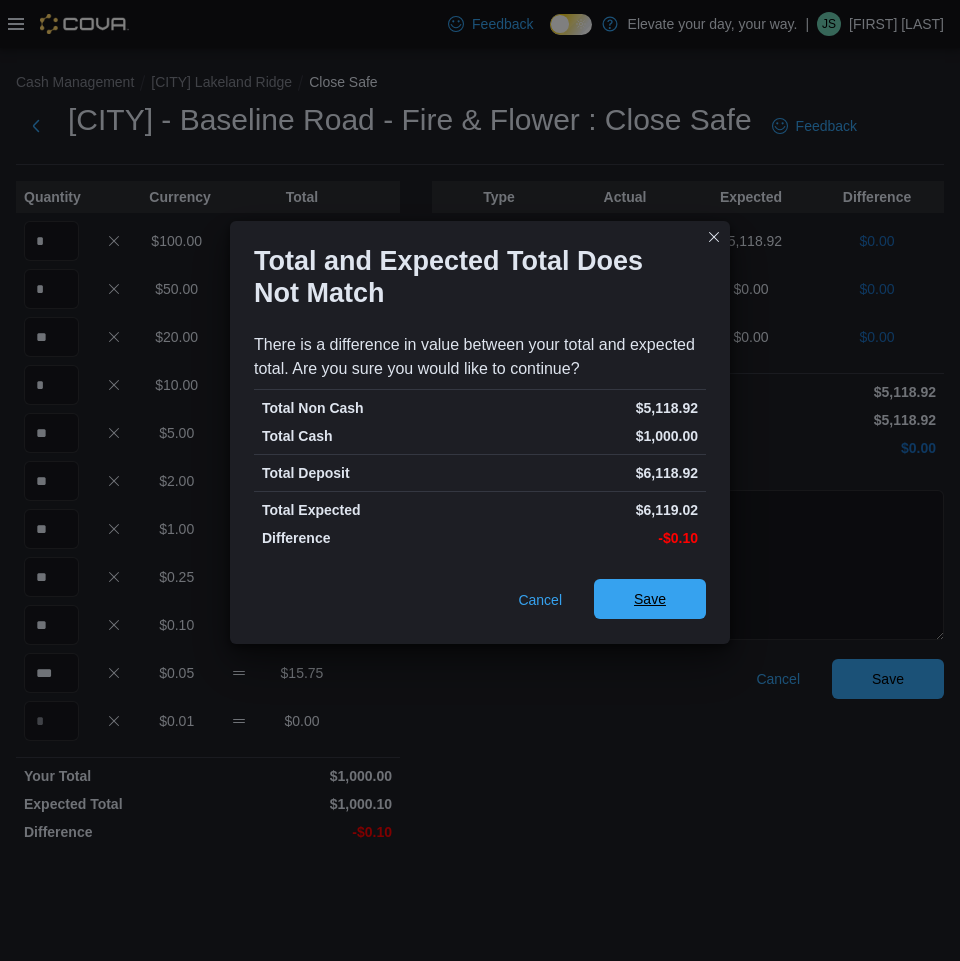click on "Save" at bounding box center (650, 599) 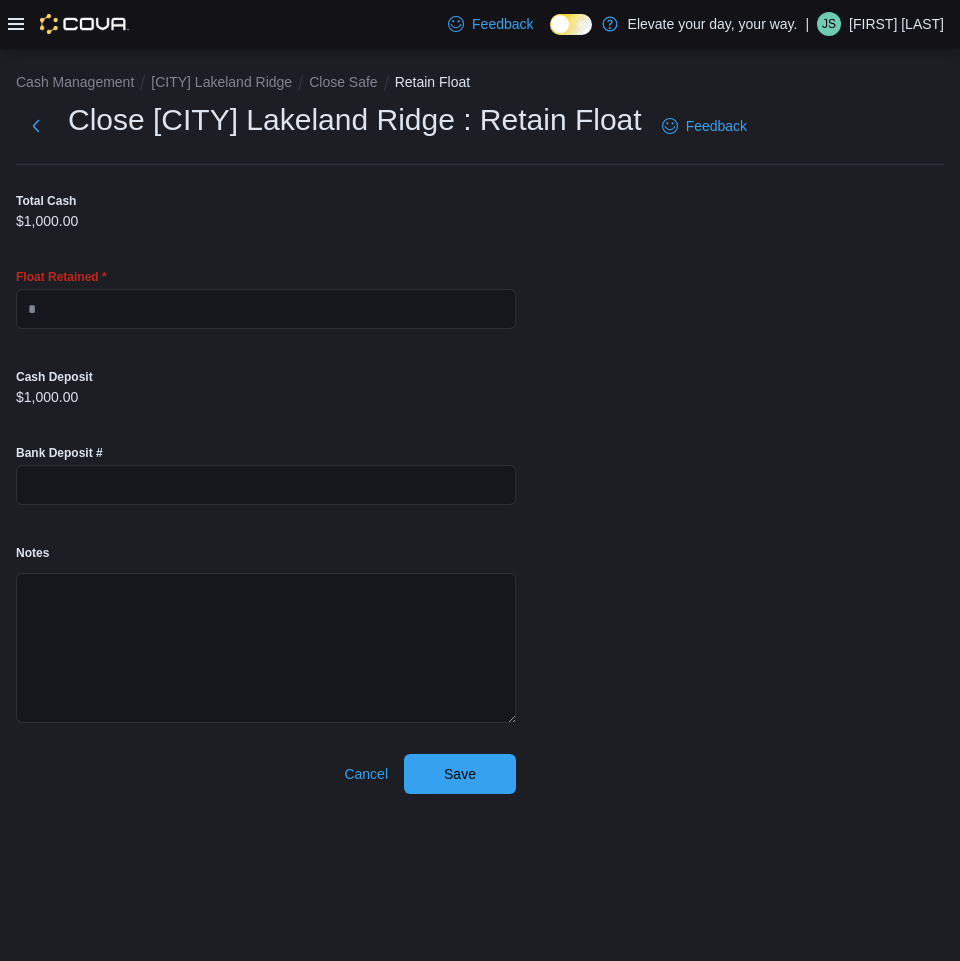 click on "Float Retained *" at bounding box center (61, 277) 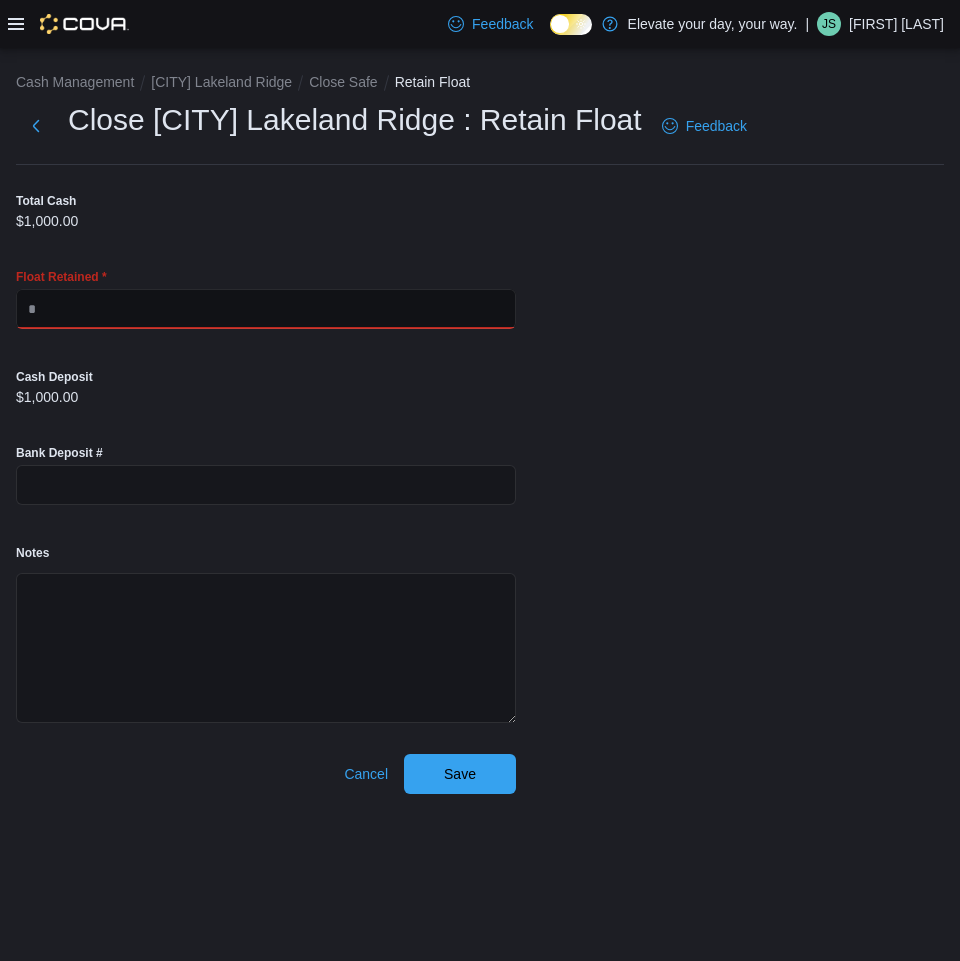 click at bounding box center [266, 309] 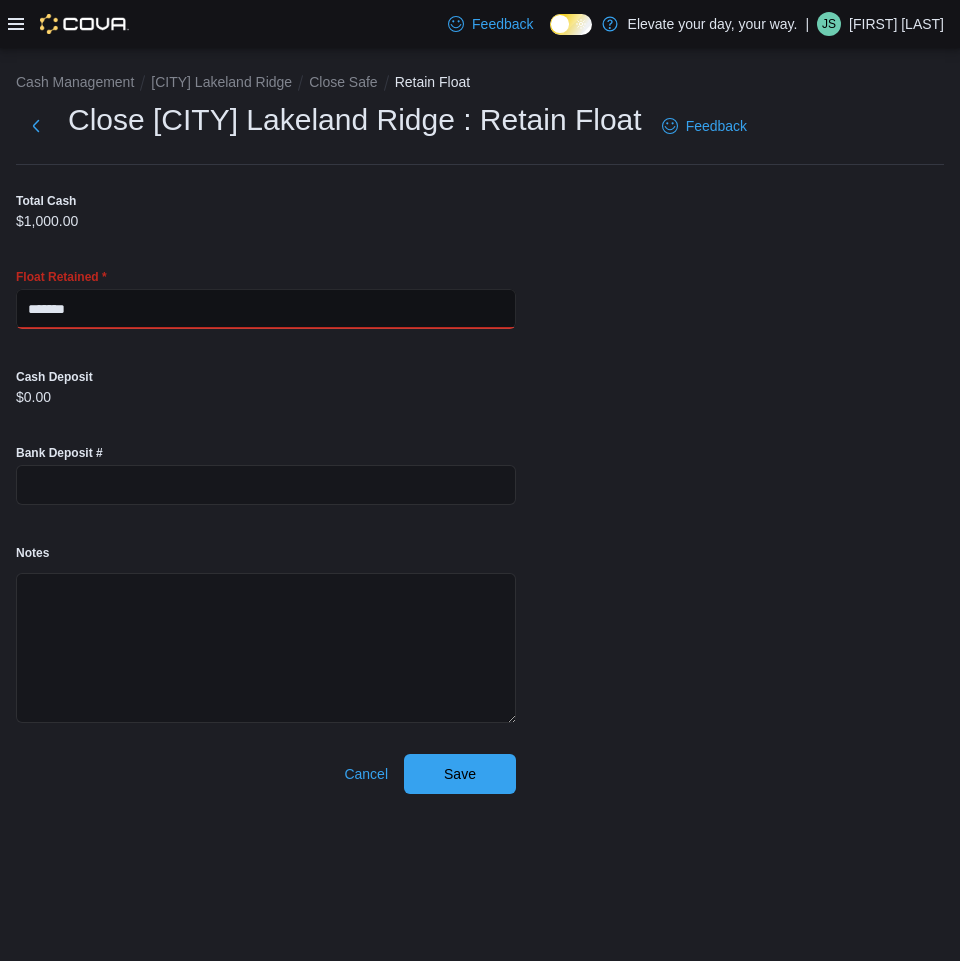 click on "*******" at bounding box center [266, 309] 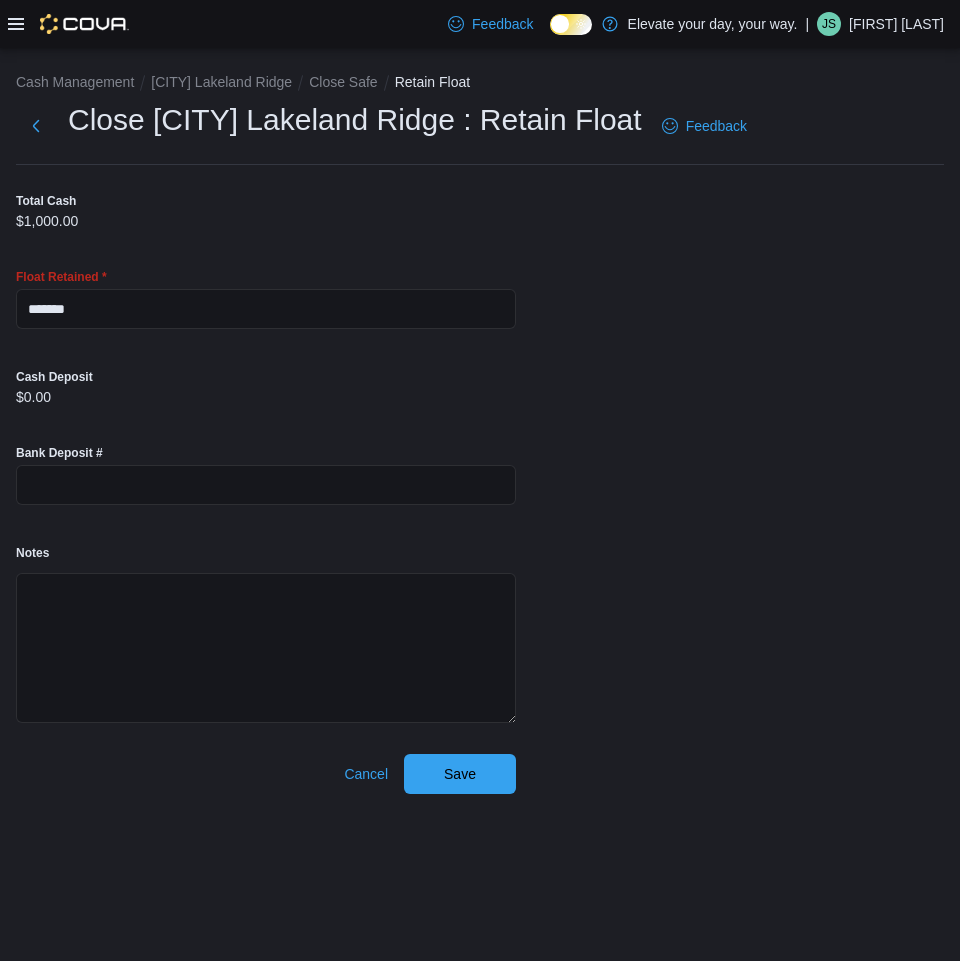 click on "Bank Deposit #" at bounding box center [266, 475] 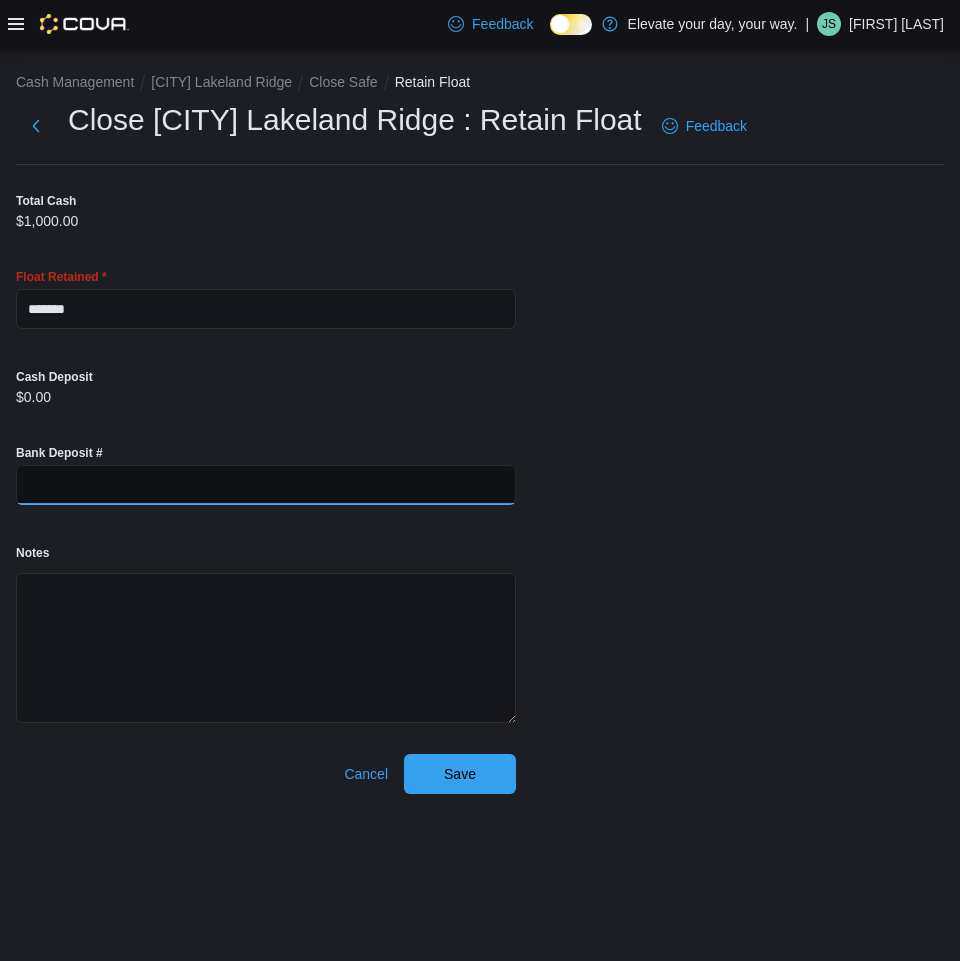 click at bounding box center [266, 485] 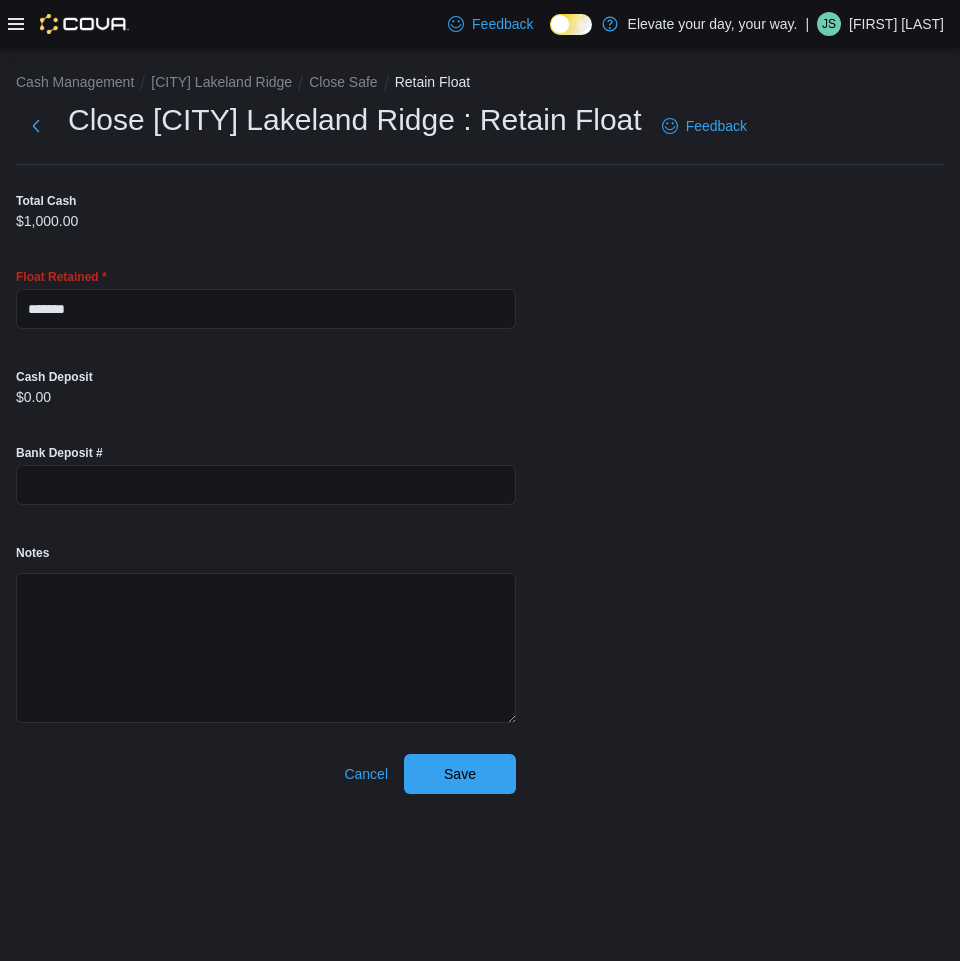 click on "Cash Management [CITY] Lakeland Ridge Close Safe Retain Float Close [CITY] Lakeland Ridge : Retain Float Feedback   Total Cash  $1,000.00 Float Retained * ******* Cash Deposit  $0.00 Bank Deposit #  Notes  Cancel Save" at bounding box center (480, 429) 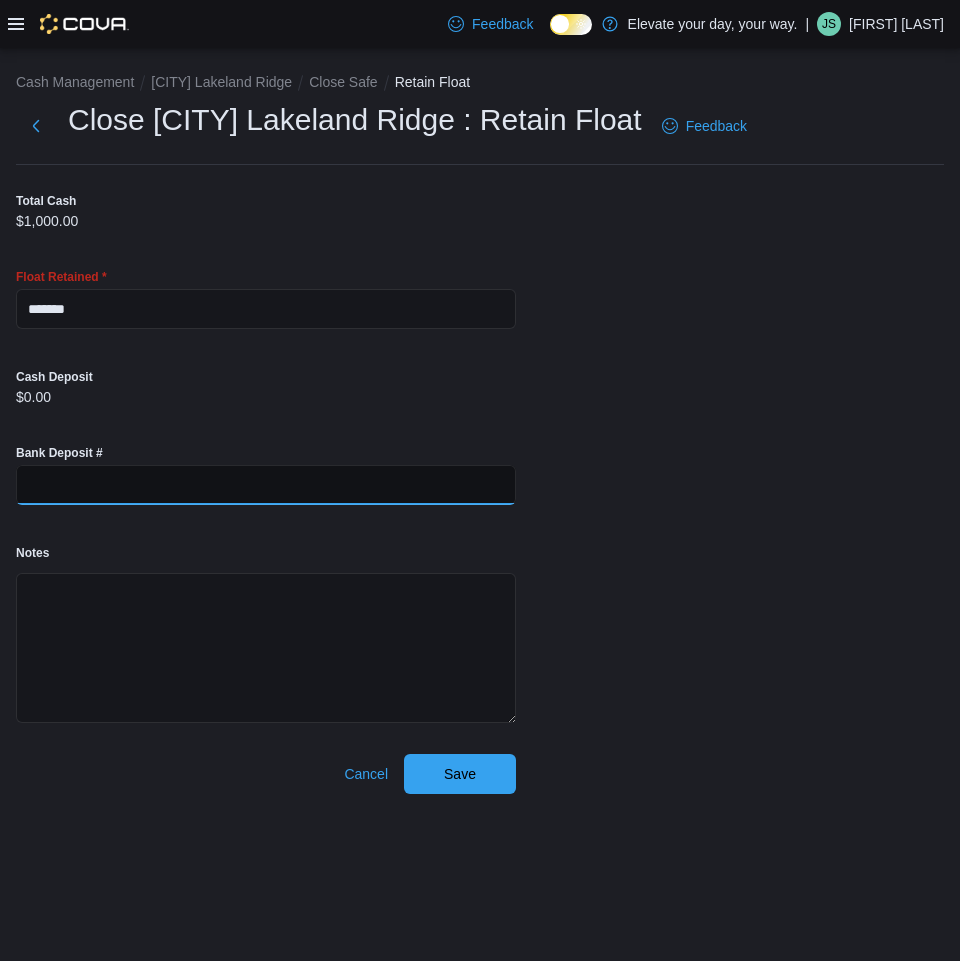 click at bounding box center [266, 485] 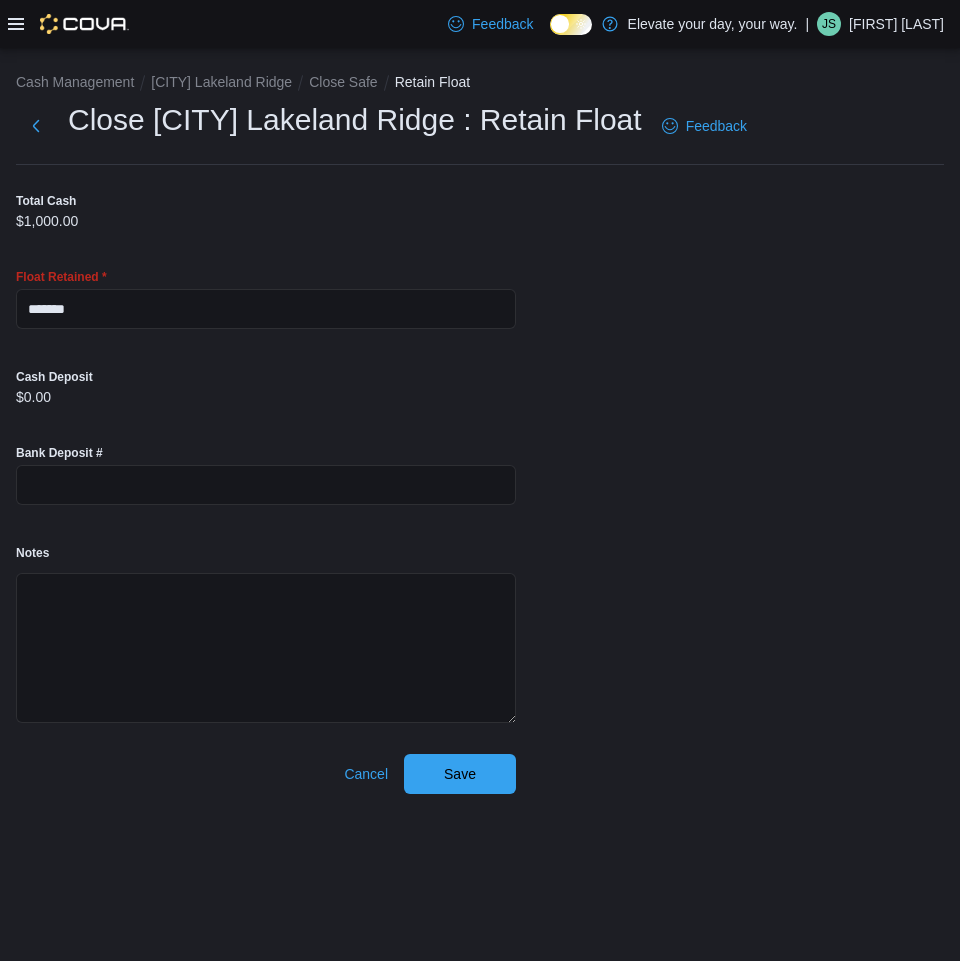 click on "Cash Management [CITY] Lakeland Ridge Close Safe Retain Float Close [CITY] Lakeland Ridge : Retain Float Feedback   Total Cash  $1,000.00 Float Retained * ******* Cash Deposit  $0.00 Bank Deposit #  Notes  Cancel Save" at bounding box center [480, 429] 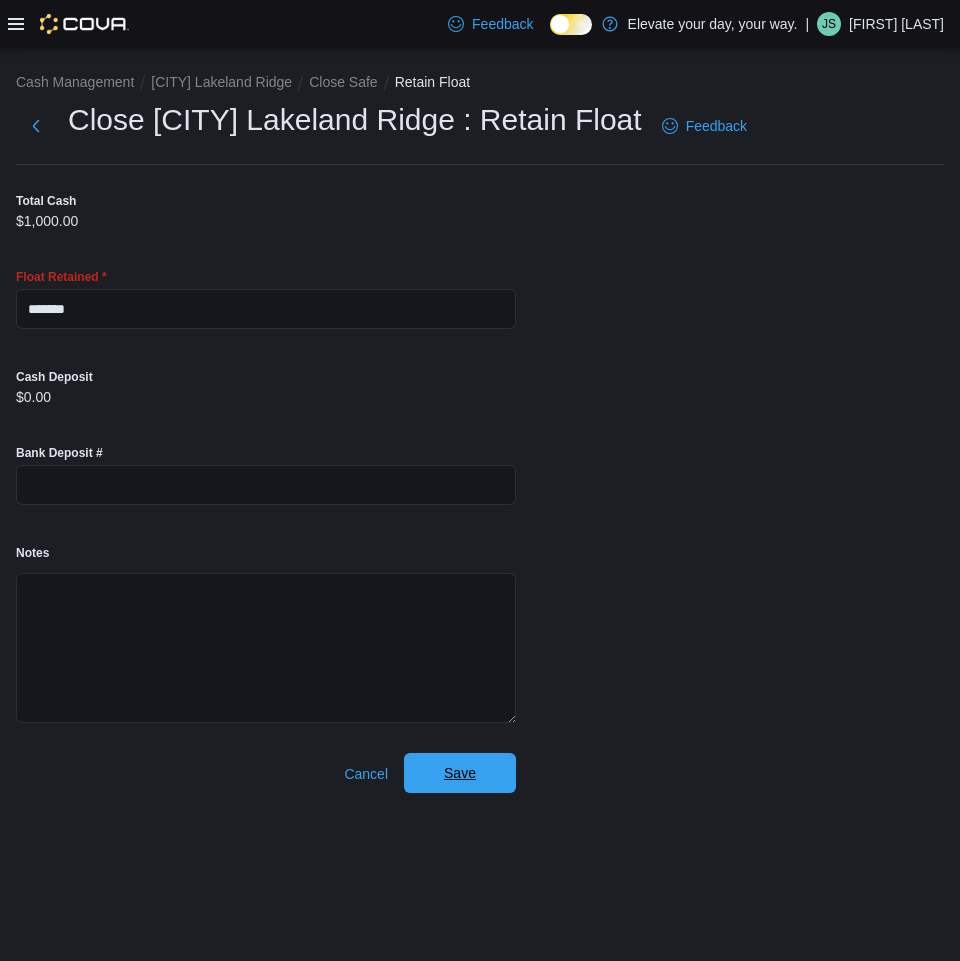 click on "Save" at bounding box center (460, 773) 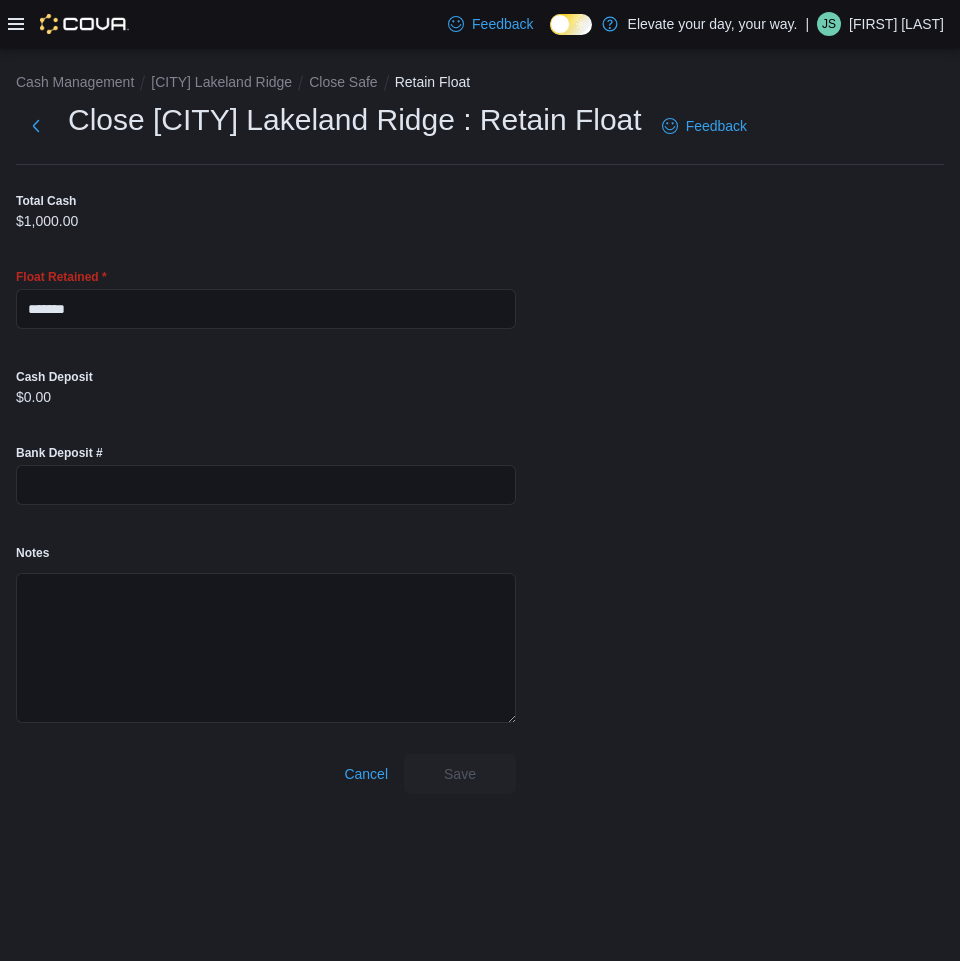 scroll, scrollTop: 0, scrollLeft: 0, axis: both 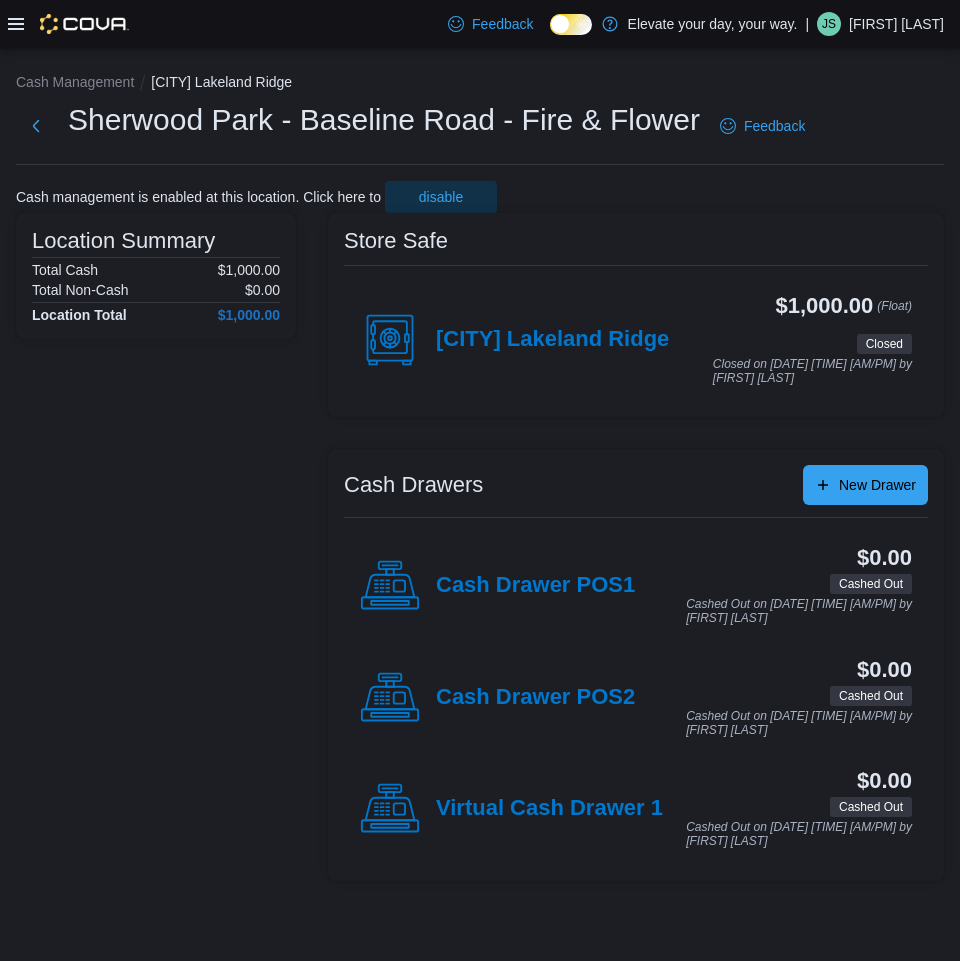 click 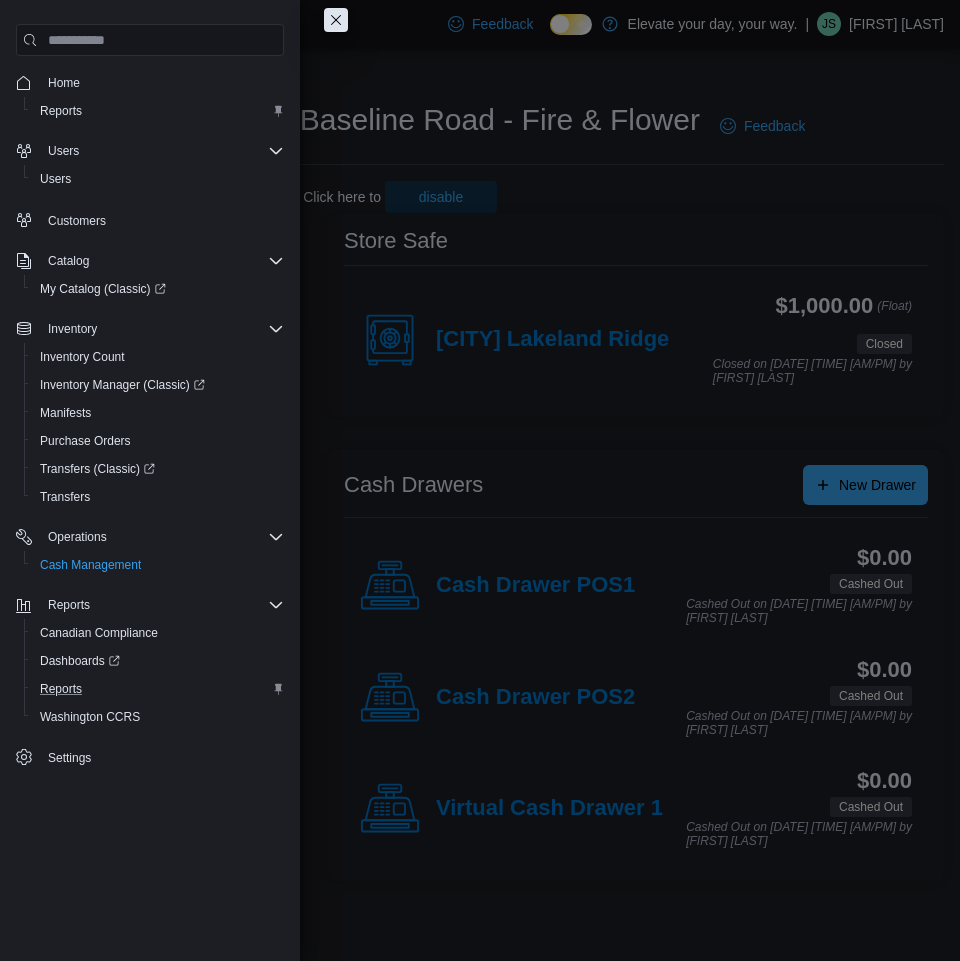 click on "Reports" at bounding box center [158, 689] 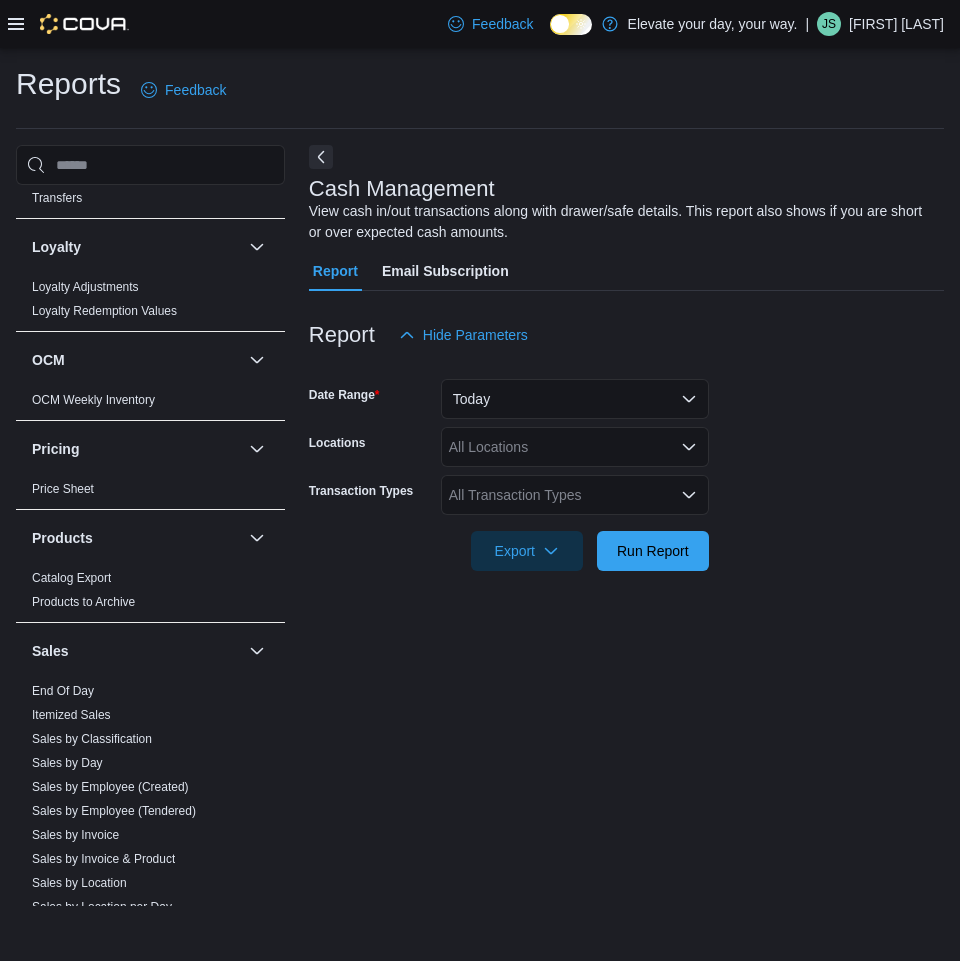 scroll, scrollTop: 1100, scrollLeft: 0, axis: vertical 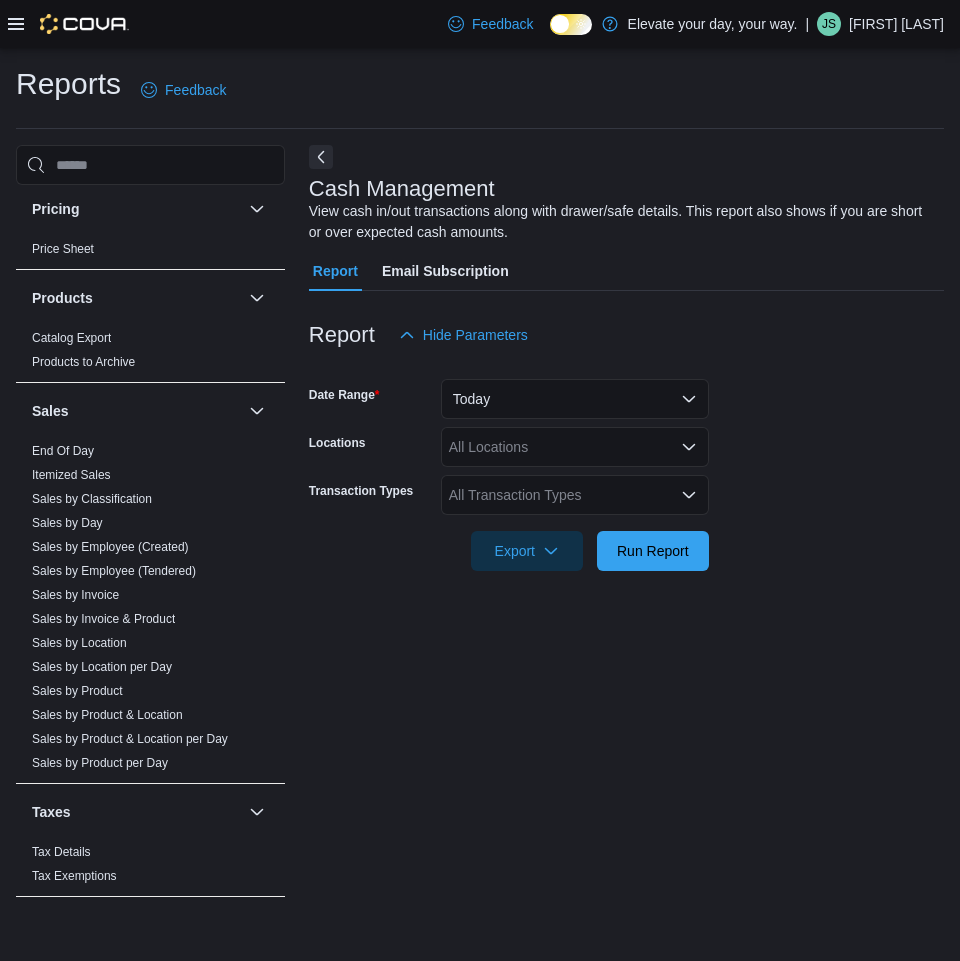 click on "Sales" at bounding box center [150, 411] 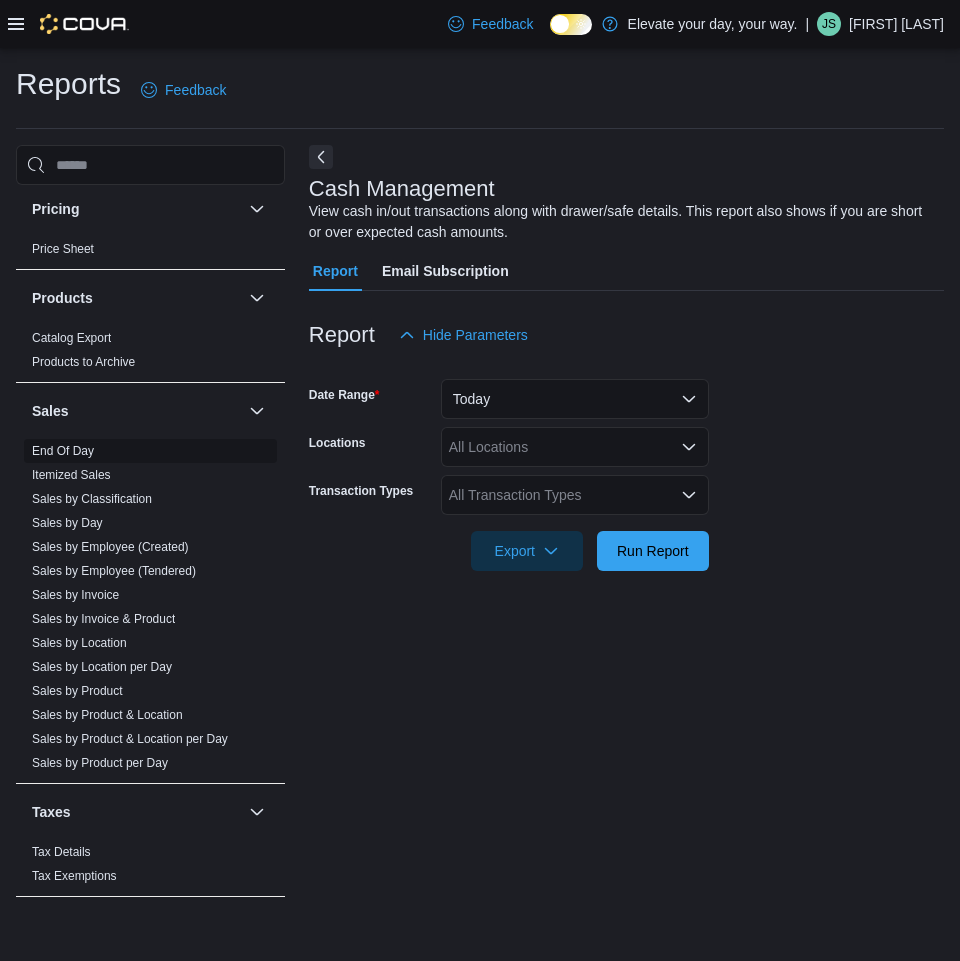 click on "End Of Day" at bounding box center (63, 451) 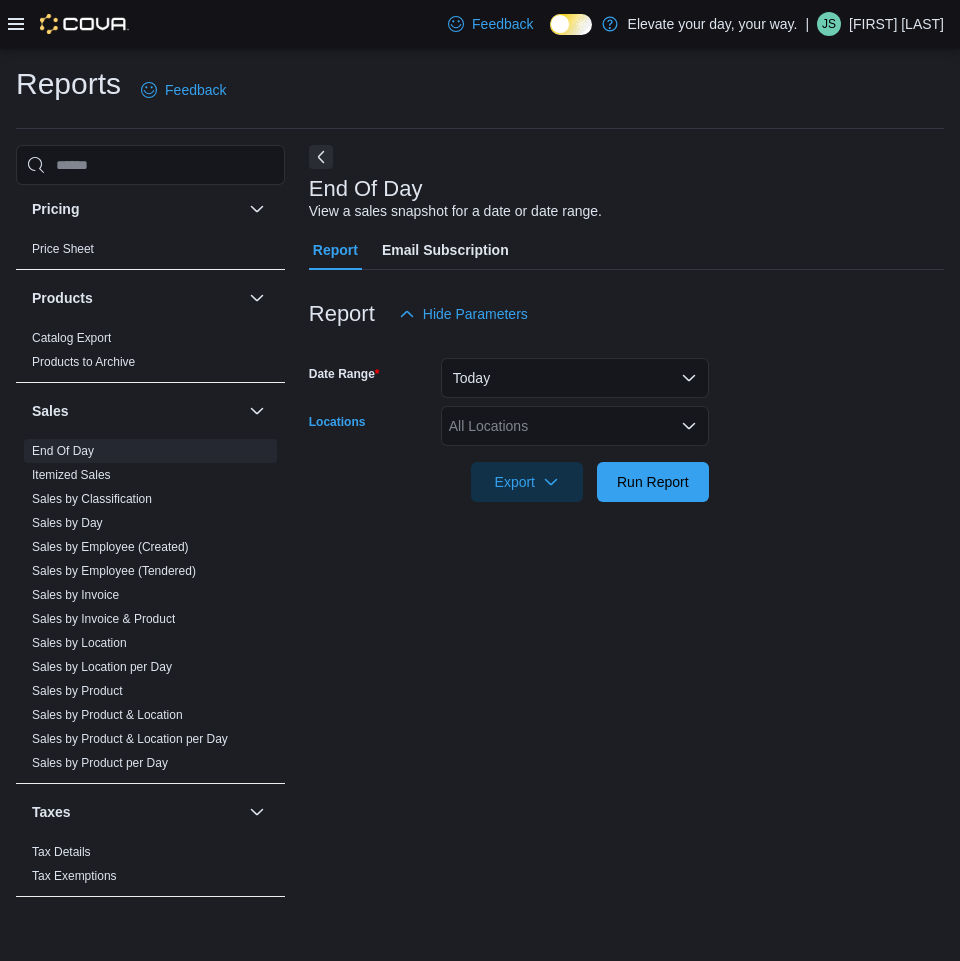click on "All Locations" at bounding box center [575, 426] 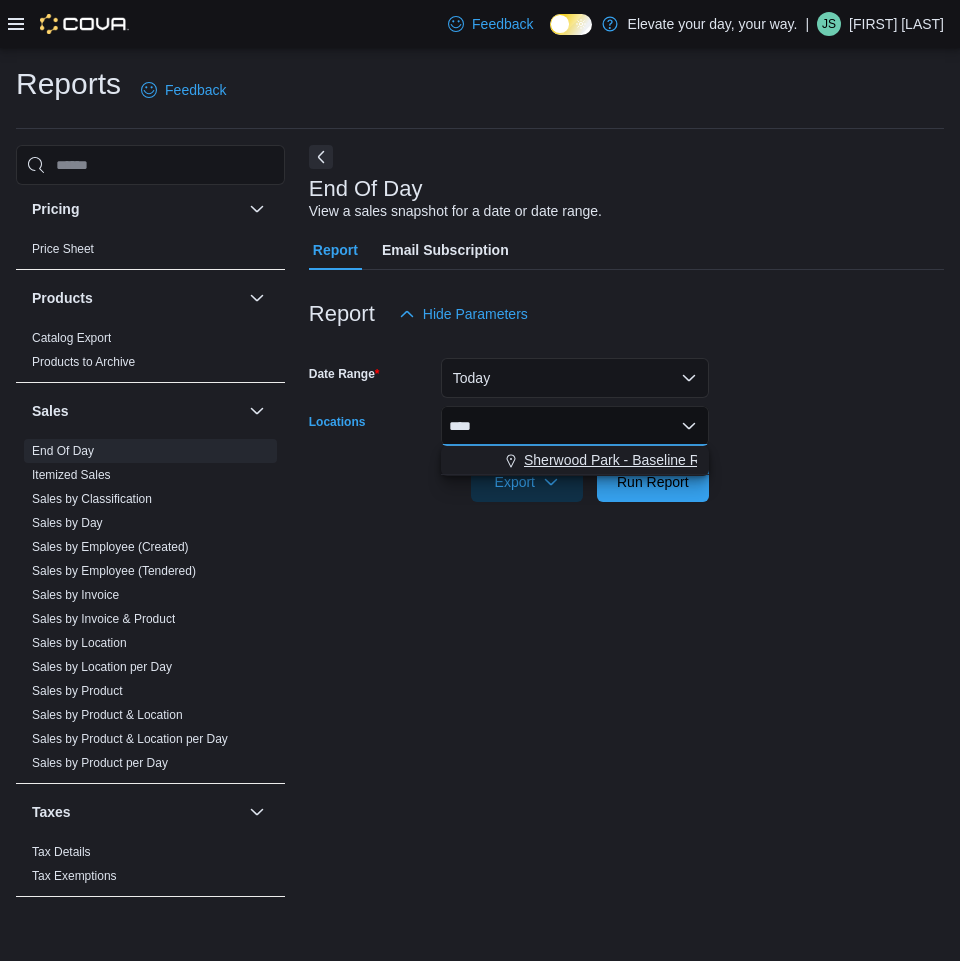 type on "****" 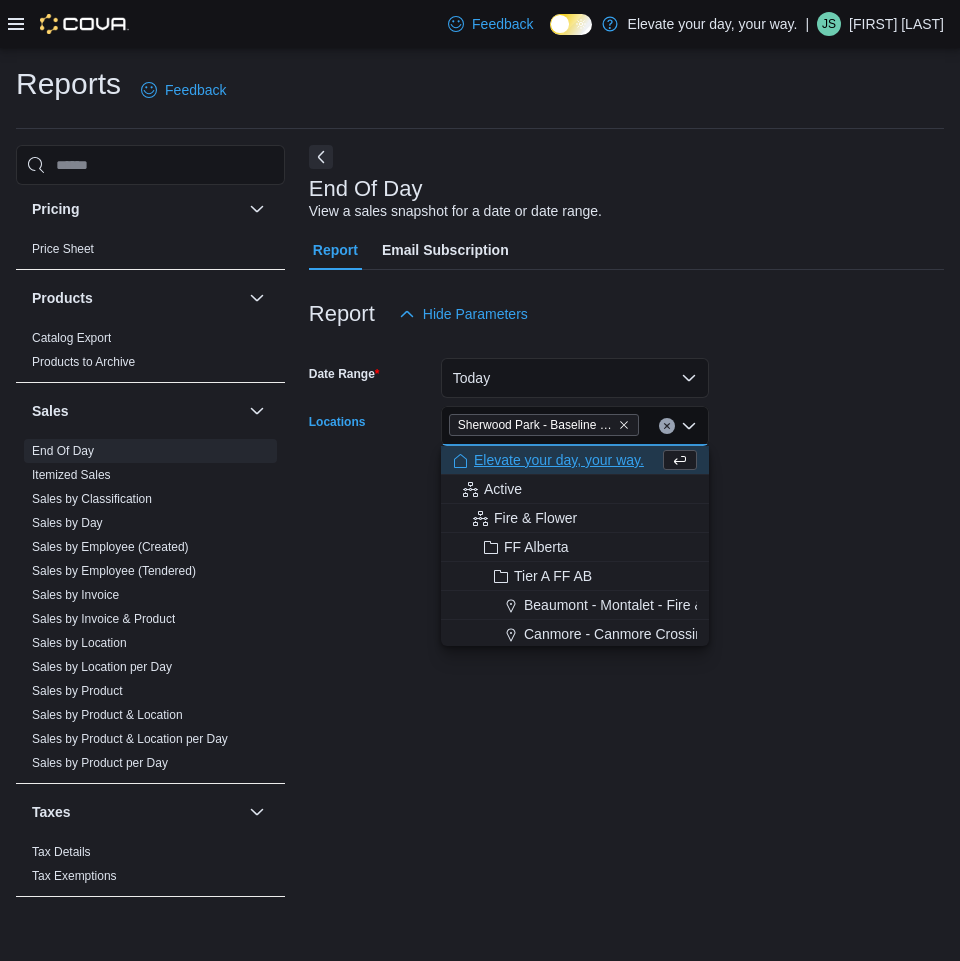 click on "Date Range Today Locations [CITY] - Baseline Road - Fire & Flower Combo box. Selected. [CITY] - Baseline Road - Fire & Flower. Press Backspace to delete [CITY] - Baseline Road - Fire & Flower. Combo box input. All Locations. Type some text or, to display a list of choices, press Down Arrow. To exit the list of choices, press Escape. Export  Run Report" at bounding box center (626, 418) 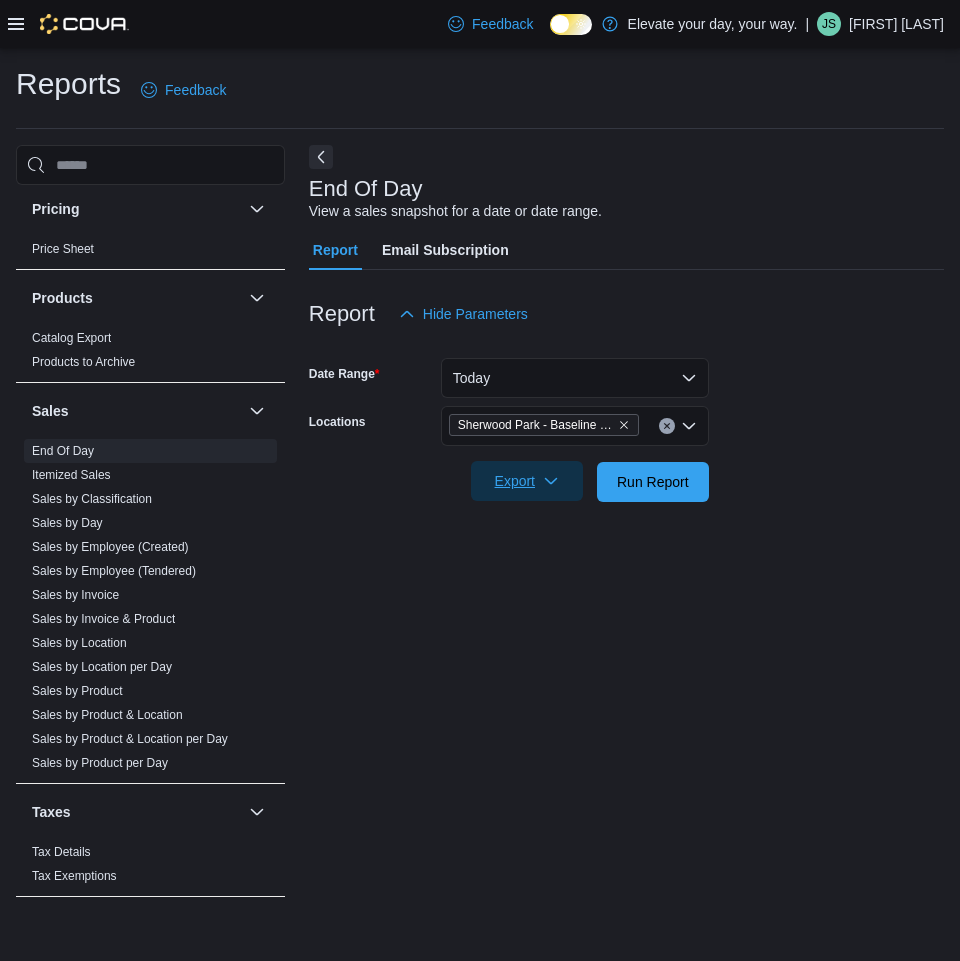 click on "Export" at bounding box center (527, 481) 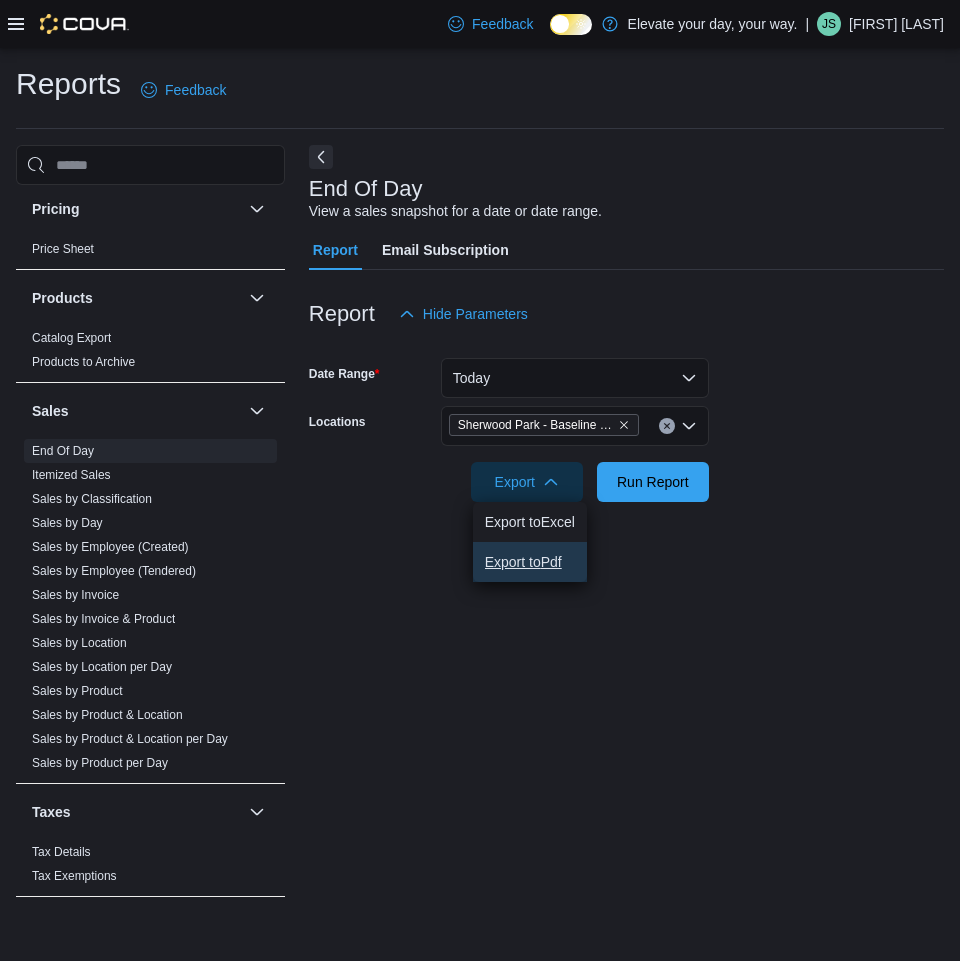 click on "Export to  Pdf" at bounding box center (530, 562) 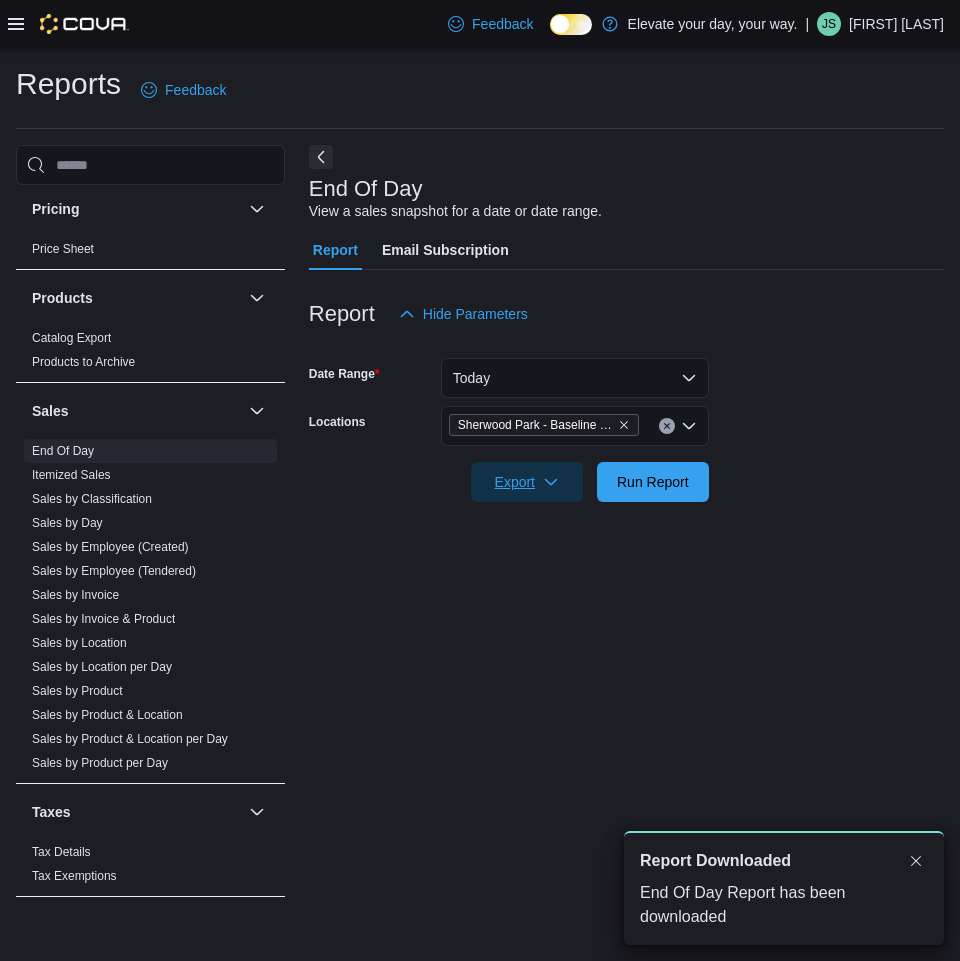 scroll, scrollTop: 0, scrollLeft: 0, axis: both 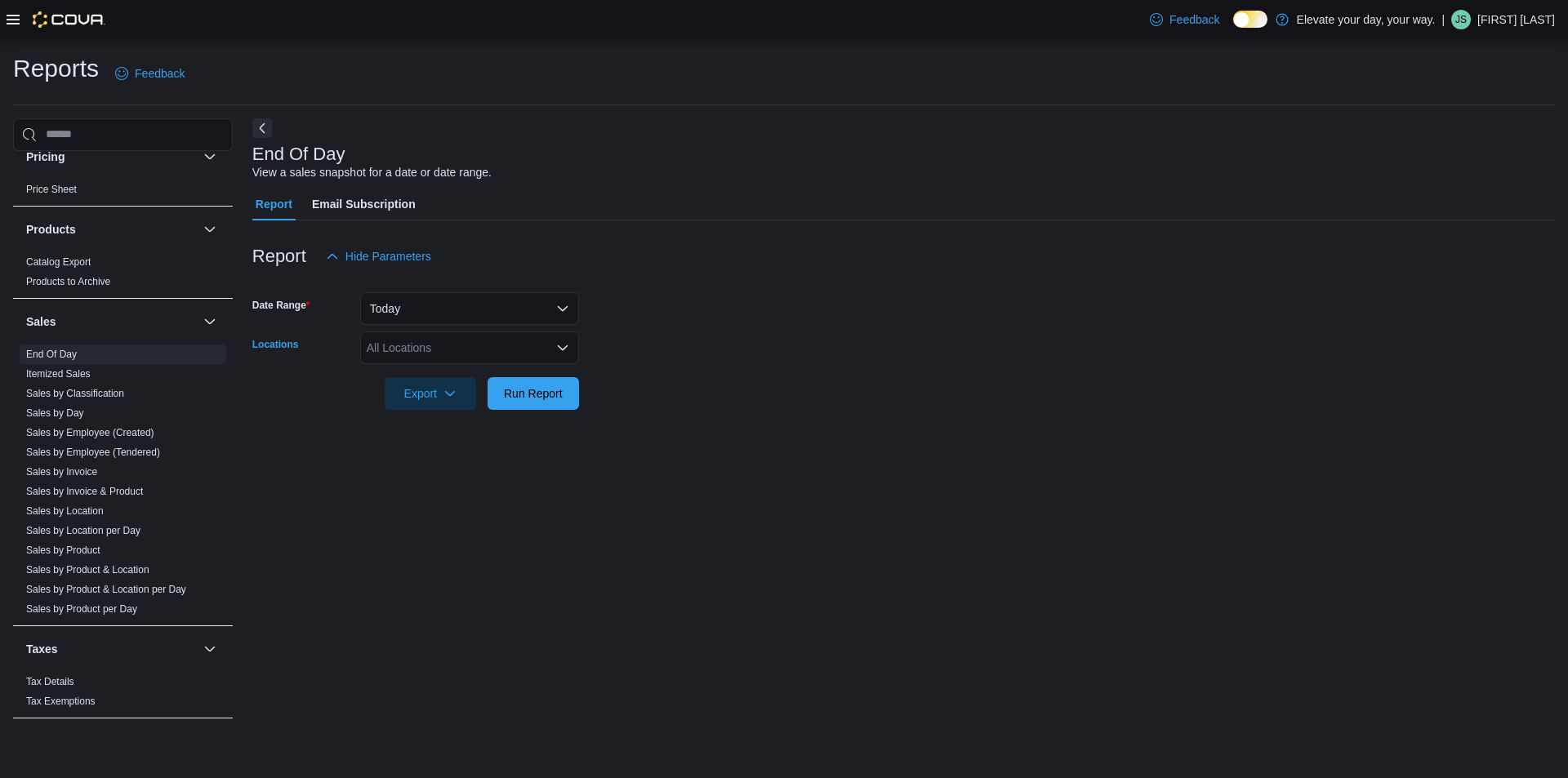 click on "All Locations" at bounding box center (470, 348) 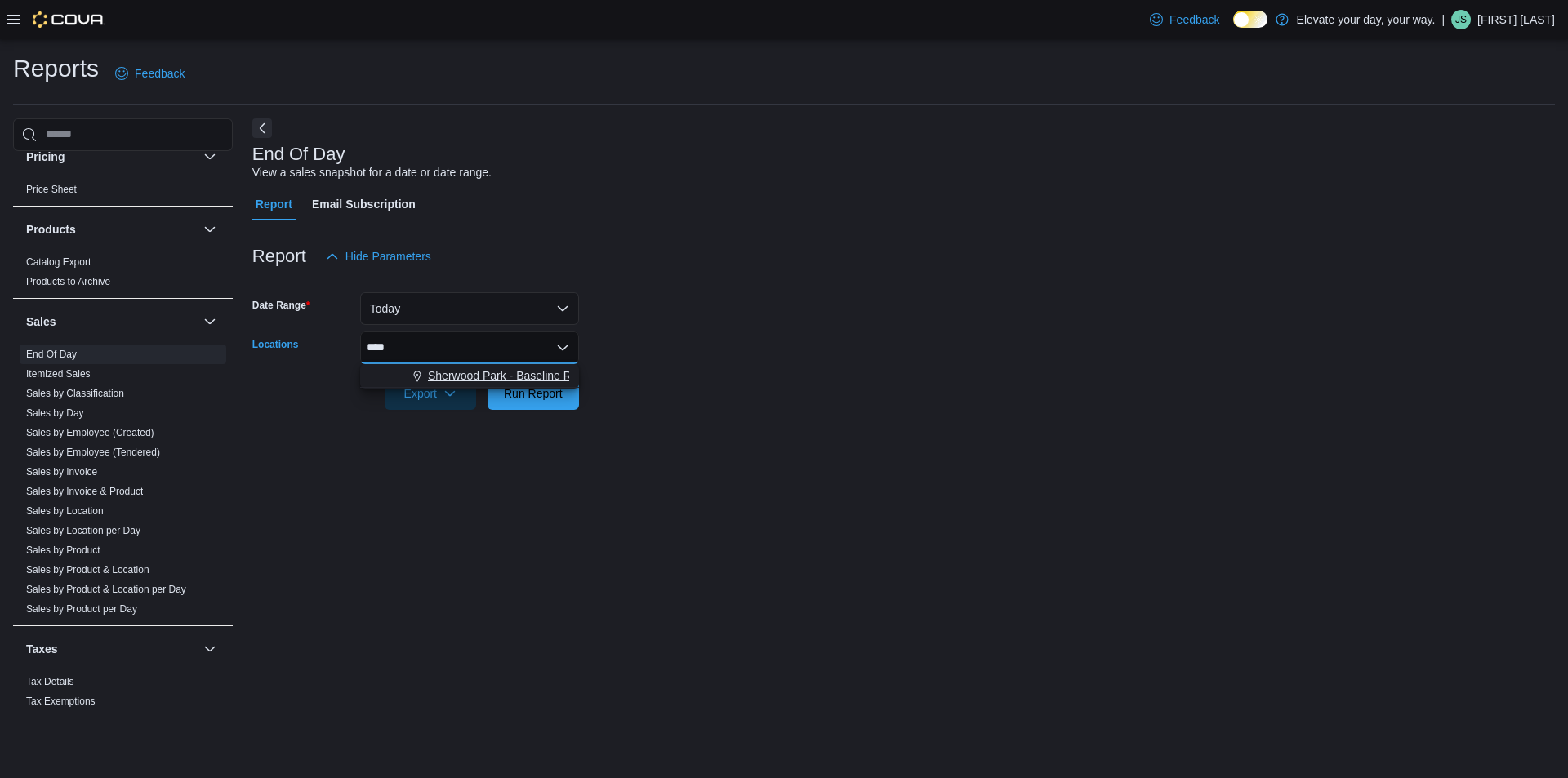 type on "****" 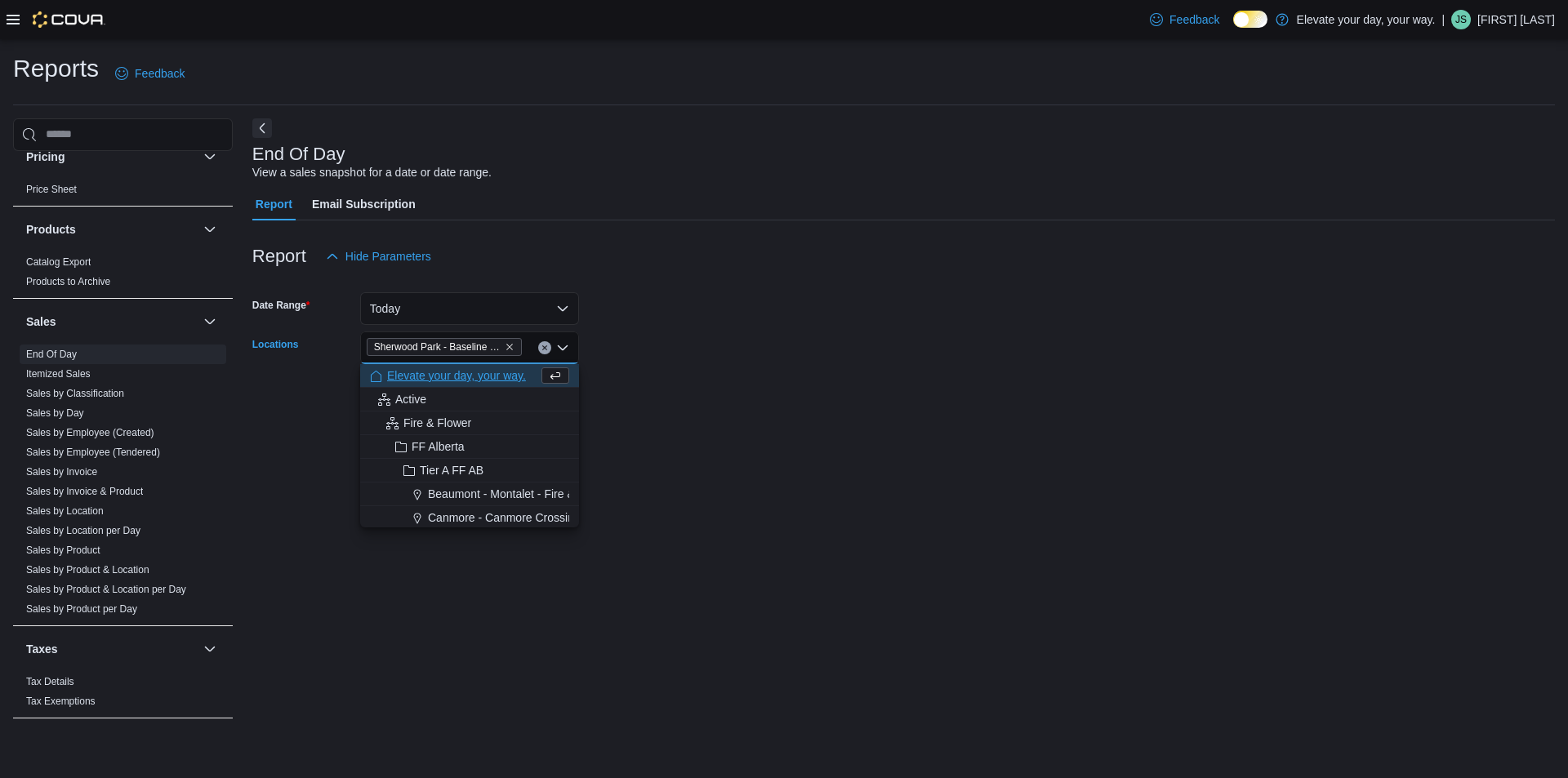 click at bounding box center (903, 420) 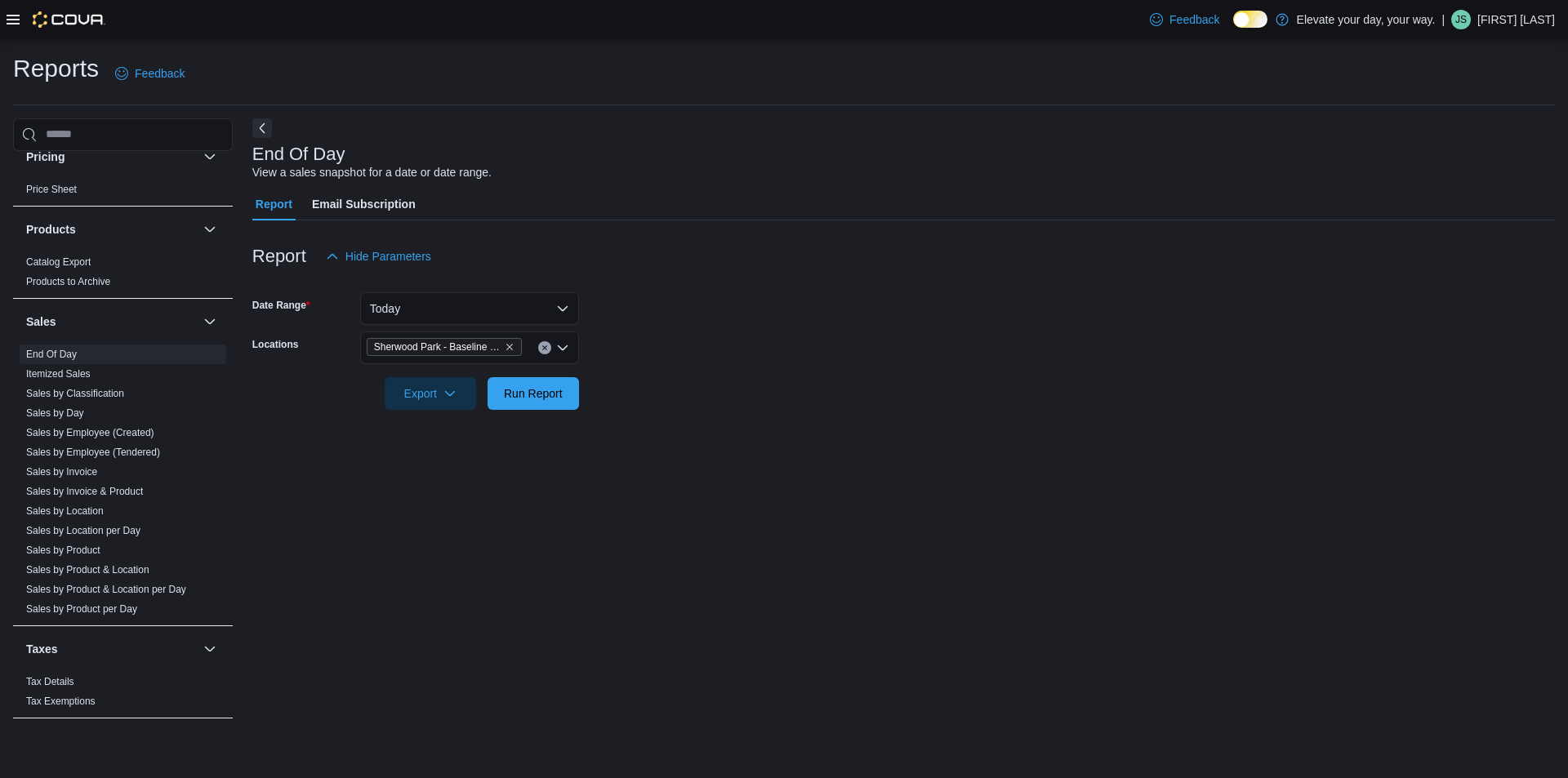 click at bounding box center (903, 420) 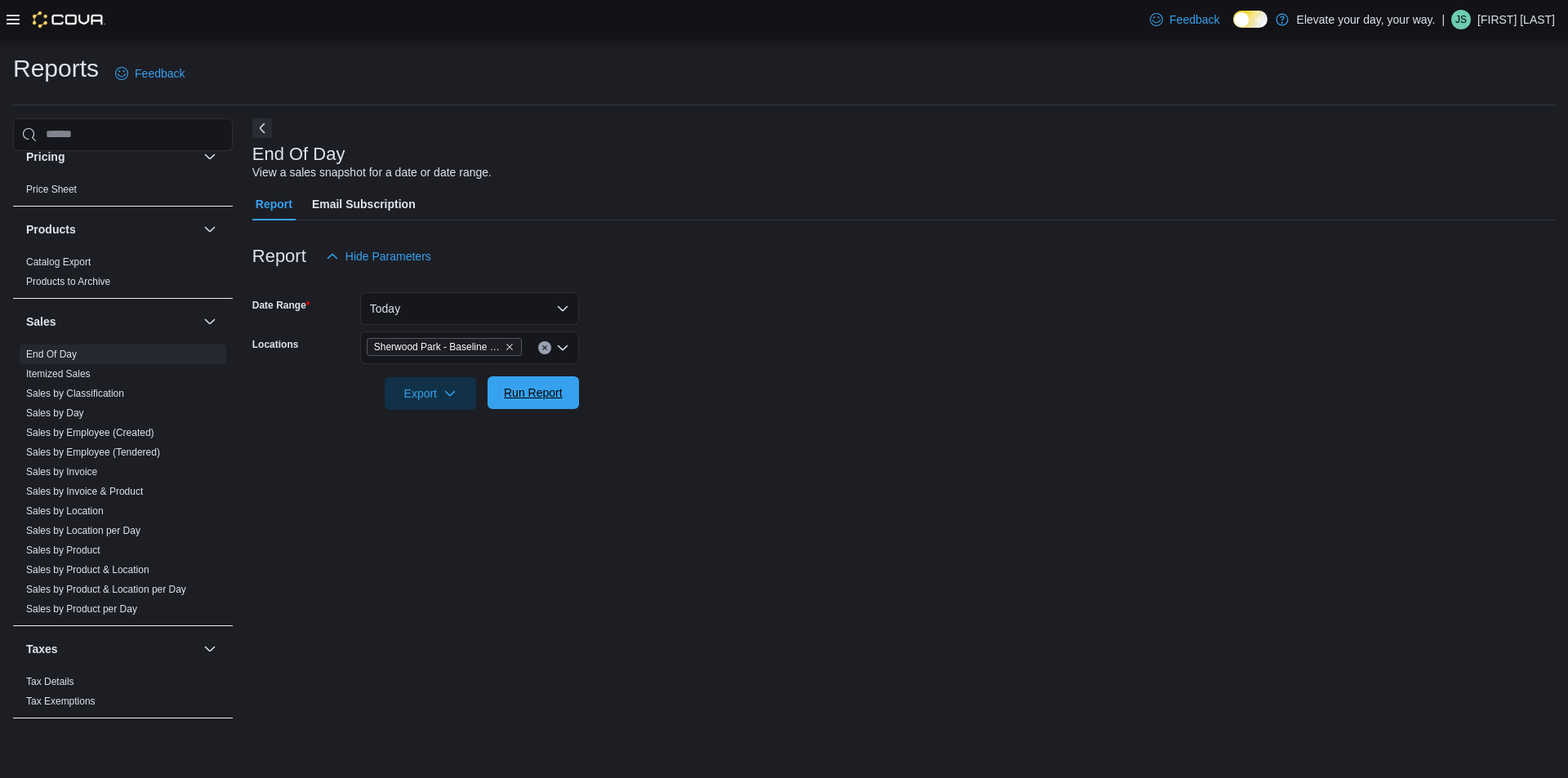 click on "Run Report" at bounding box center (533, 393) 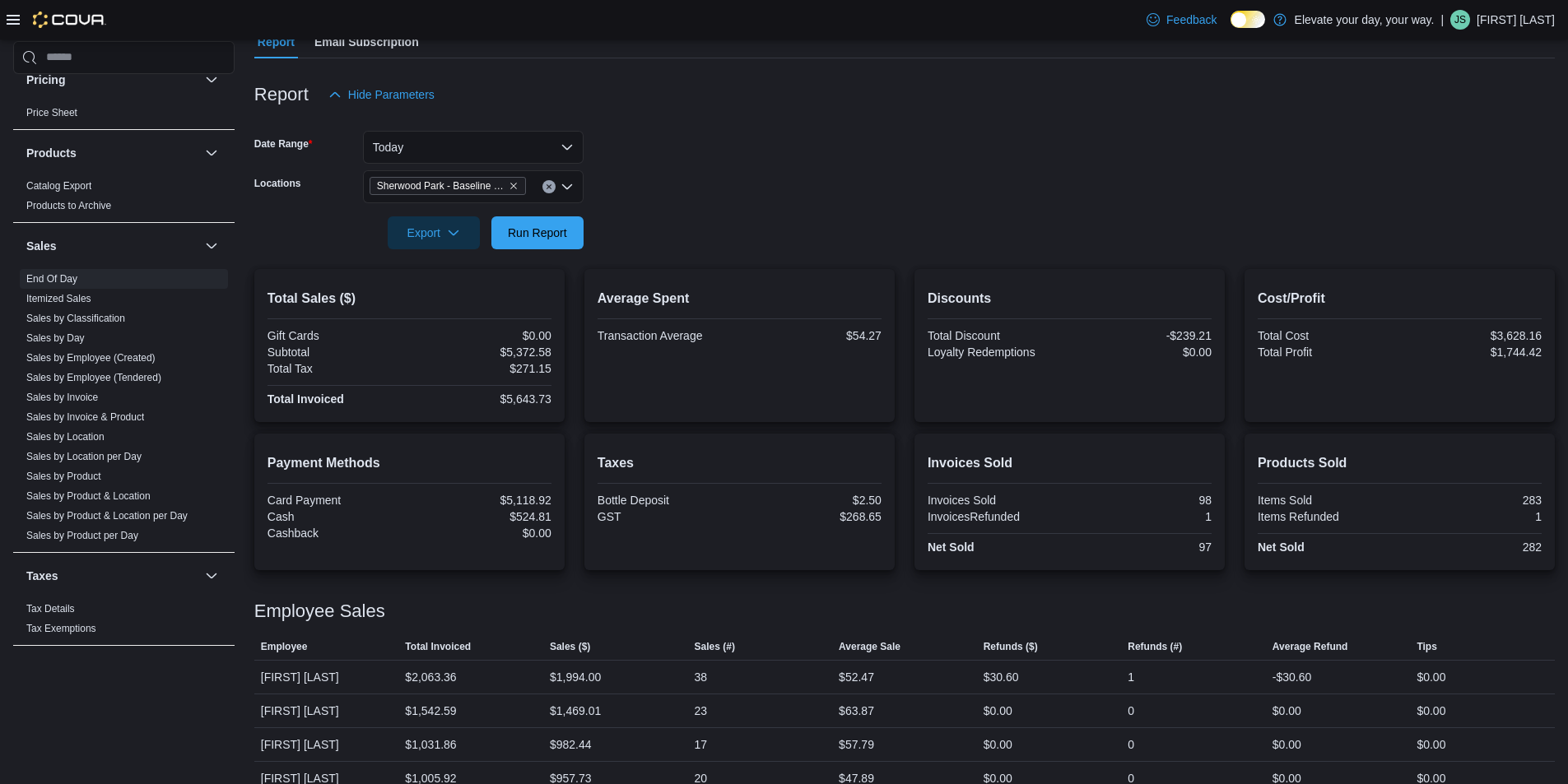 scroll, scrollTop: 188, scrollLeft: 0, axis: vertical 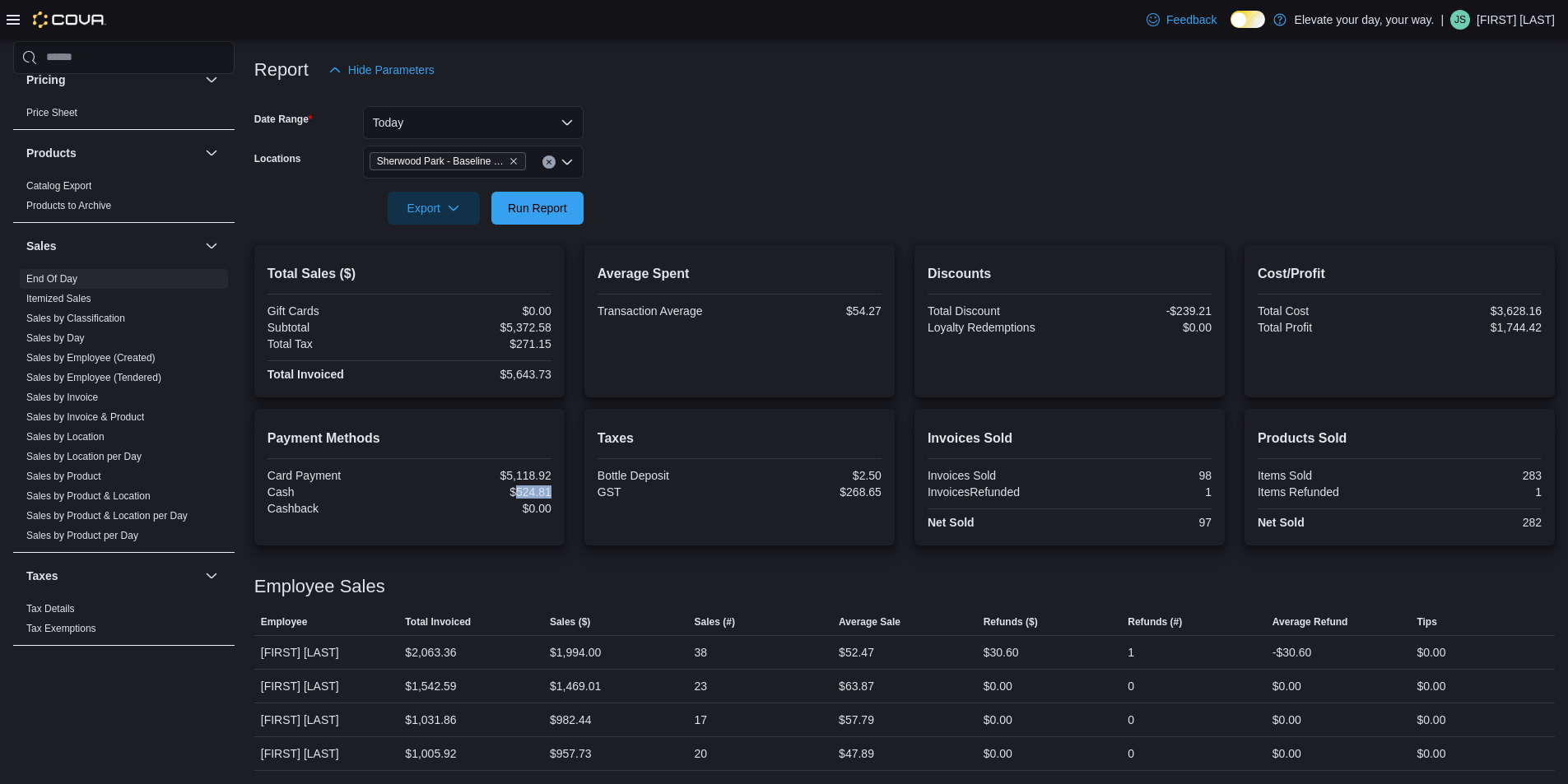 drag, startPoint x: 518, startPoint y: 492, endPoint x: 558, endPoint y: 496, distance: 40.1995 